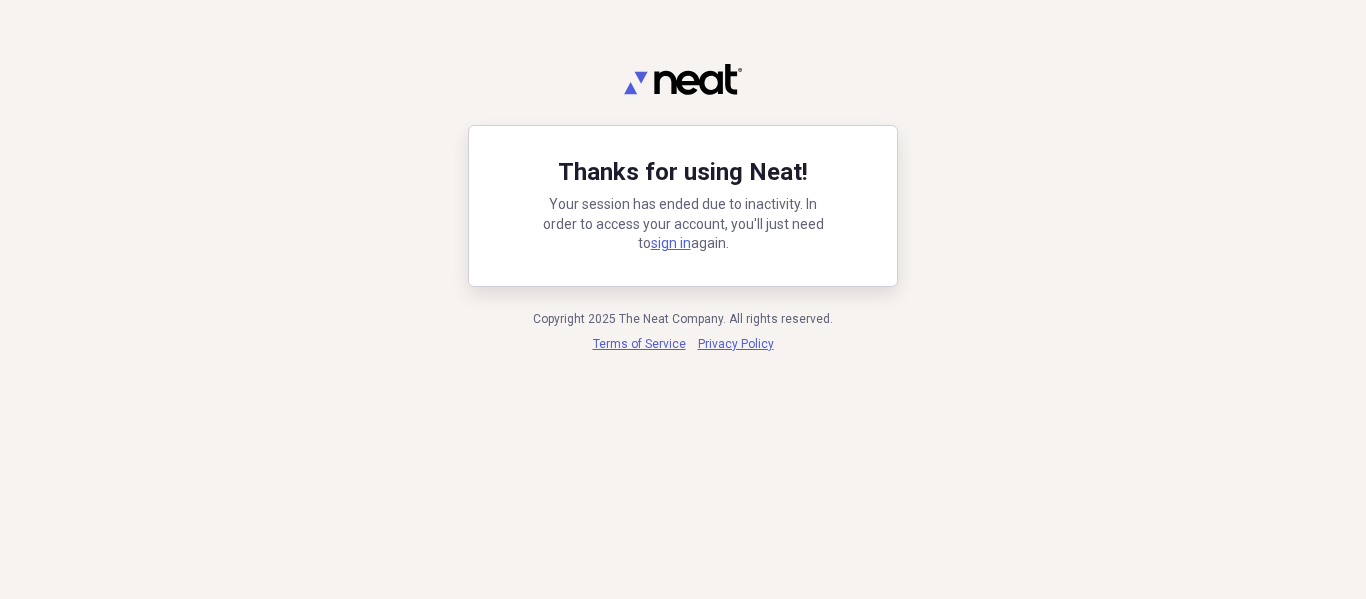 scroll, scrollTop: 0, scrollLeft: 0, axis: both 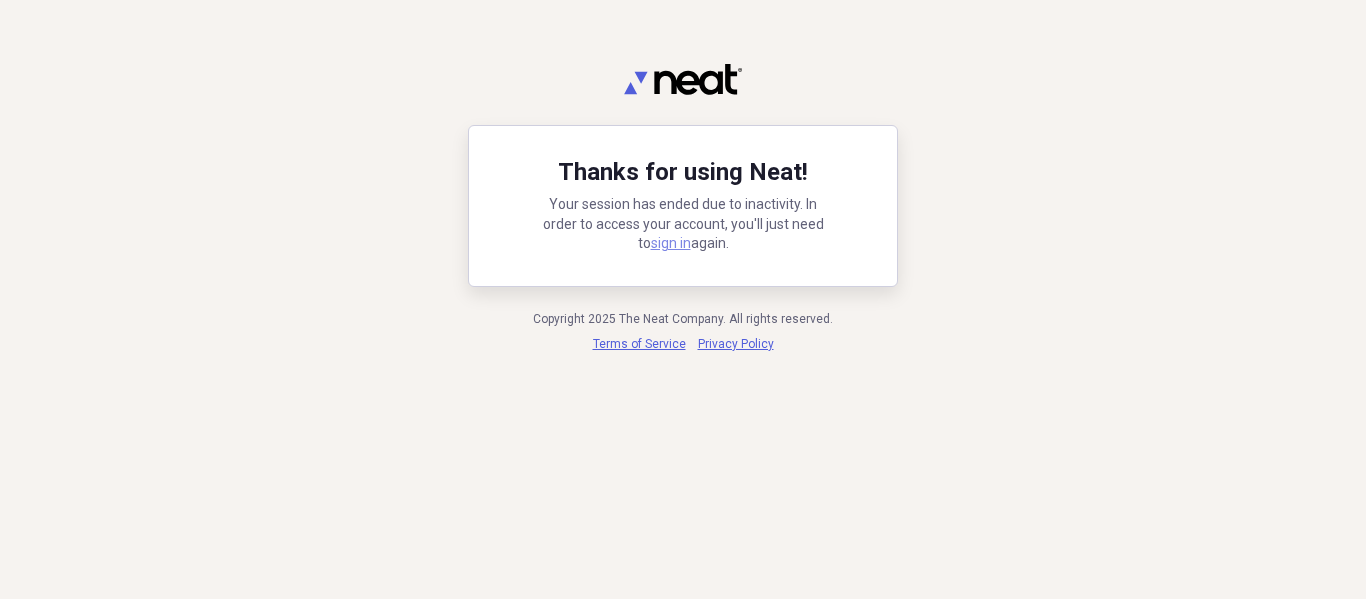 click on "sign in" at bounding box center (671, 243) 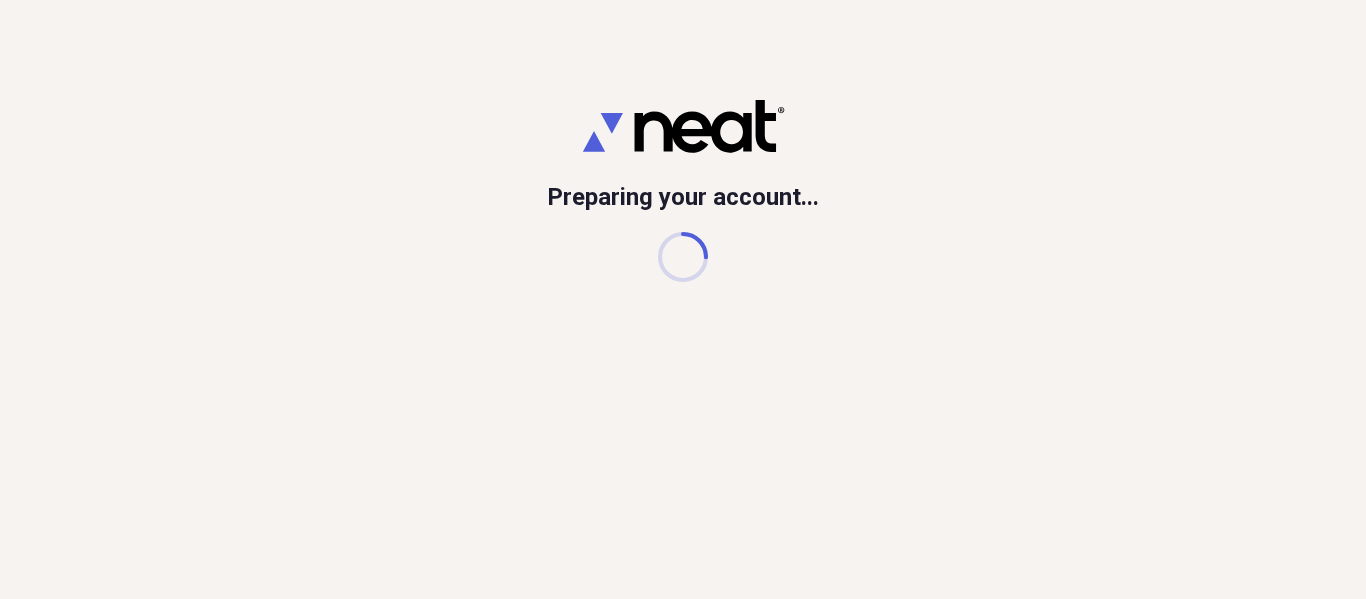 scroll, scrollTop: 0, scrollLeft: 0, axis: both 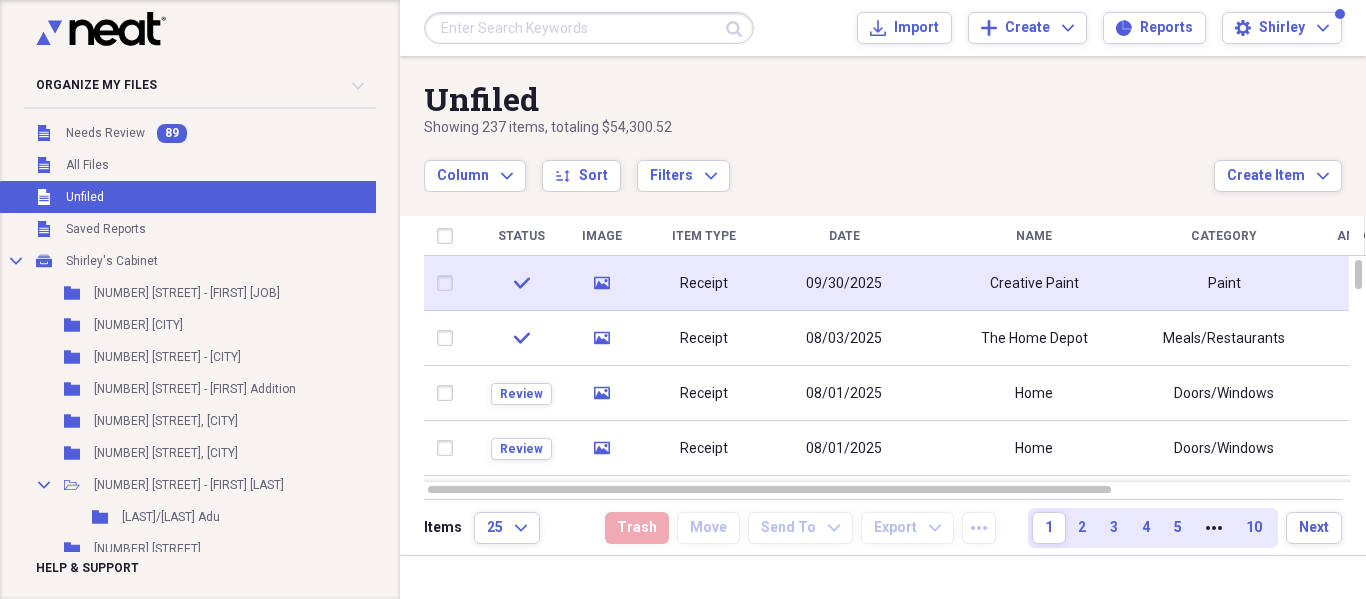 click on "Unfiled" at bounding box center [819, 99] 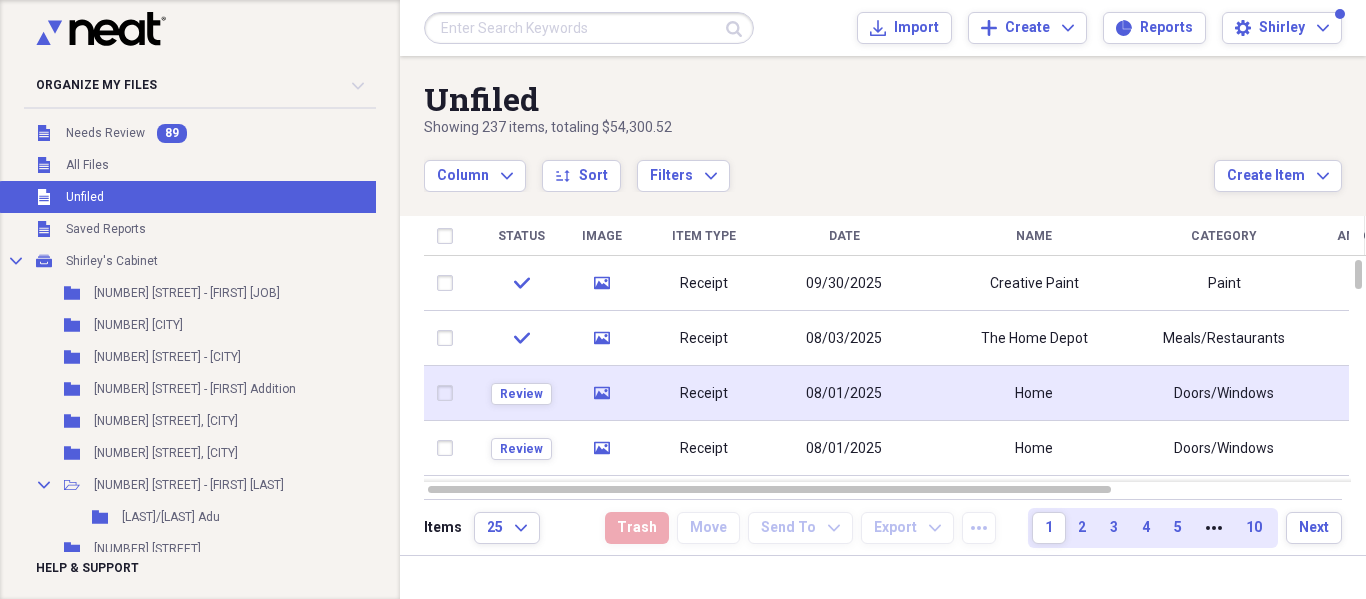 drag, startPoint x: 753, startPoint y: 404, endPoint x: 824, endPoint y: 393, distance: 71.84706 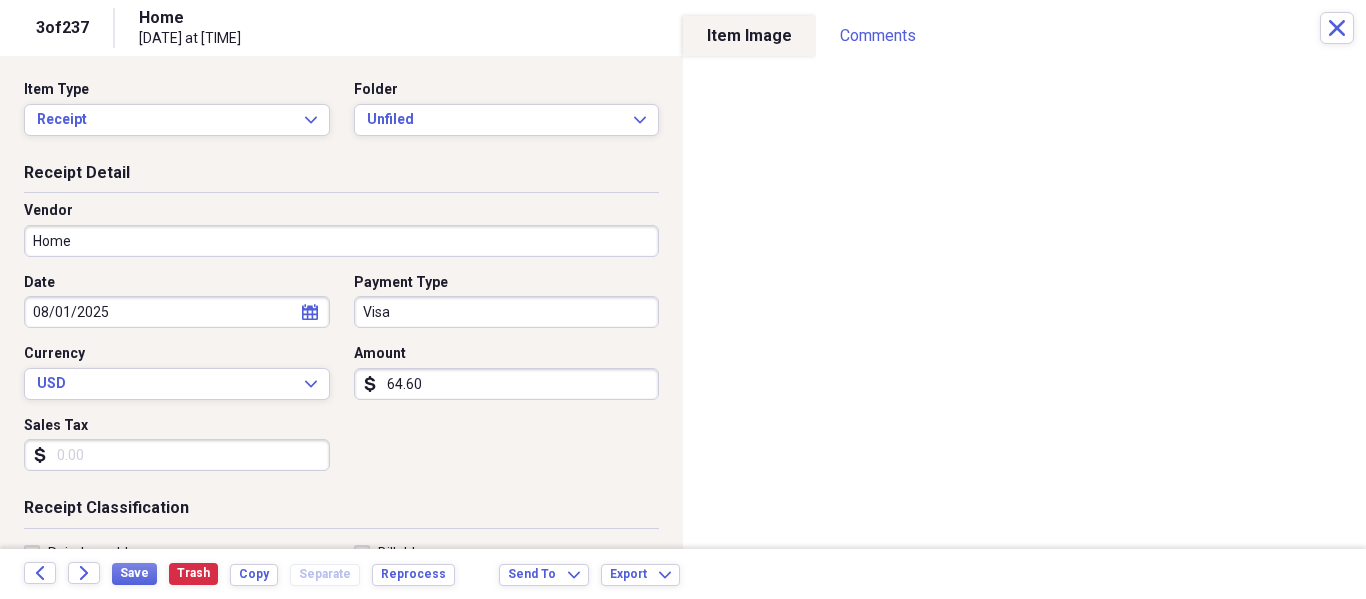 click on "Organize My Files 88 Collapse Unfiled Needs Review 88 Unfiled All Files Unfiled Unfiled Unfiled Saved Reports Collapse My Cabinet [FIRST]'s Cabinet Add Folder Folder [NUMBER] [STREET] - [FIRST] [LAST] Add Folder Folder [NUMBER] [CITY] Add Folder Folder [NUMBER] [STREET] - [CITY] Add Folder Folder [NUMBER] [STREET] - [FIRST] Addition Add Folder Folder [NUMBER] [STREET], [CITY] Add Folder Folder [NUMBER] [STREET], [CITY] Add Folder Collapse Open Folder [NUMBER] [STREET] - [FIRST] [LAST] Add Folder Folder [LAST]/[LAST] Adu Add Folder Folder [NUMBER] [STREET] Add Folder Folder [NUMBER] [STREET], [CITY] - [FIRST] Add Folder Collapse Open Folder [NUMBER] [STREET] [YEAR] Add Folder Collapse Open Folder [NUMBER] [STREET] - [FIRST] - [DATE] - Laundry Room Add Folder Folder Deck Add Folder Folder [NUMBER] [STREET] - [CITY] - Deck Job Add Folder Folder [NUMBER] [STREET] Add Folder Expand Folder [NUMBER] [STREET], [CITY] - [FIRST] & [FIRST] [LAST] Add Folder Folder [NUMBER] [STREET] - [FIRST] Add Folder Folder [NUMBER] [STREET] - [FIRST]" at bounding box center (683, 299) 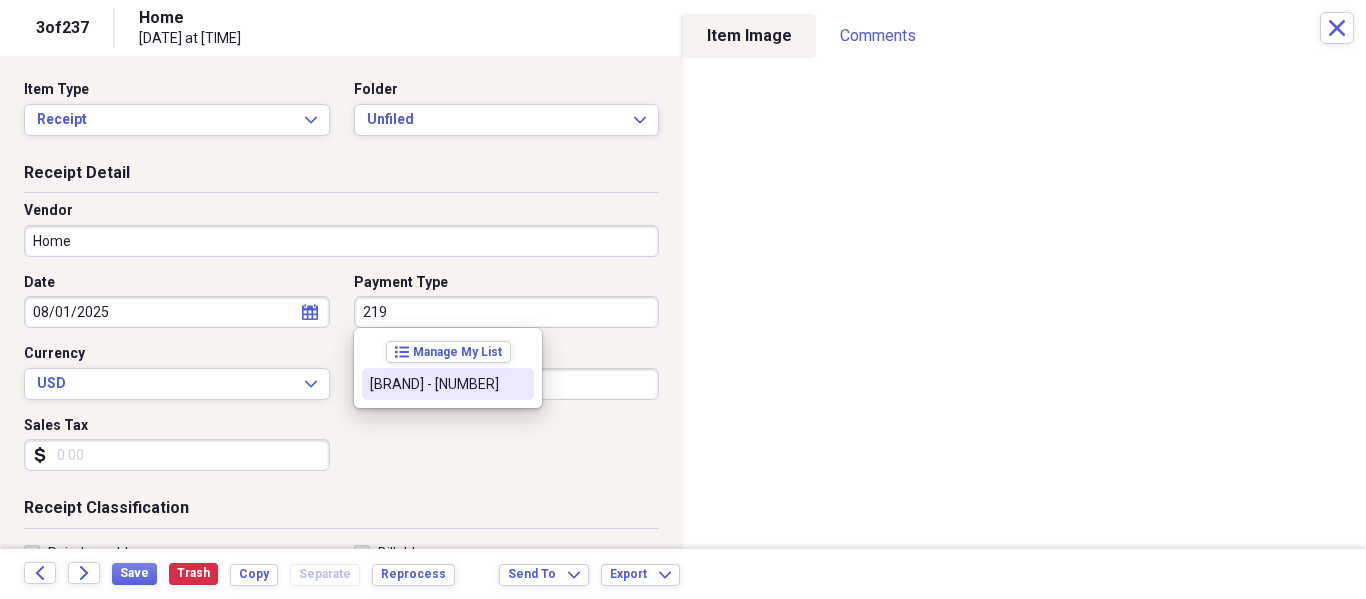 click on "[BRAND] - [NUMBER]" at bounding box center (448, 384) 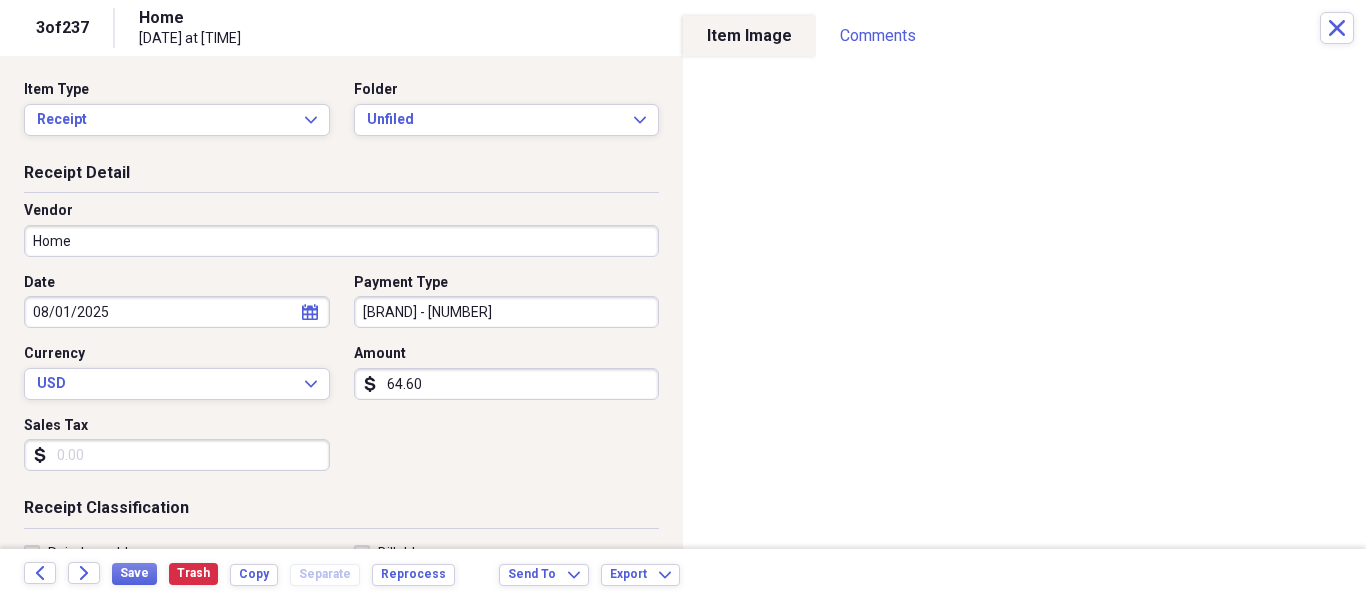click on "Sales Tax" at bounding box center [177, 426] 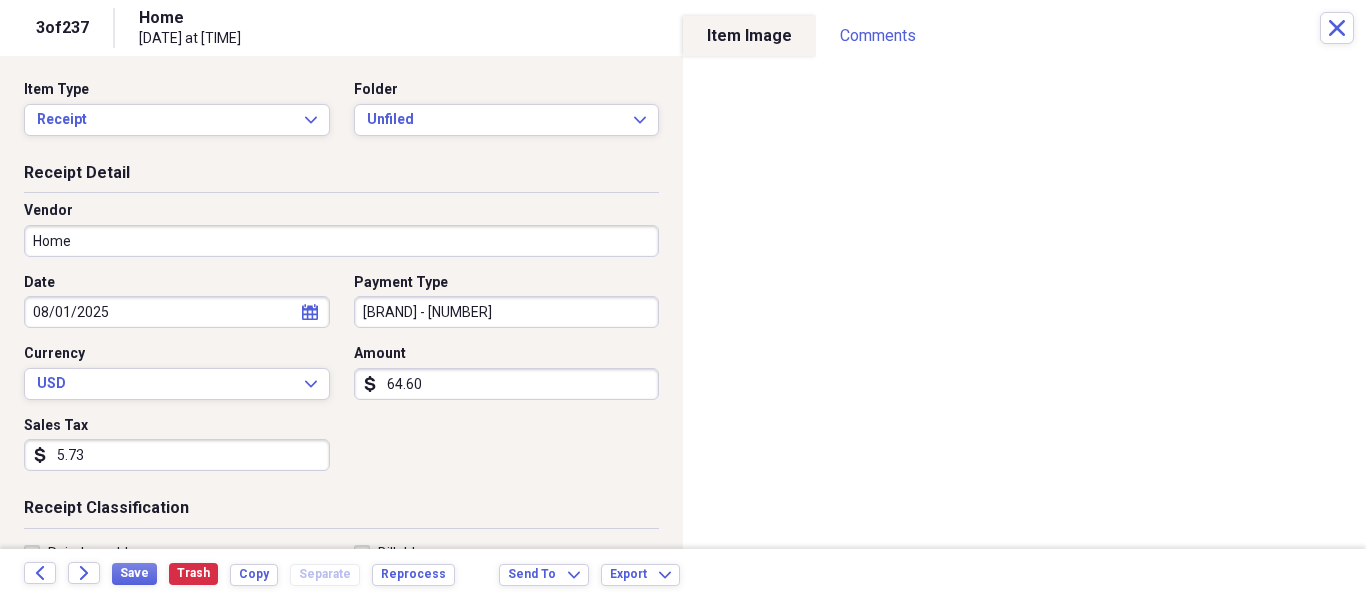 type on "5.73" 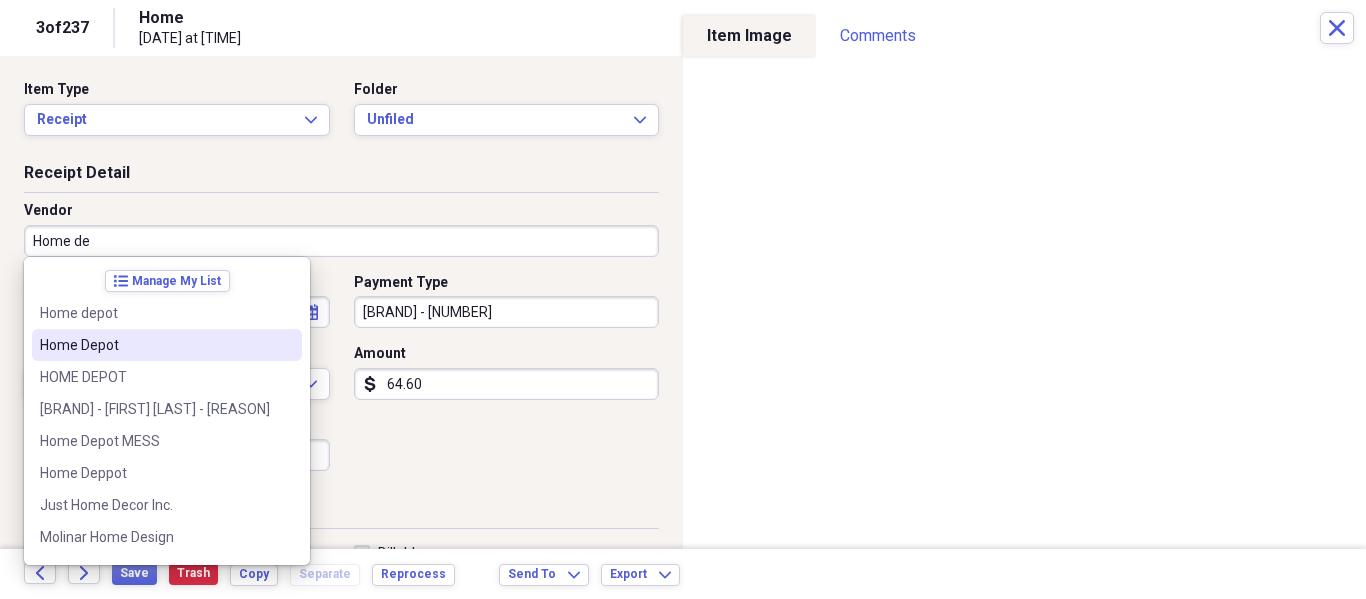 click on "Home Depot" at bounding box center [155, 345] 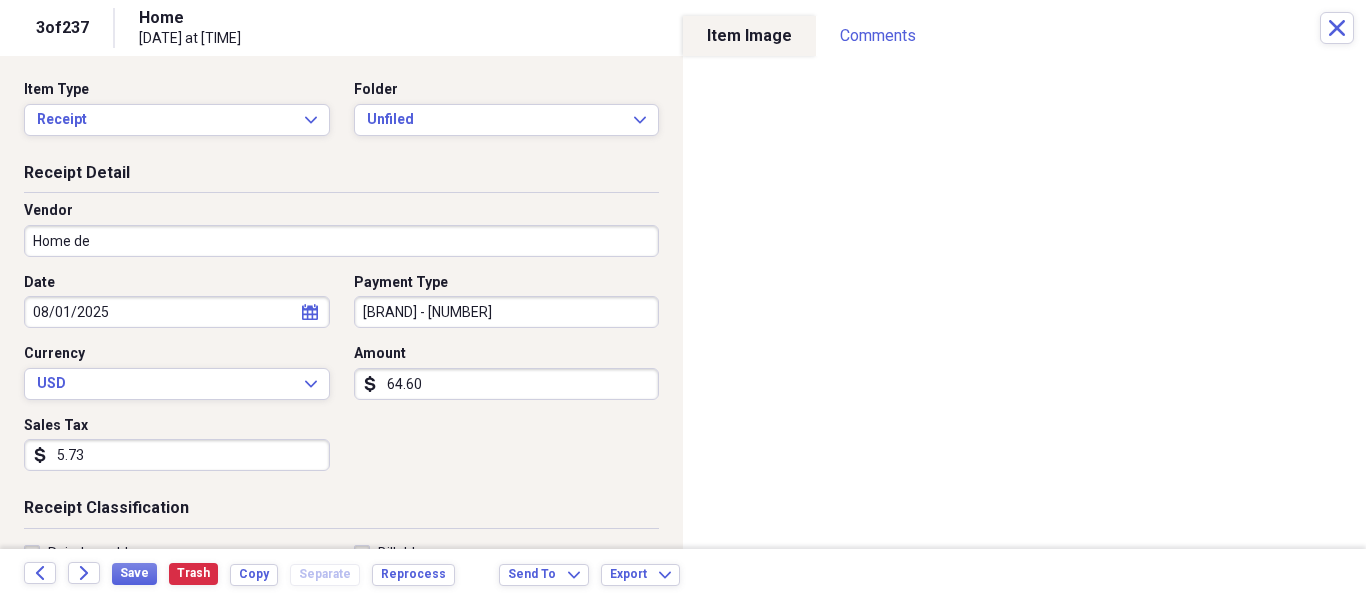 type on "Home Depot" 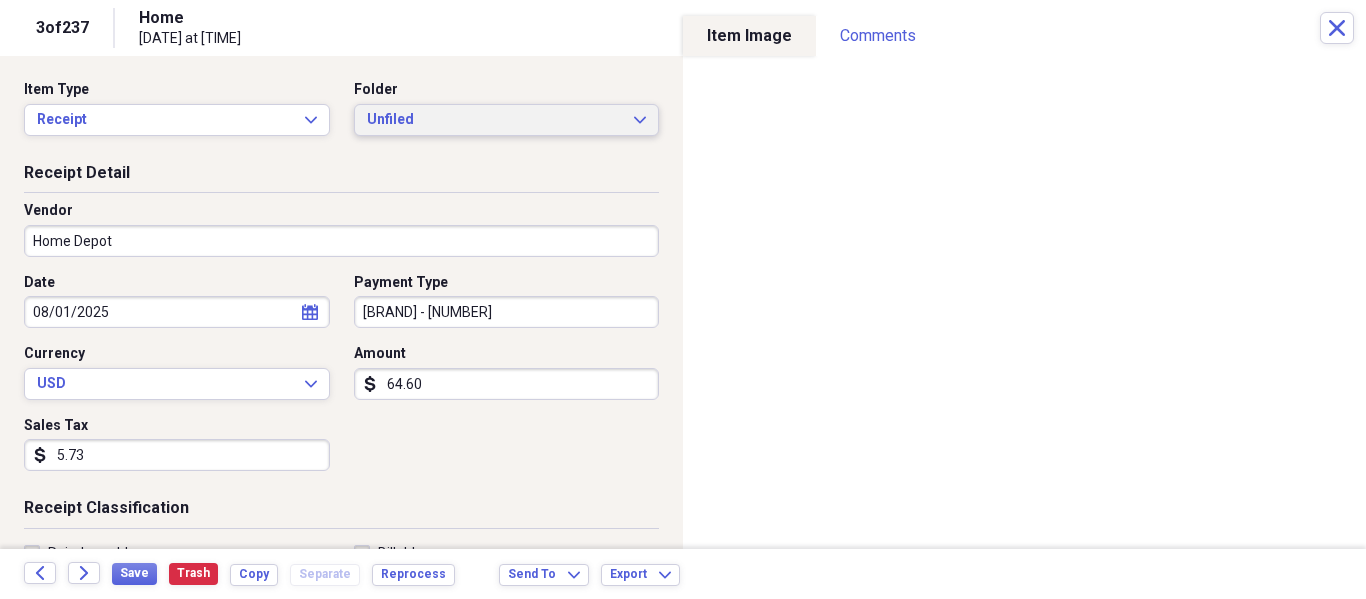 click on "Unfiled" at bounding box center [495, 120] 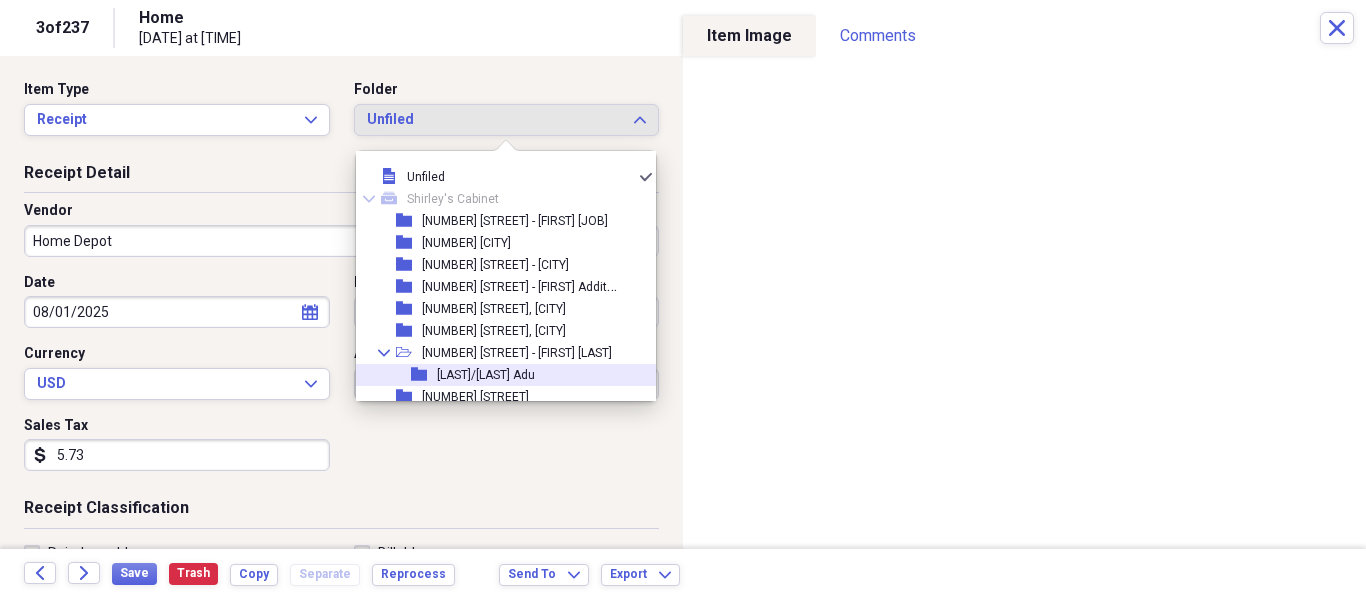 click on "Expand folder 25 Deer Trail 2025" at bounding box center (498, 441) 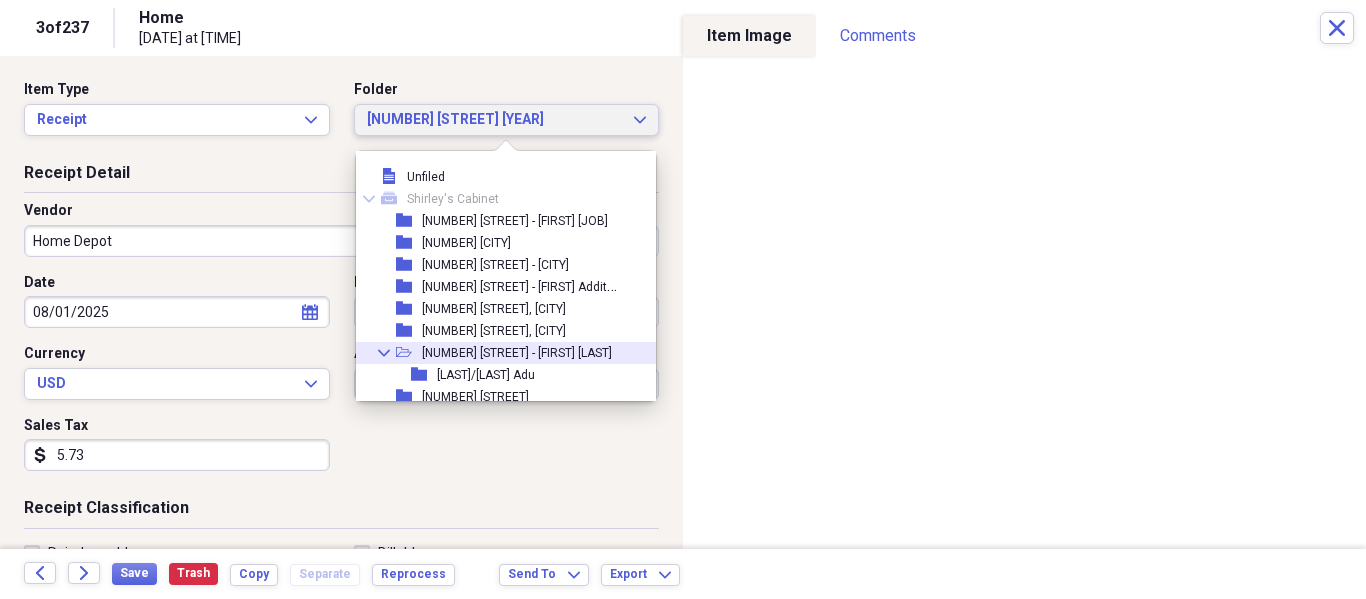 scroll, scrollTop: 77, scrollLeft: 0, axis: vertical 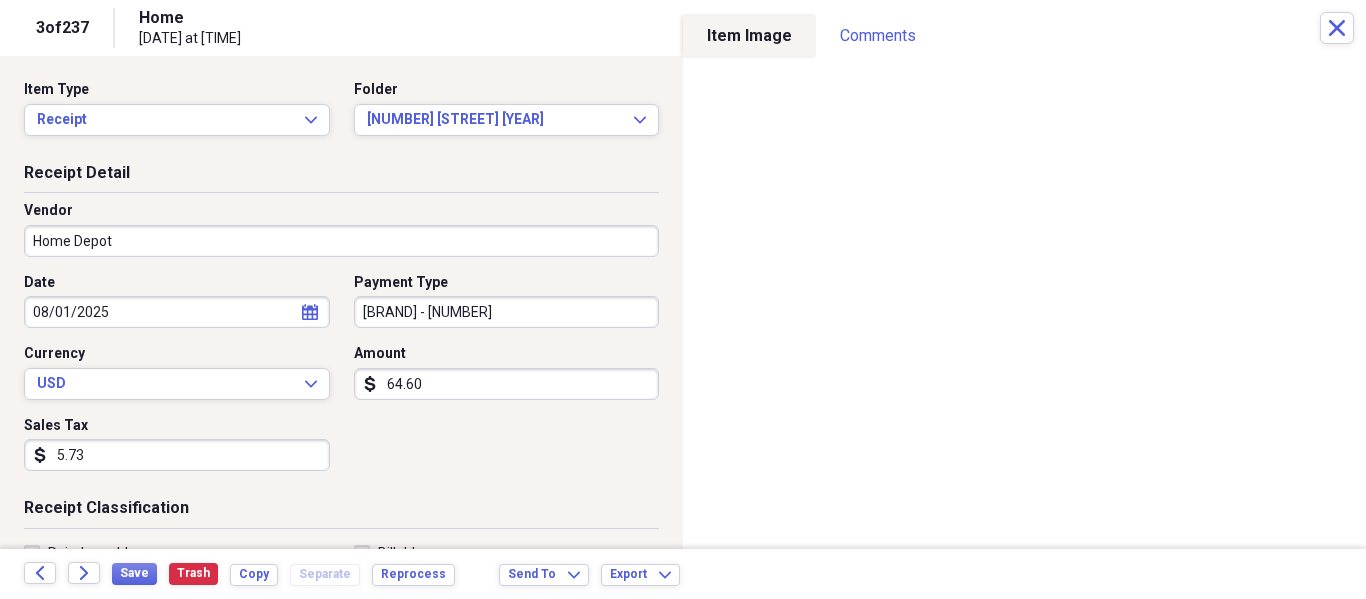 click on "Item Type Receipt Expand Folder 25 Deer Trail 2025 Expand" at bounding box center (341, 116) 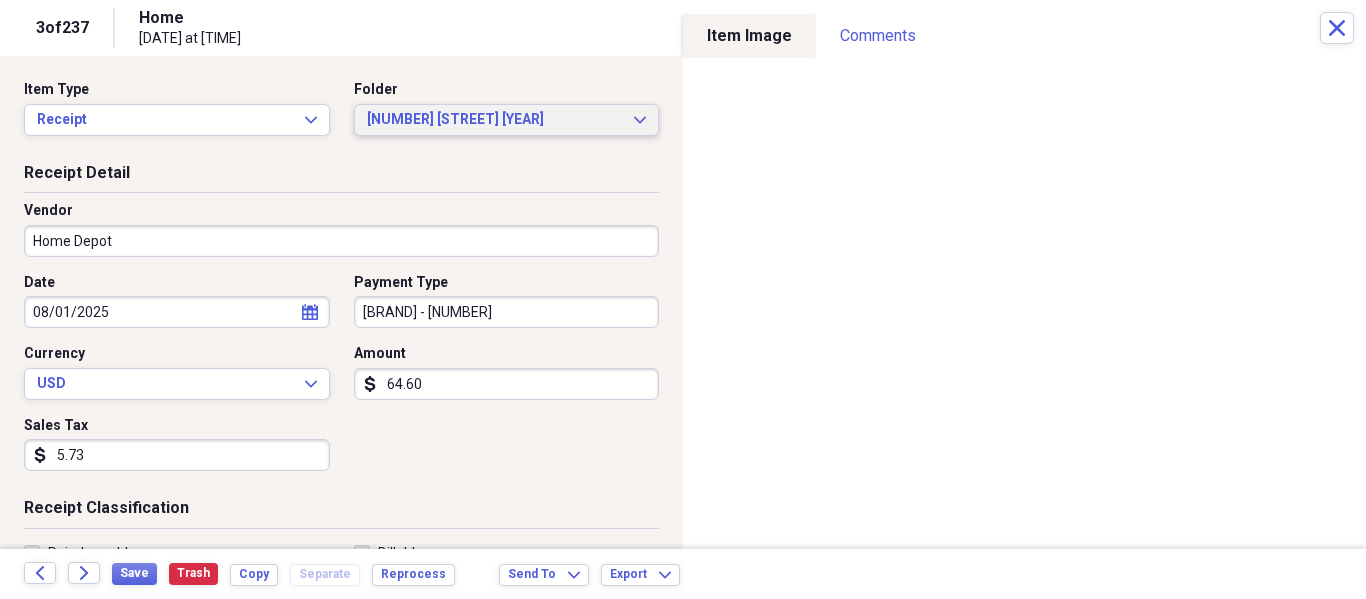 click on "25 Deer Trail 2025 Expand" at bounding box center [507, 120] 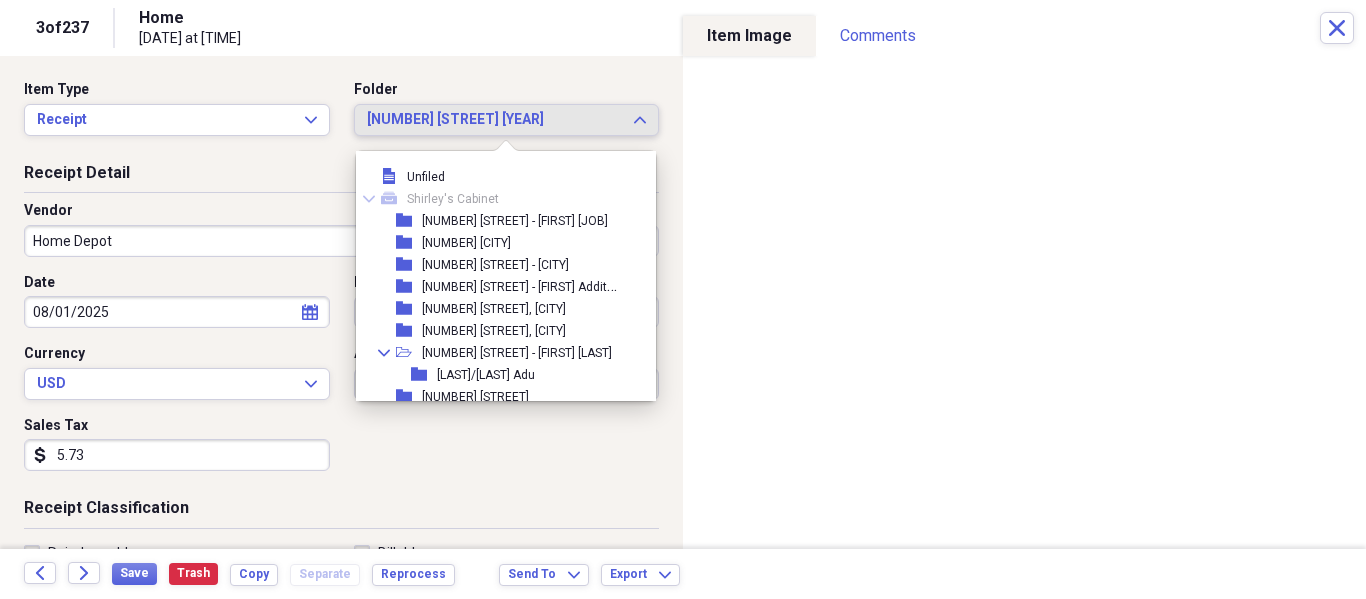 scroll, scrollTop: 165, scrollLeft: 0, axis: vertical 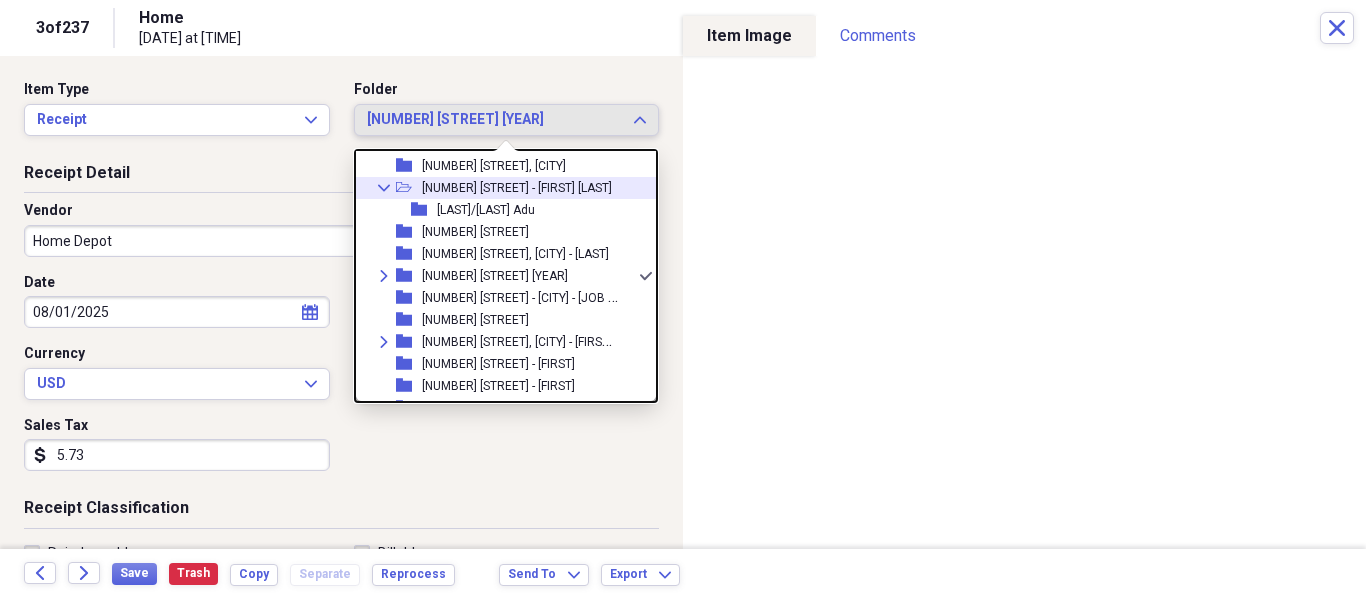 click on "[NUMBER] [STREET] - [FIRST] [LAST]" at bounding box center (517, 188) 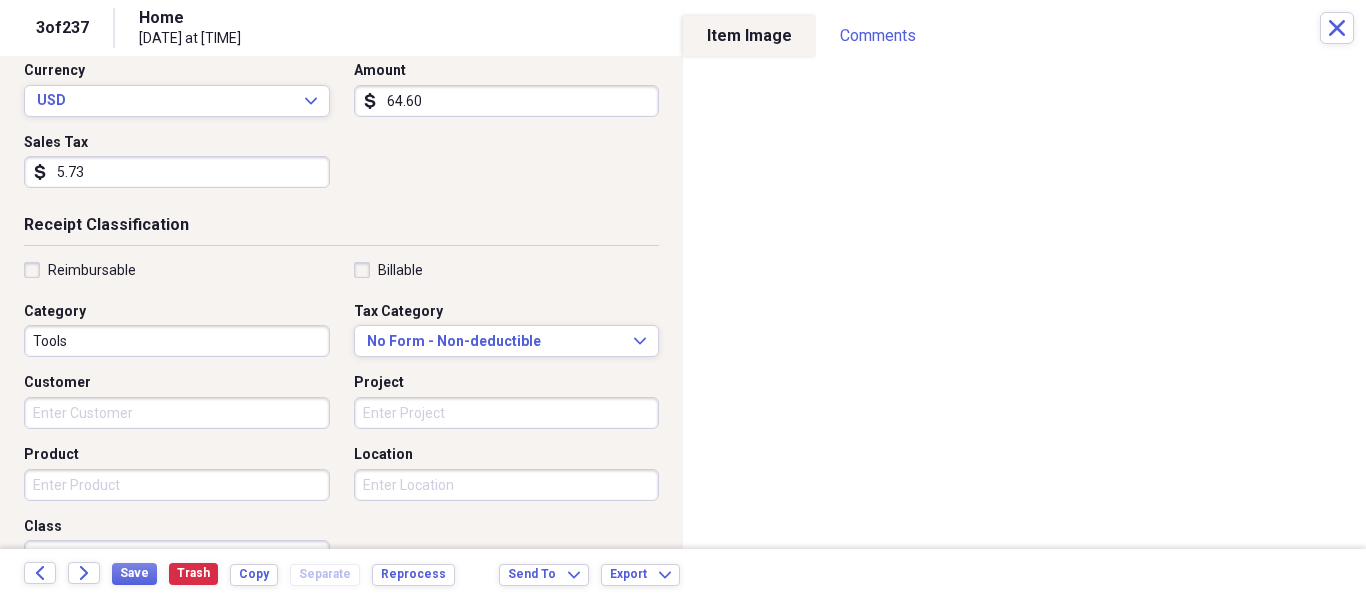 scroll, scrollTop: 285, scrollLeft: 0, axis: vertical 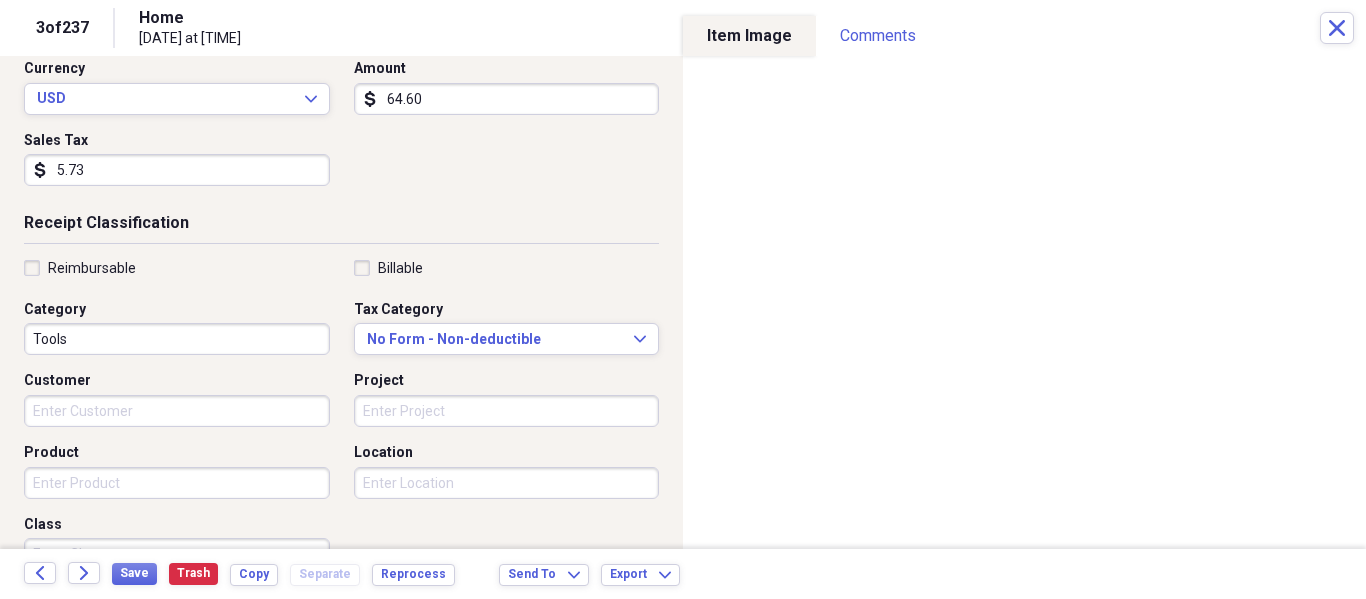 click on "Tools" at bounding box center [177, 339] 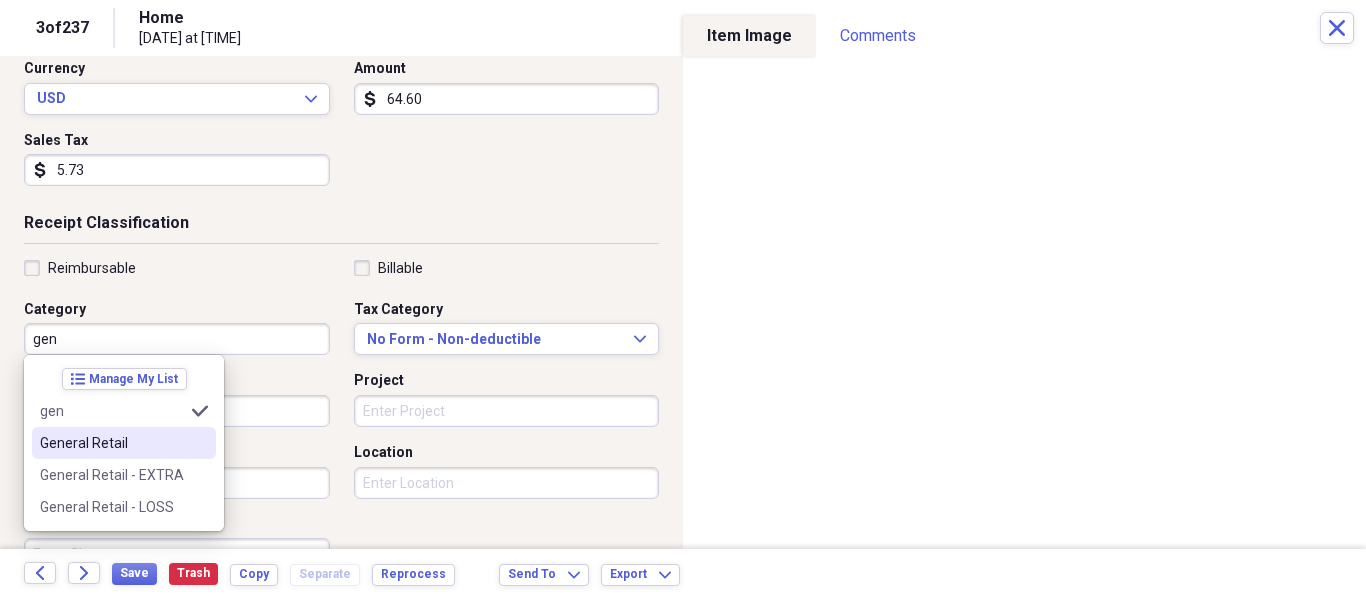click on "General Retail" at bounding box center (112, 443) 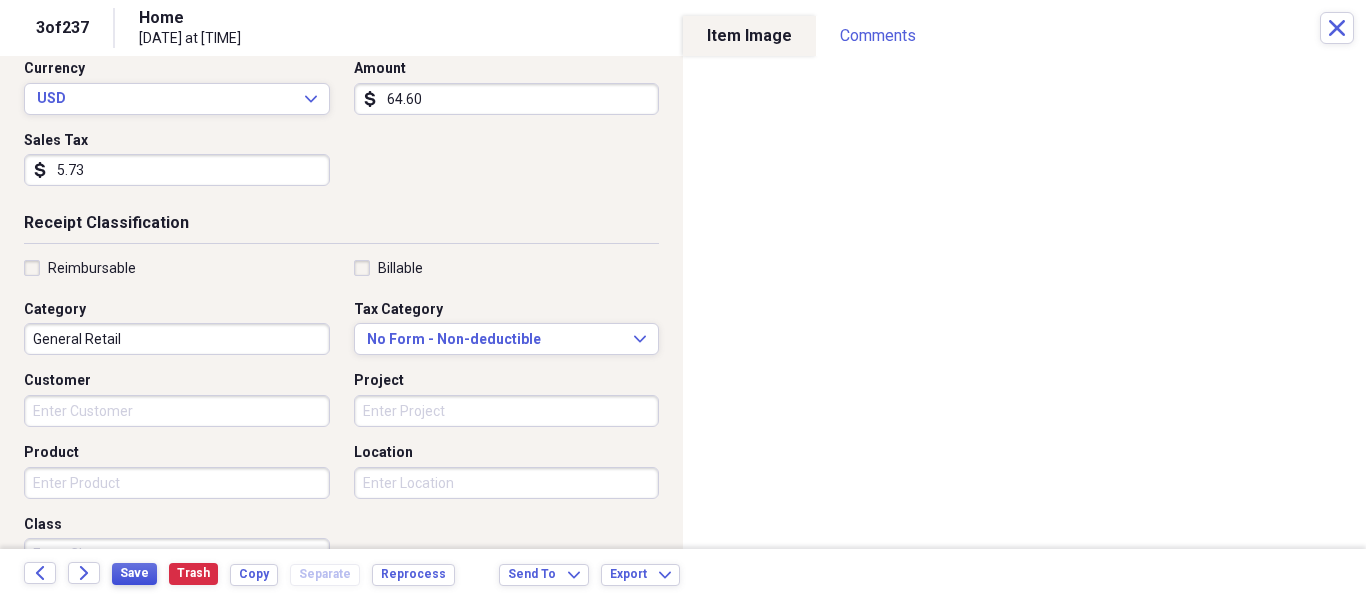 click on "Save" at bounding box center (134, 573) 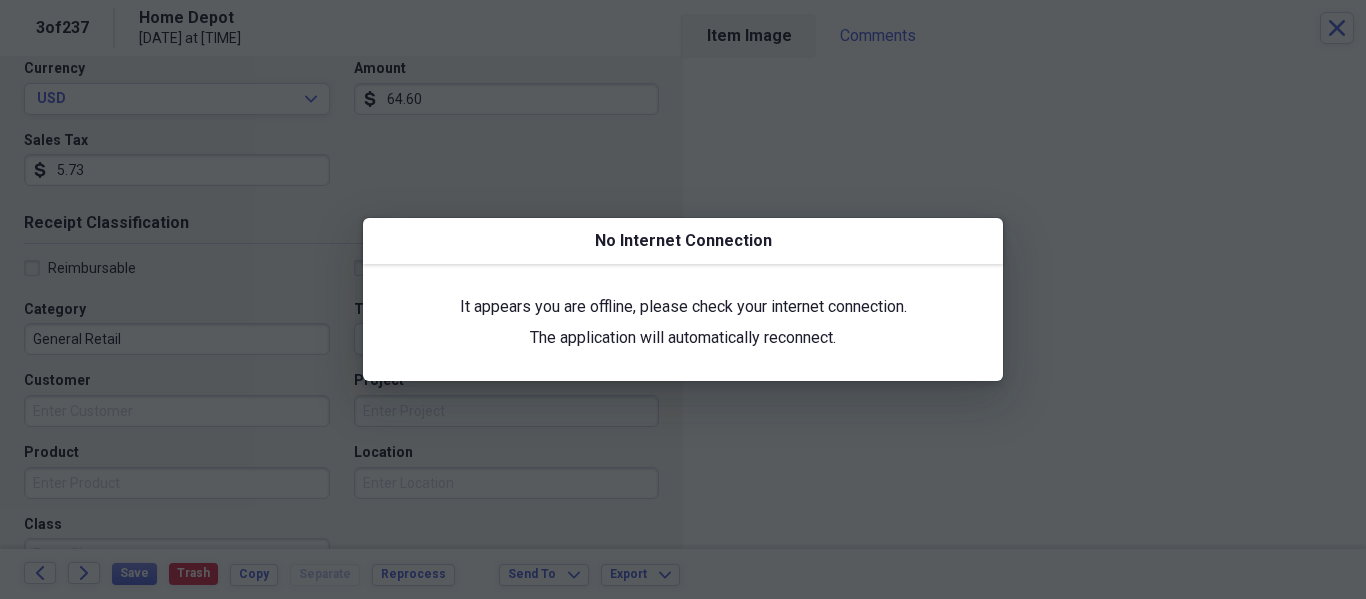 click at bounding box center [683, 299] 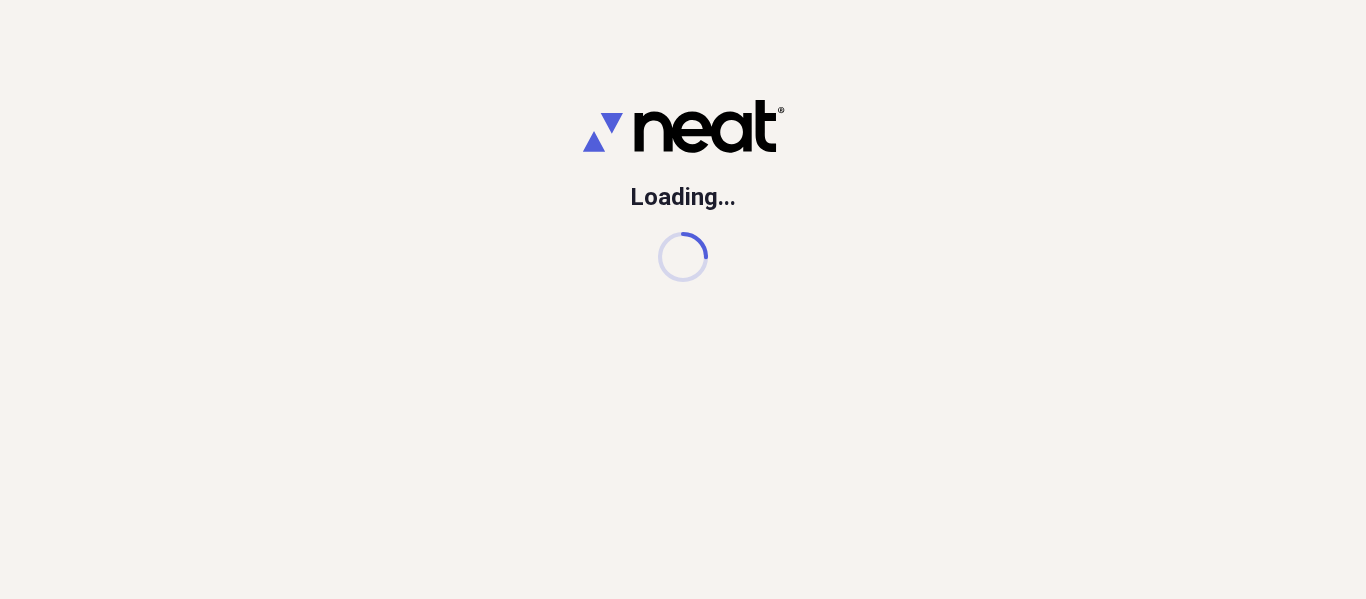 scroll, scrollTop: 0, scrollLeft: 0, axis: both 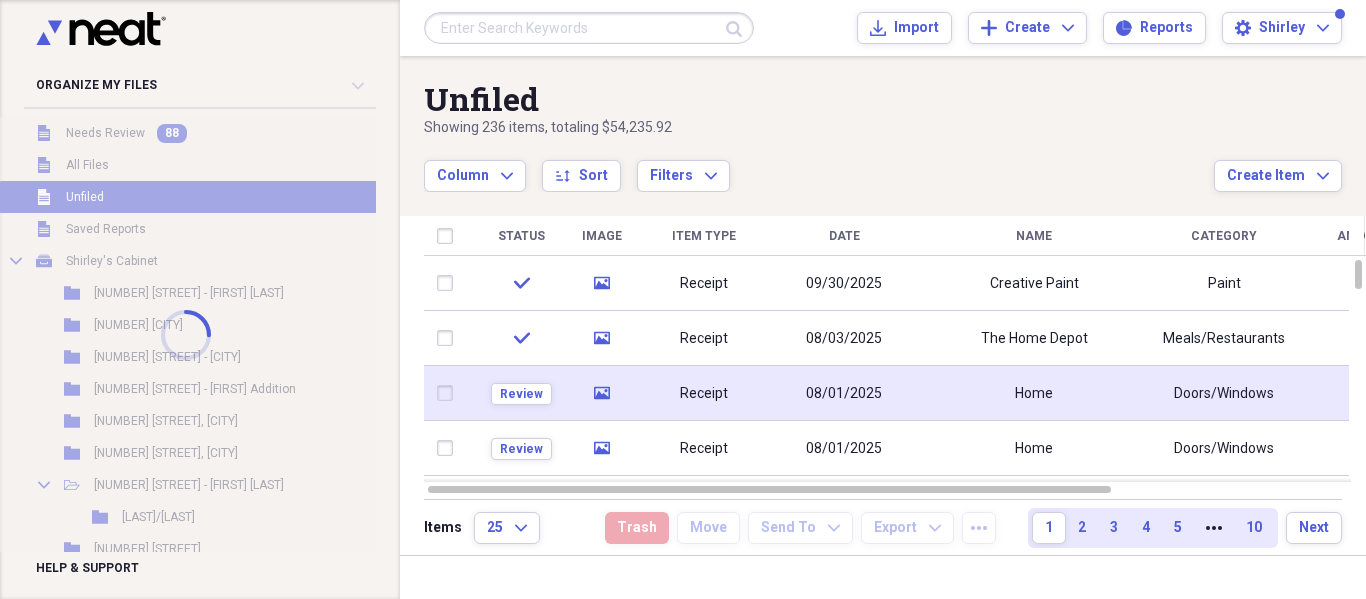 click on "08/01/2025" at bounding box center (844, 394) 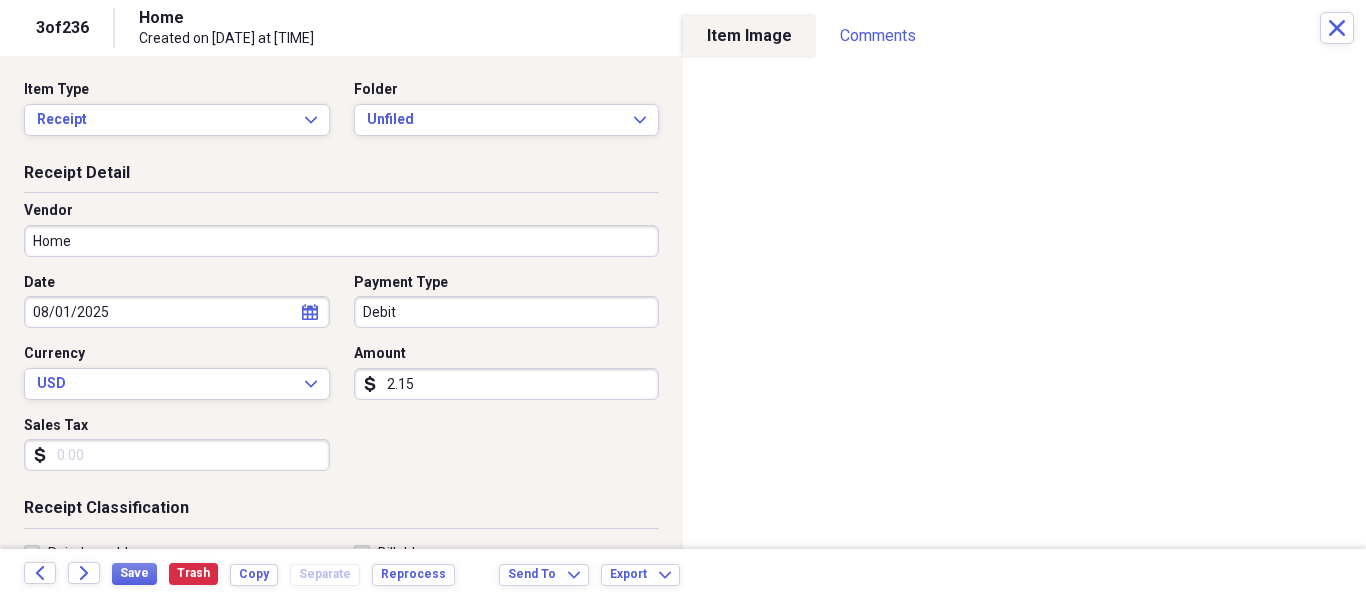 click on "Organize My Files [NUMBER] Collapse Unfiled Needs Review [NUMBER] Unfiled All Files Unfiled Unfiled Unfiled Saved Reports Collapse My Cabinet [FIRST]'s Cabinet Add Folder Folder [NUMBER] [STREET] - [FIRST] Job Add Folder Folder [NUMBER] [CITY] Add Folder Folder [NUMBER] [STREET] - [FIRST] Addition Add Folder Folder [NUMBER] [STREET], [CITY] Add Folder Folder [NUMBER] [STREET], [CITY] Add Folder Collapse Open Folder [NUMBER] [STREET] - [FIRST] [LAST] Add Folder Folder [LAST]/[LAST] Adu Add Folder Folder [NUMBER] [STREET] Add Folder Folder [NUMBER] [STREET], [CITY] - [FIRST] Add Folder Collapse Open Folder [NUMBER] [STREET] [YEAR] Add Folder Collapse Open Folder [NUMBER] [STREET] - [FIRST] - [DATE] - Laundry Room Add Folder Folder Deck Add Folder Folder [NUMBER] [STREET] - [CITY] - Deck Job Add Folder Folder [NUMBER] [STREET] Add Folder Expand Folder [NUMBER] [STREET], [CITY] - [FIRST] & [FIRST] [LAST] Add Folder Folder [NUMBER] [STREET] - [FIRST] Add Folder Folder [NUMBER] [STREET] - [FIRST]" at bounding box center (683, 299) 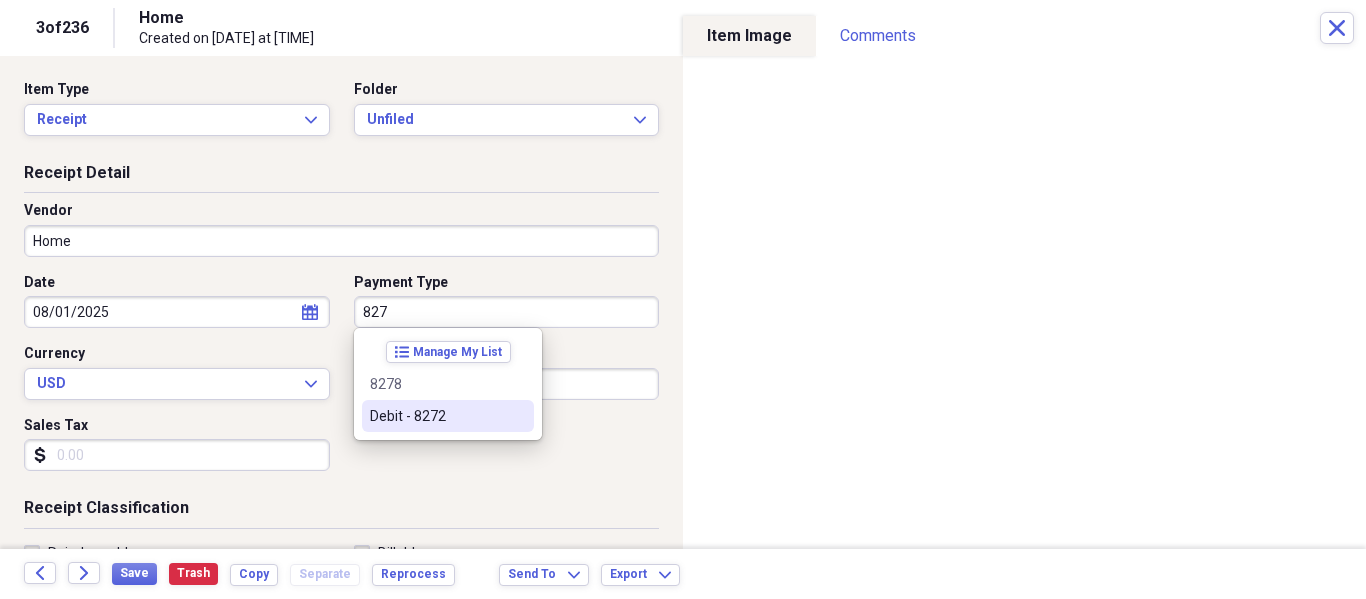click on "Debit - 8272" at bounding box center (436, 416) 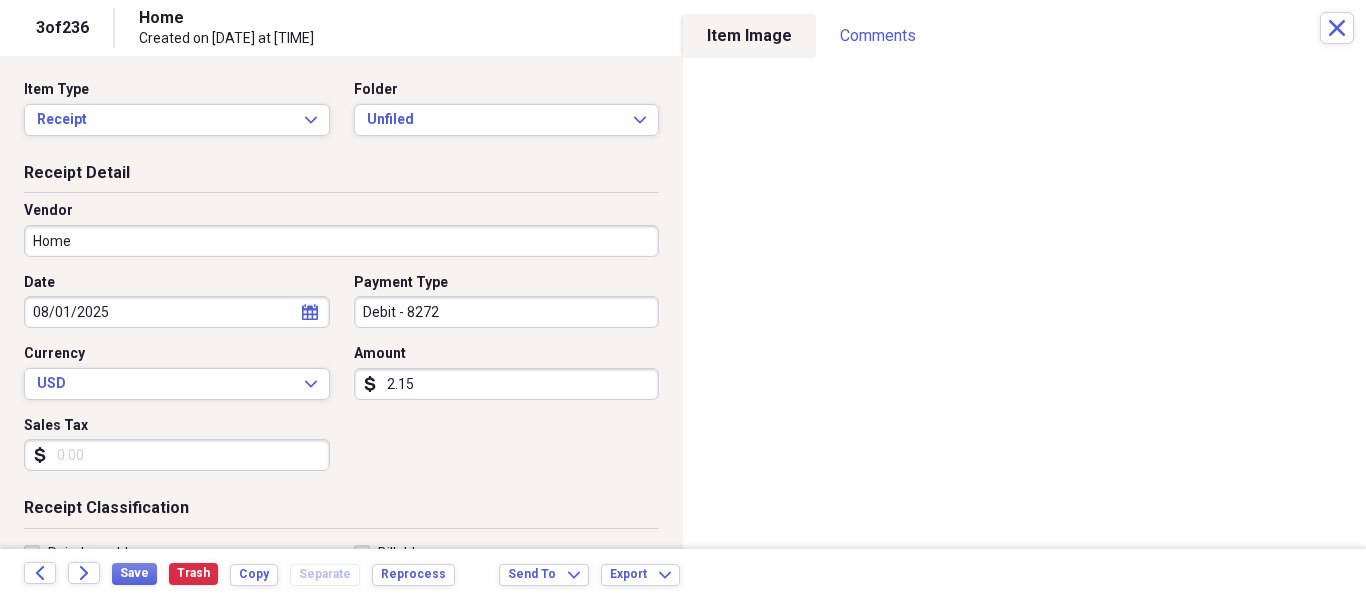 click on "Home" at bounding box center (341, 241) 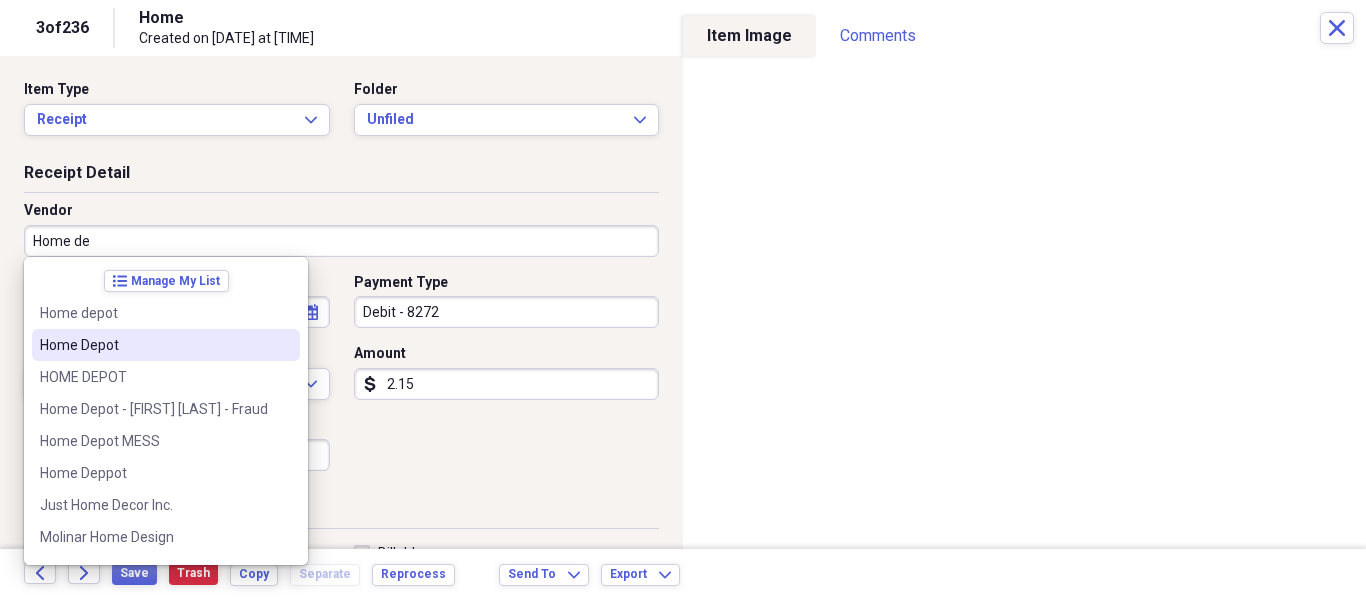 click on "Home Depot" at bounding box center [154, 345] 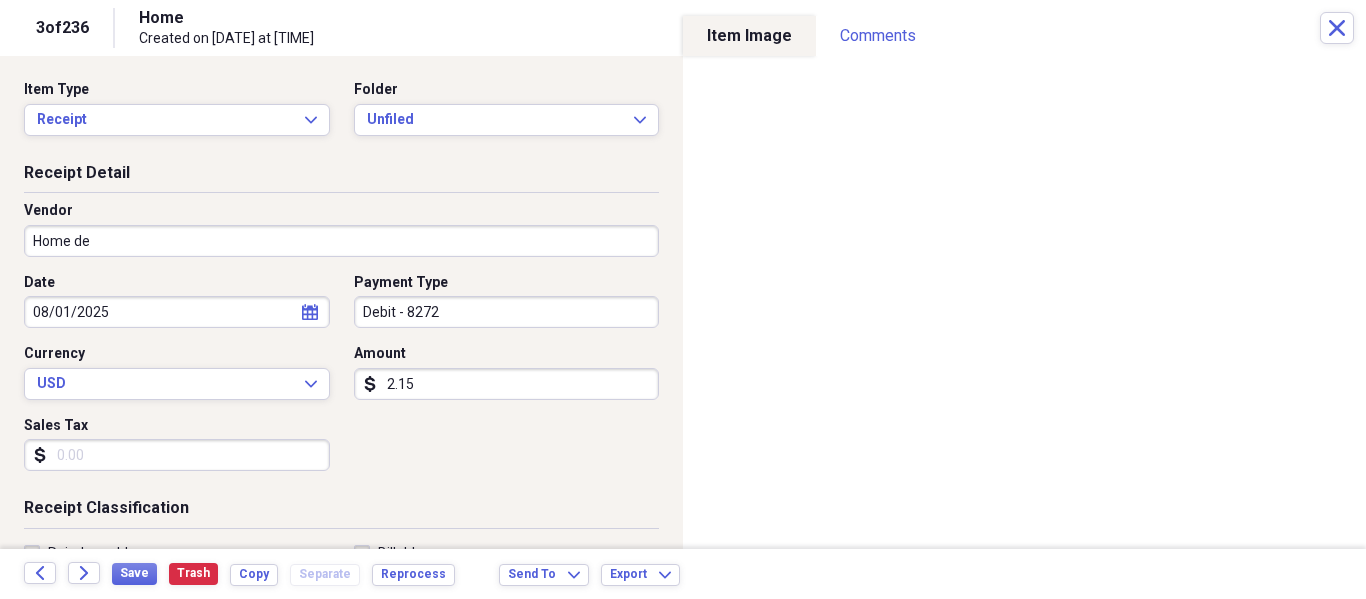 type on "Home Depot" 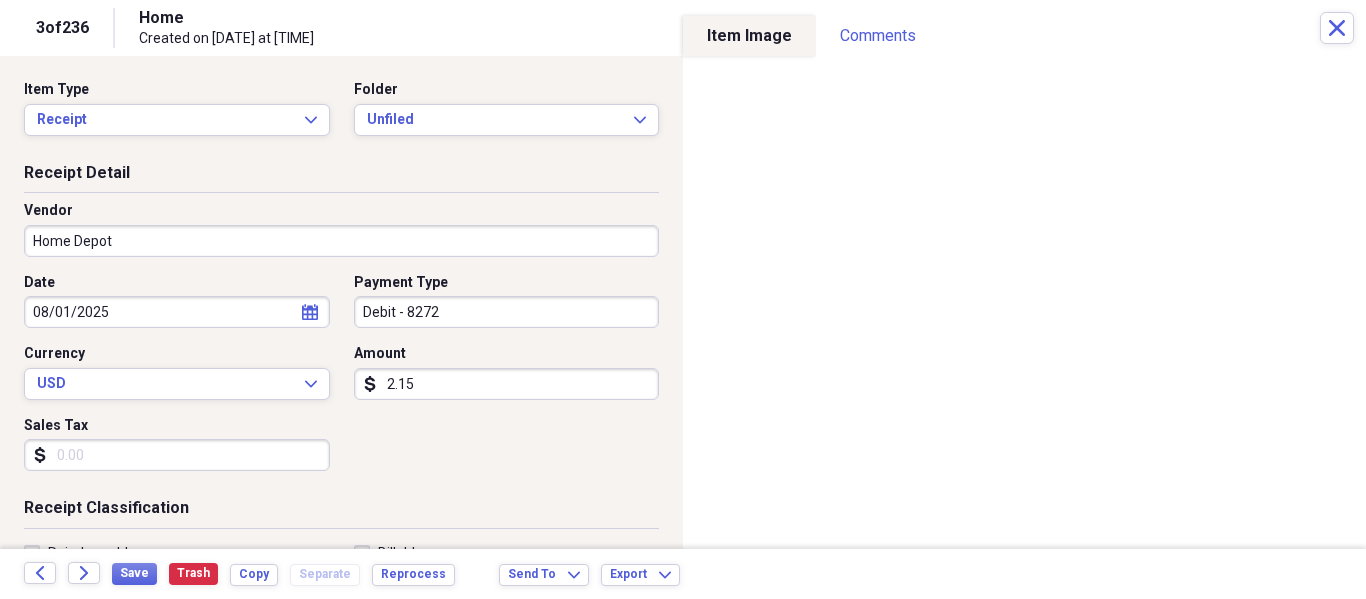 type on "Tools" 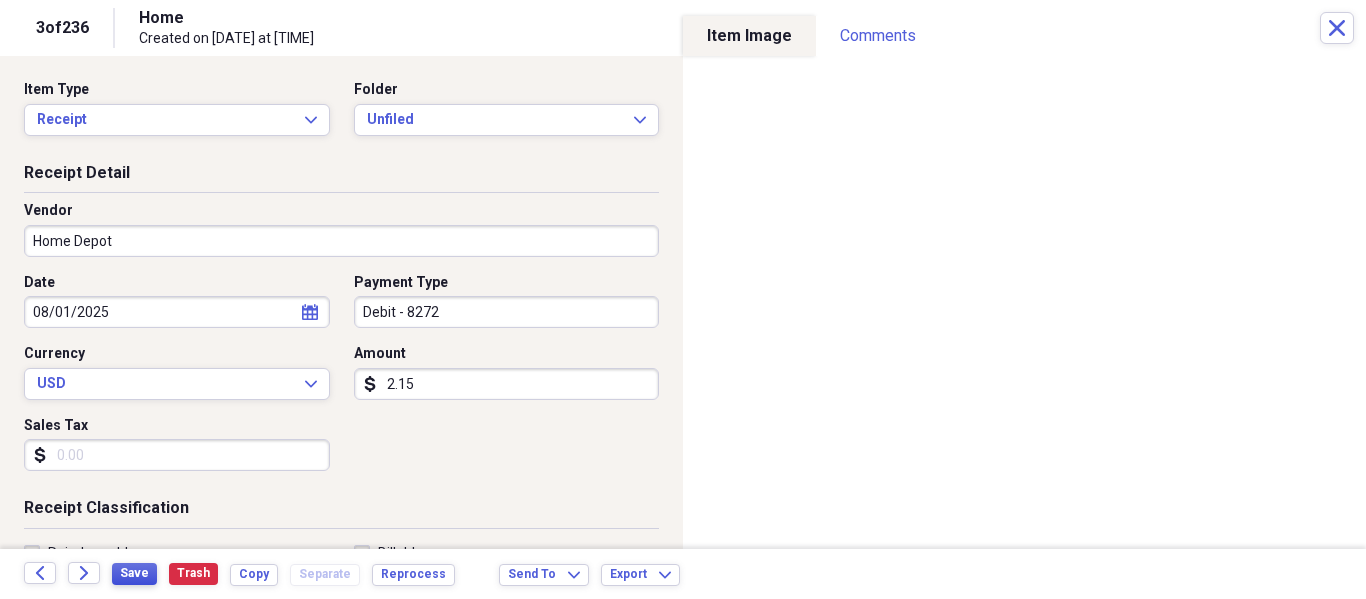 click on "Save" at bounding box center [134, 573] 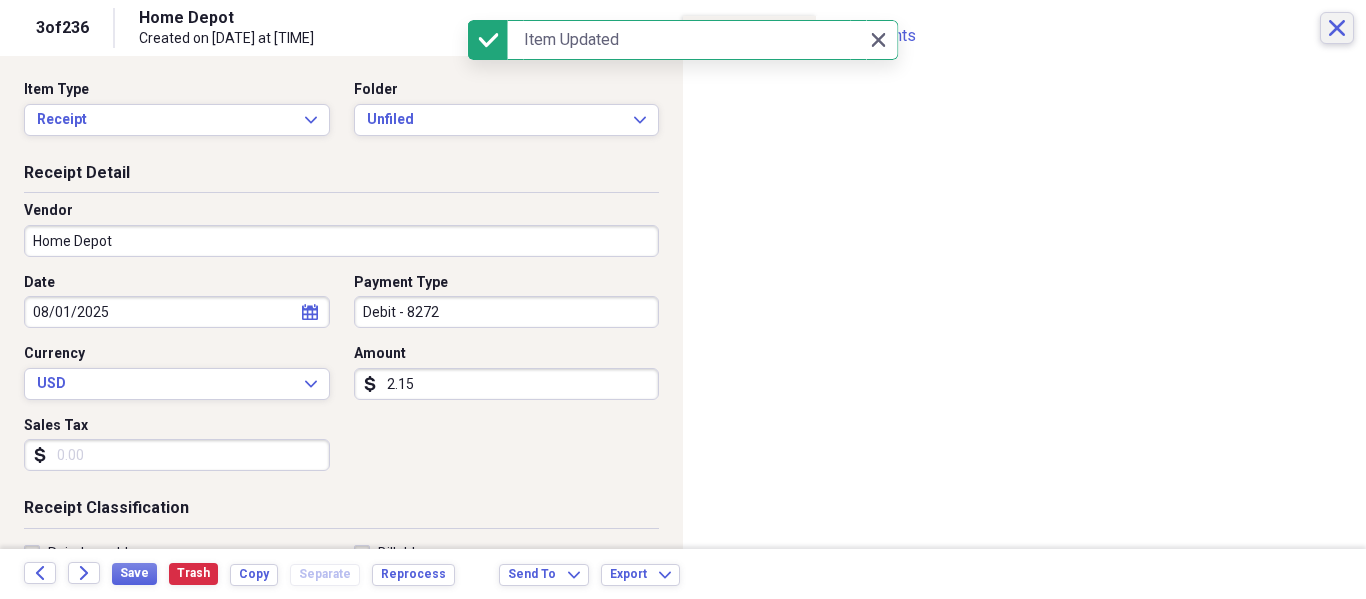 click 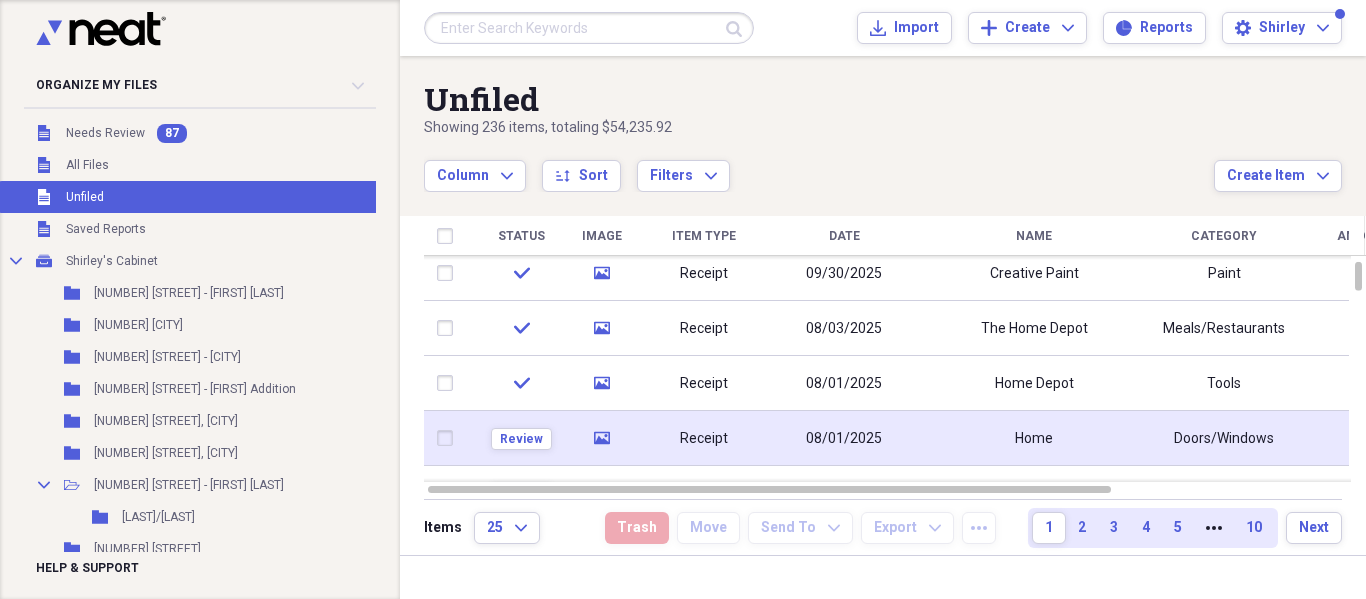 click on "08/01/2025" at bounding box center (844, 438) 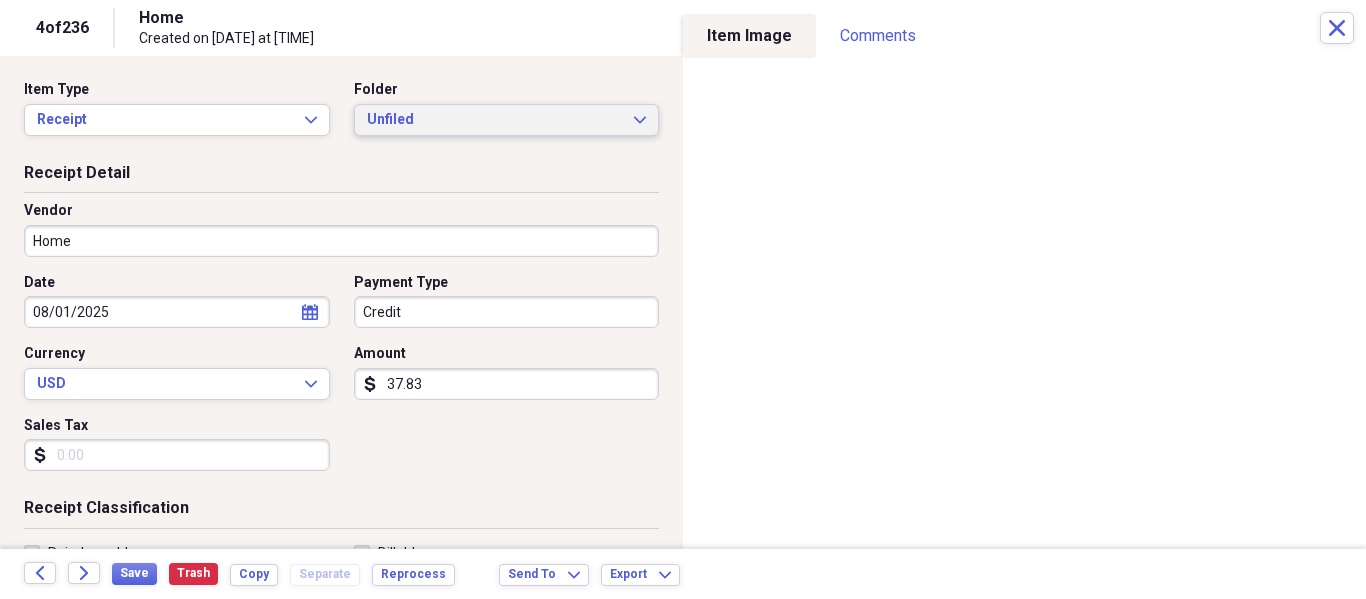 click on "Unfiled" at bounding box center (495, 120) 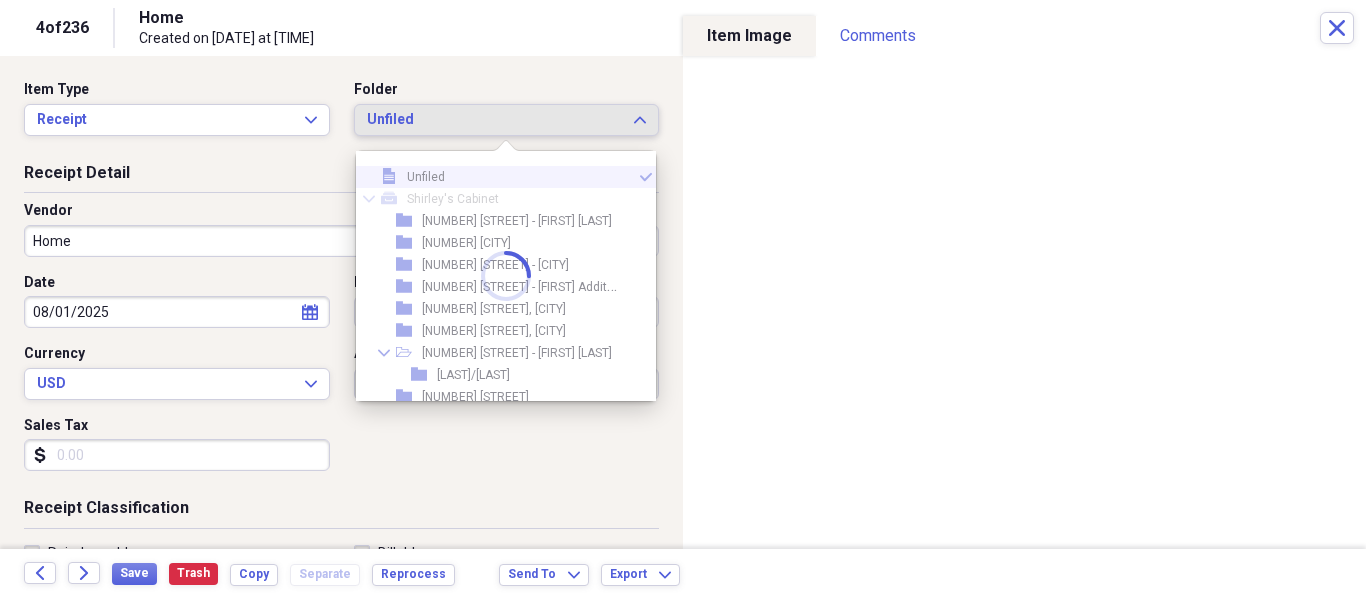 scroll, scrollTop: 293, scrollLeft: 0, axis: vertical 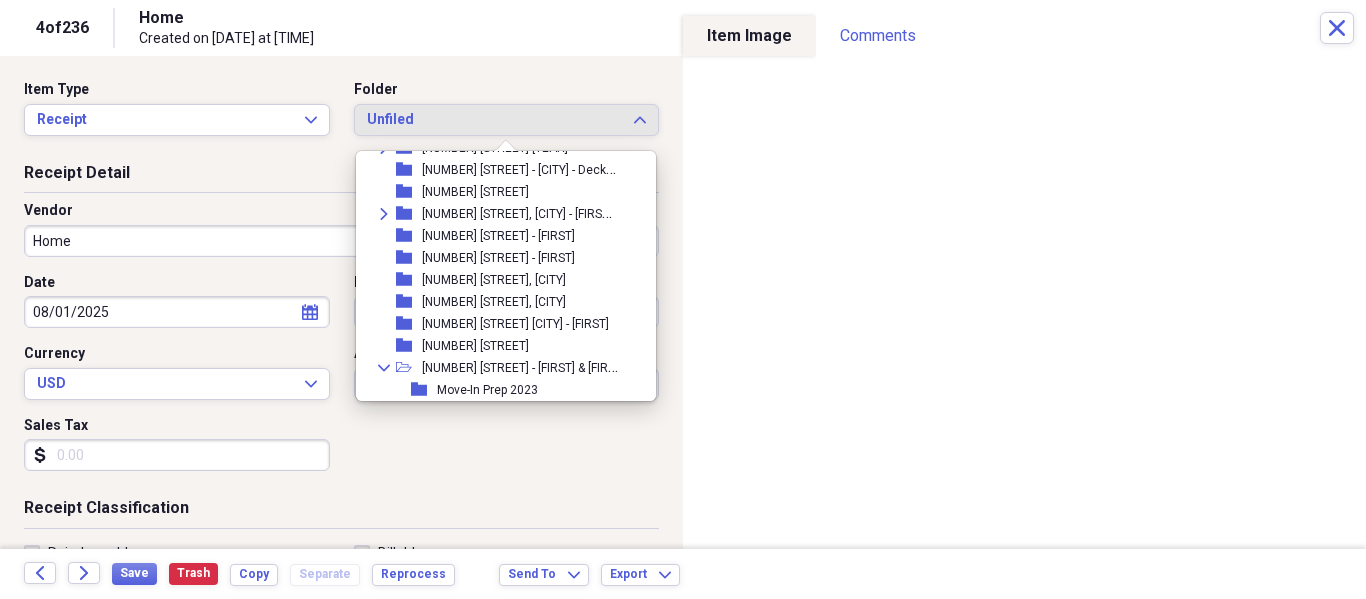 click on "[NUMBER] [STREET] - [FIRST] & [FIRST] [LAST]" at bounding box center [542, 366] 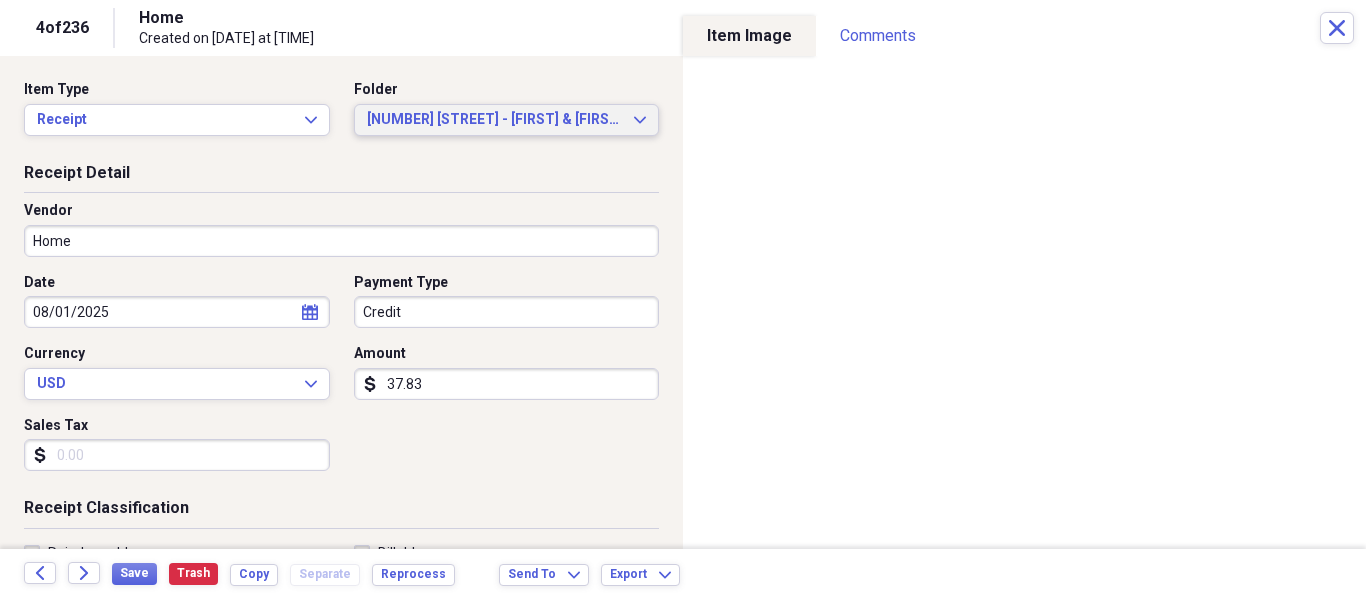 scroll, scrollTop: 0, scrollLeft: 0, axis: both 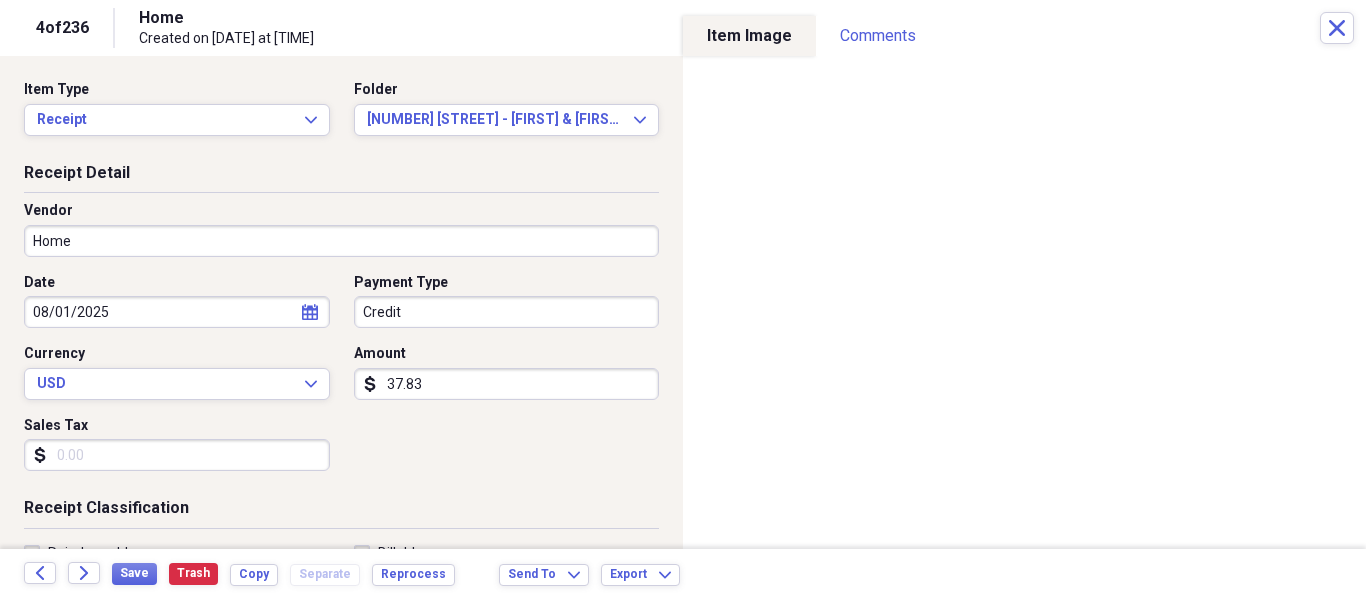 click on "Home" at bounding box center [341, 241] 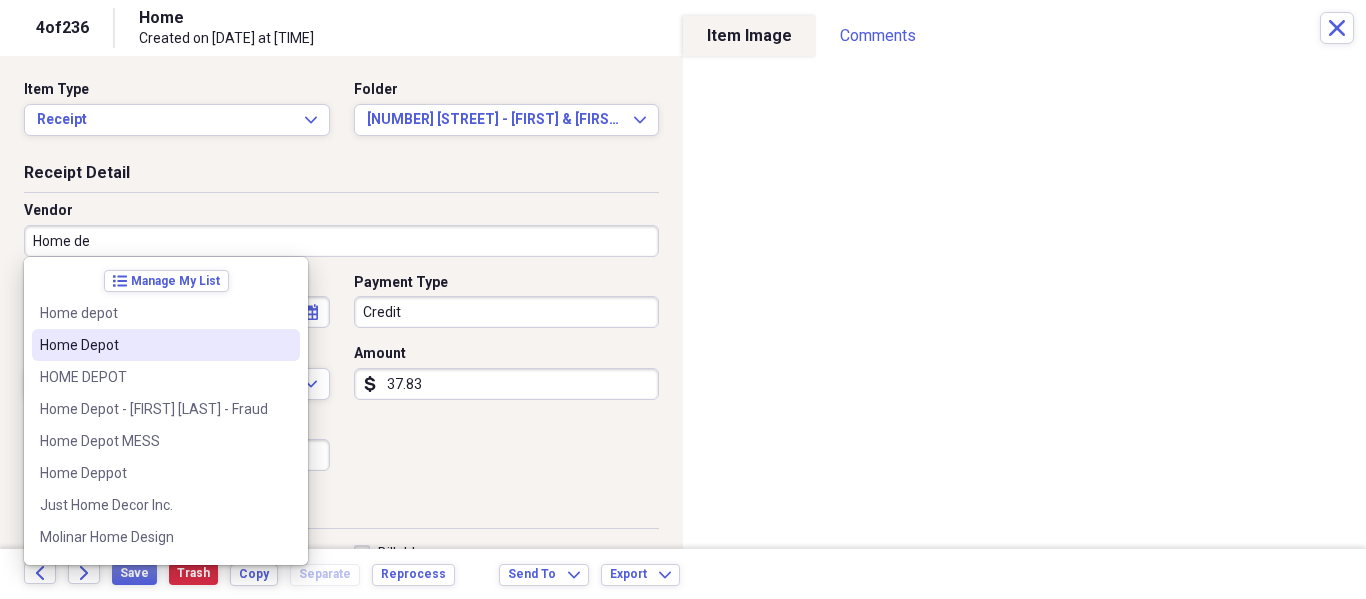 click on "Home Depot" at bounding box center (154, 345) 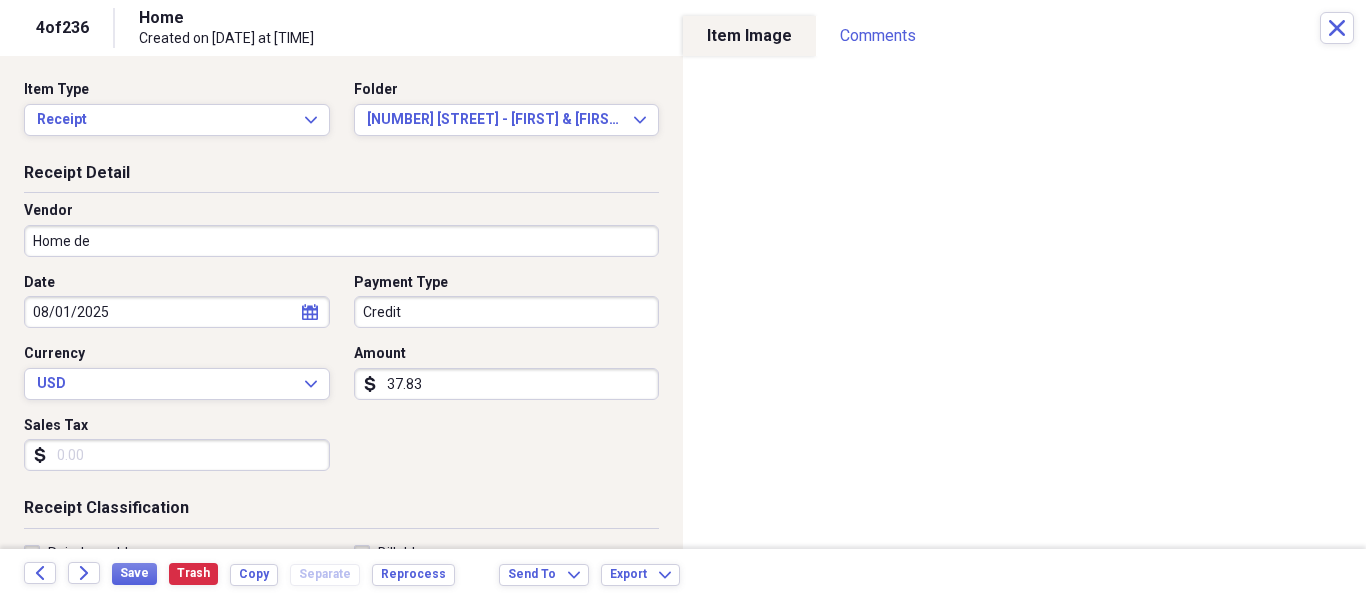 type on "Home Depot" 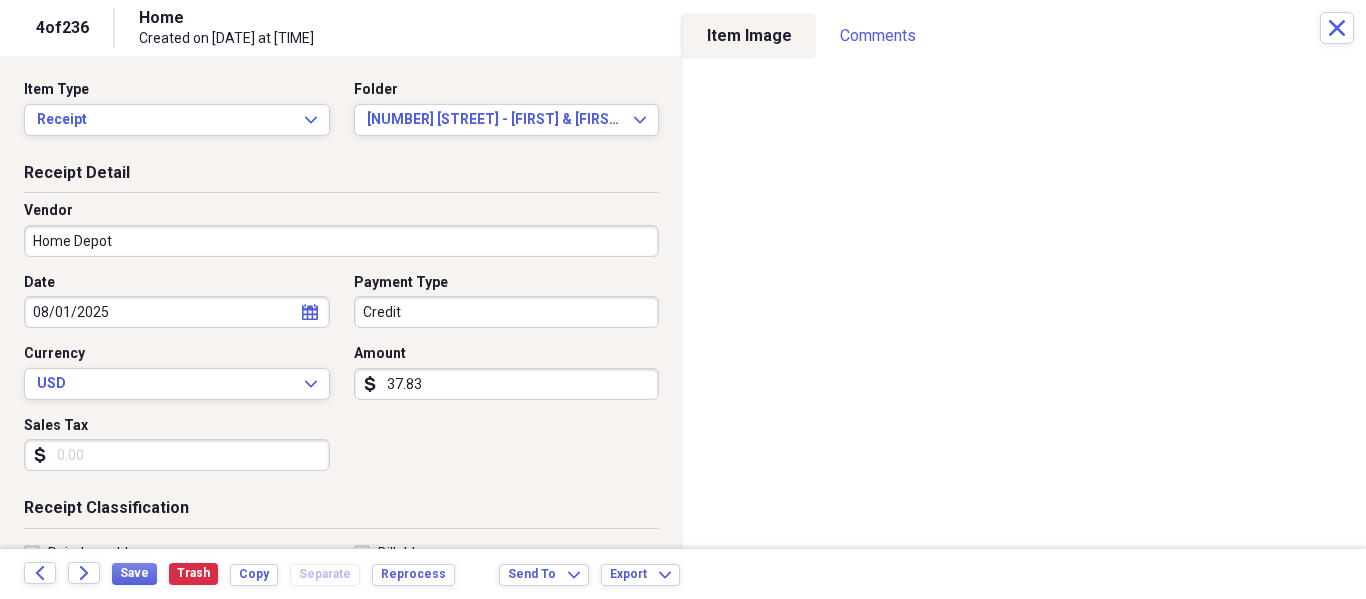 type on "Tools" 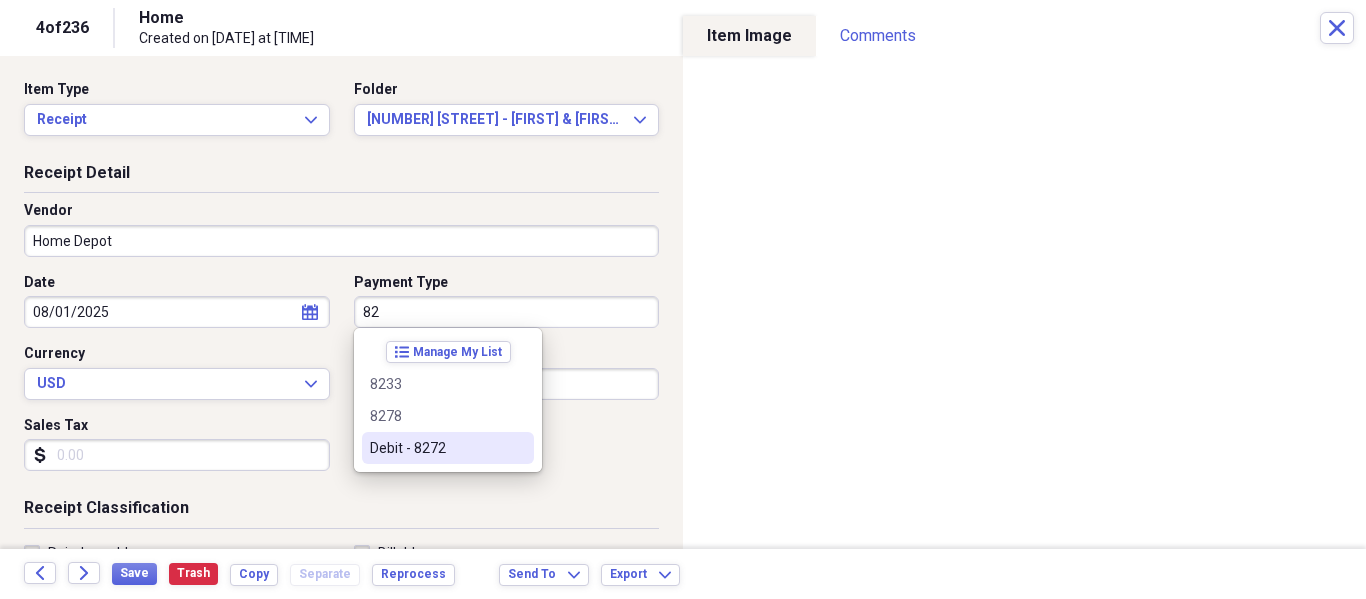 click on "Debit - 8272" at bounding box center (436, 448) 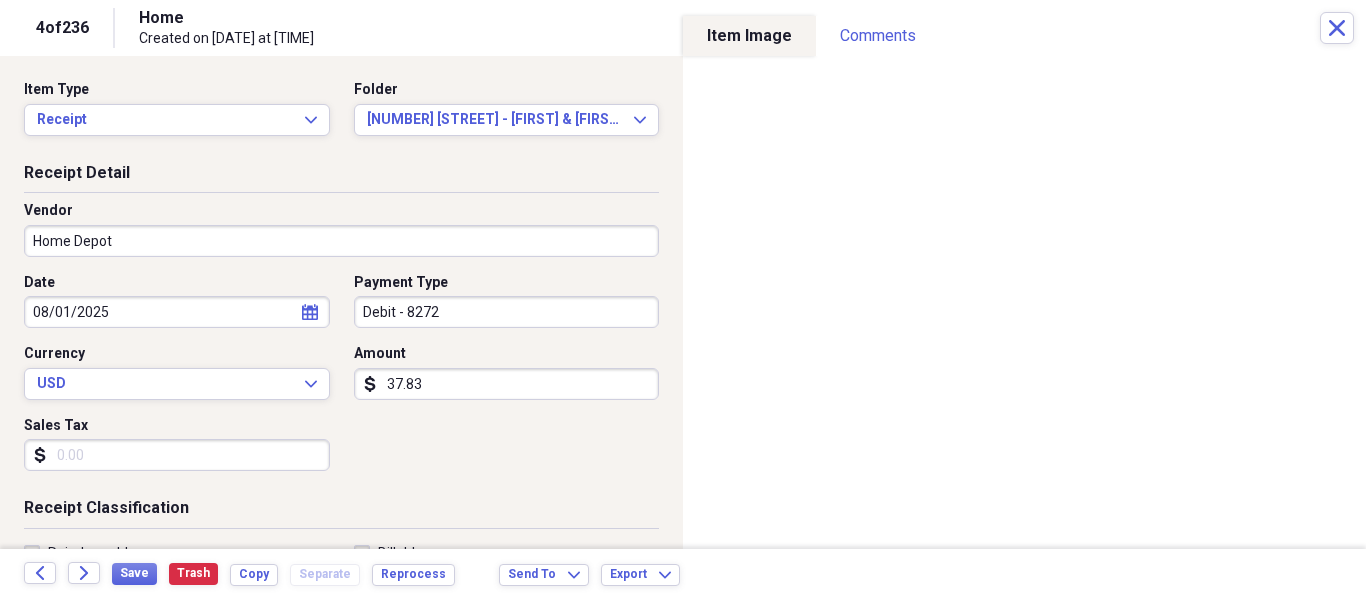 click on "Sales Tax" at bounding box center (177, 455) 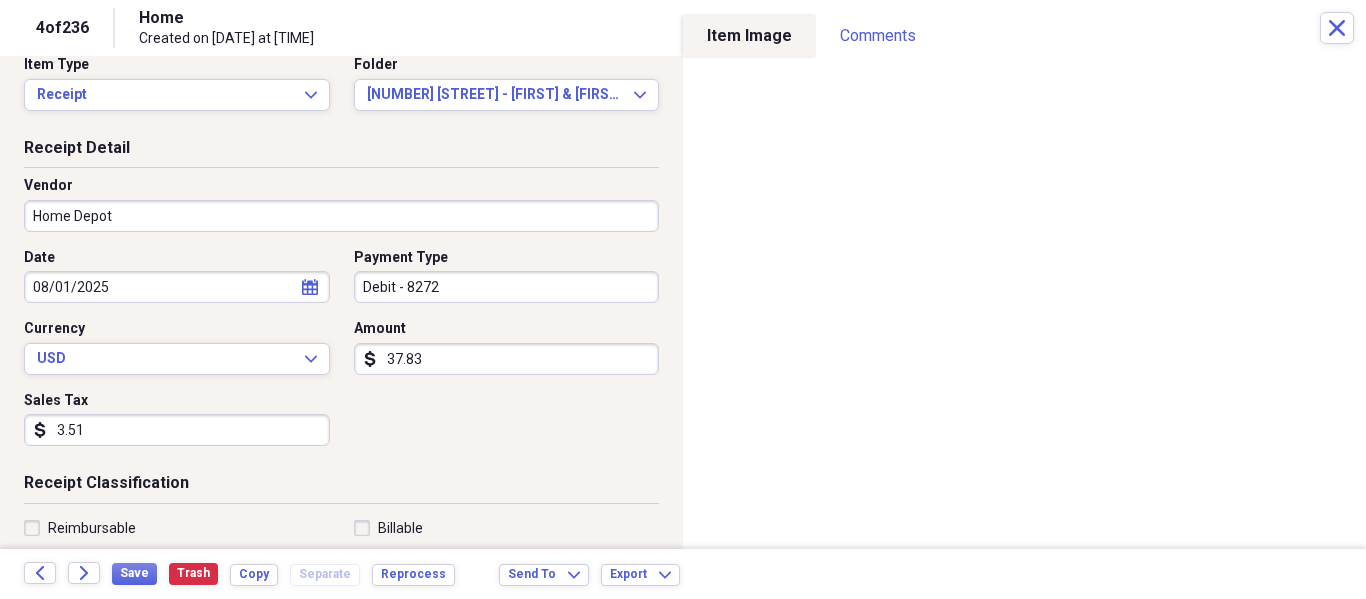 scroll, scrollTop: 104, scrollLeft: 0, axis: vertical 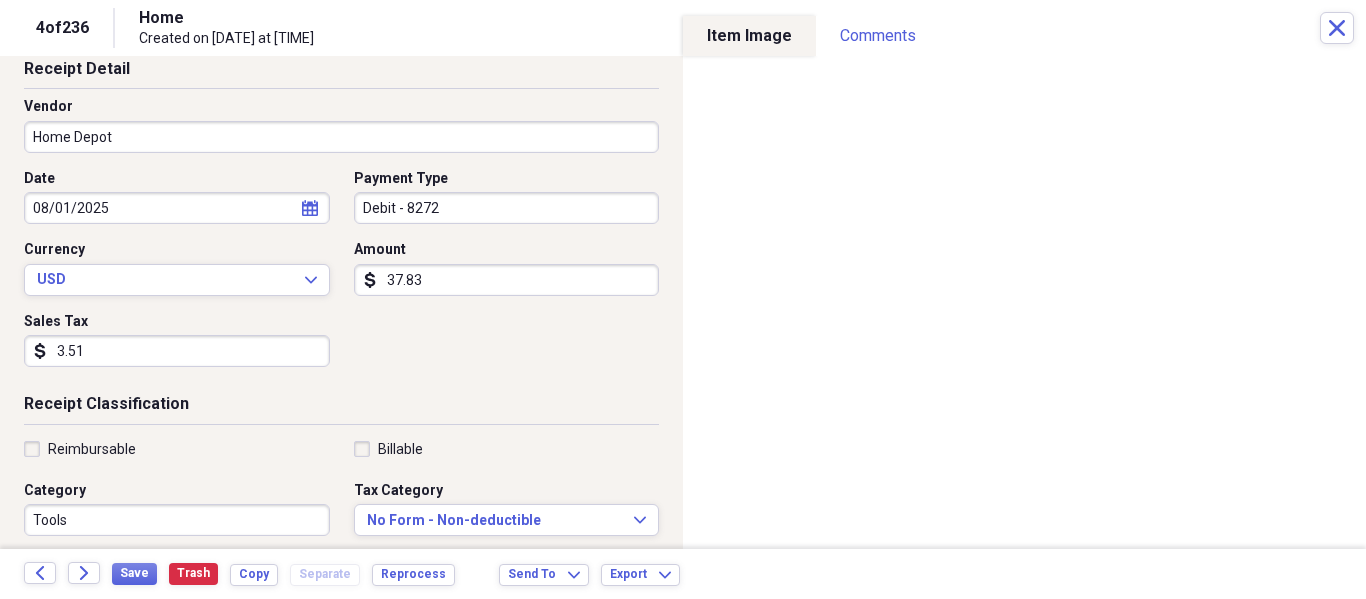 type on "3.51" 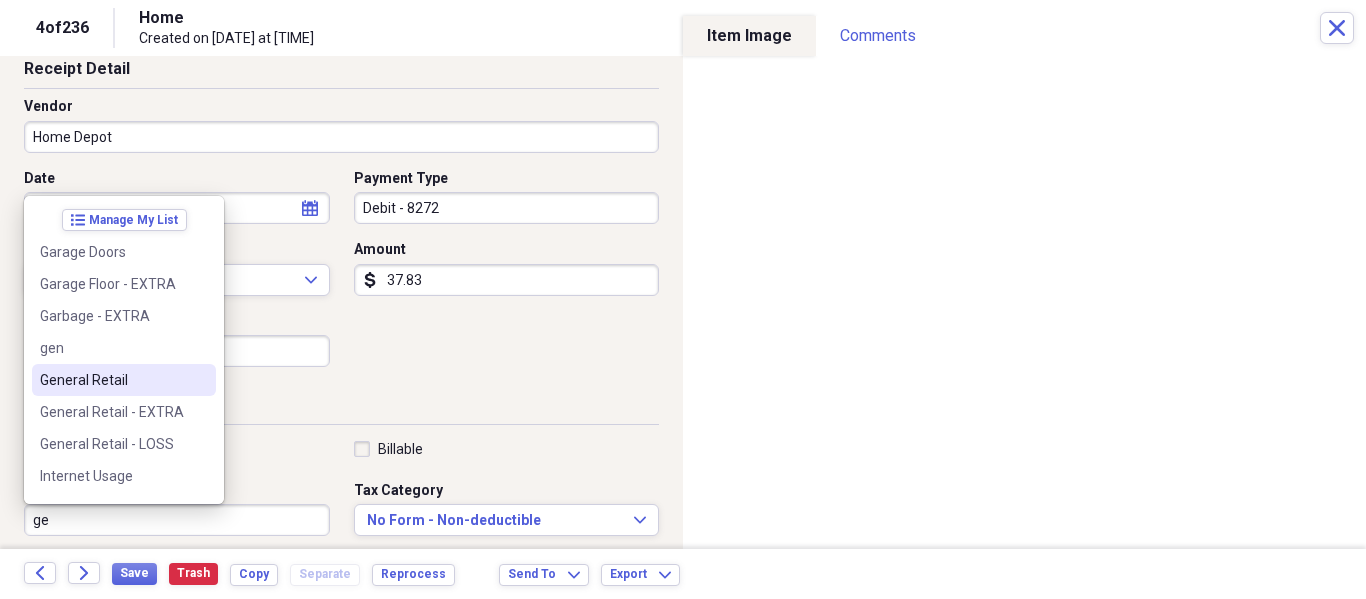 click on "General Retail" at bounding box center (124, 380) 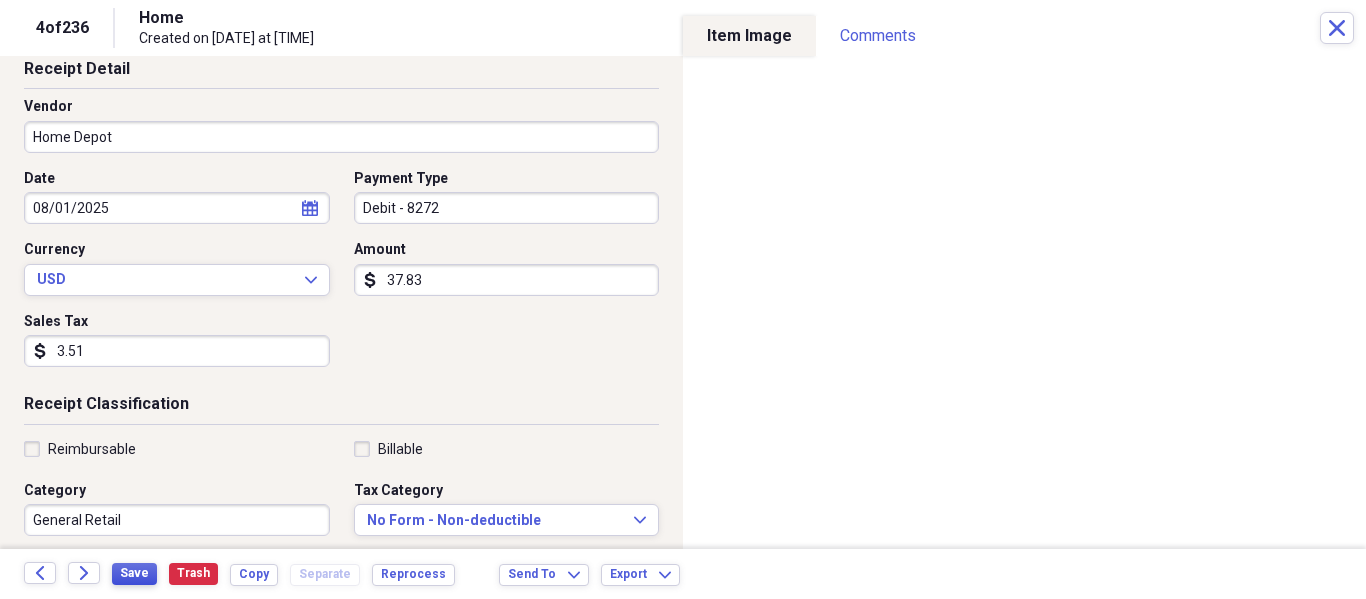 click on "Save" at bounding box center (134, 573) 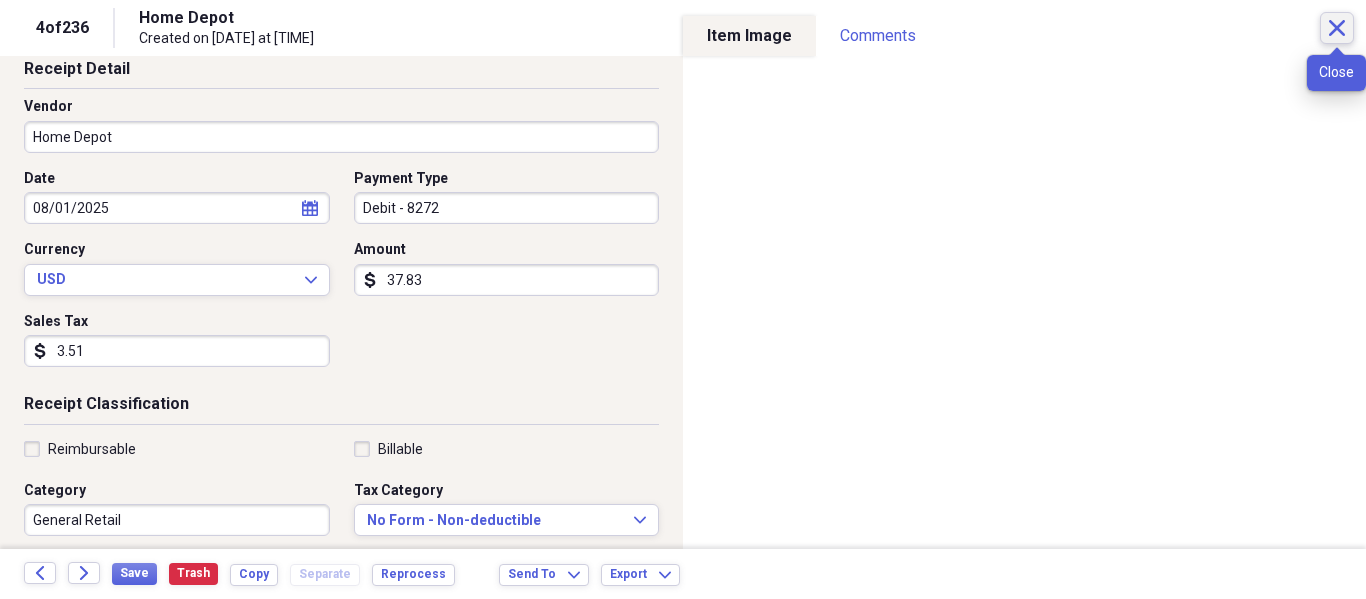click on "Close" 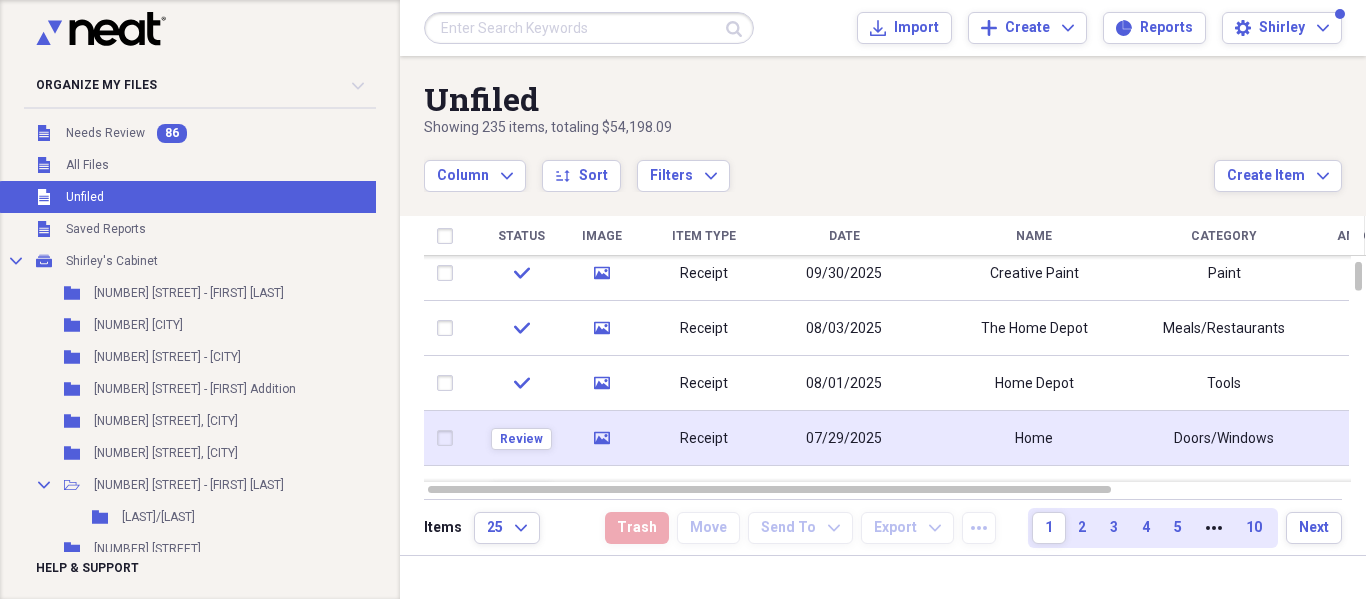 click on "07/29/2025" at bounding box center [844, 438] 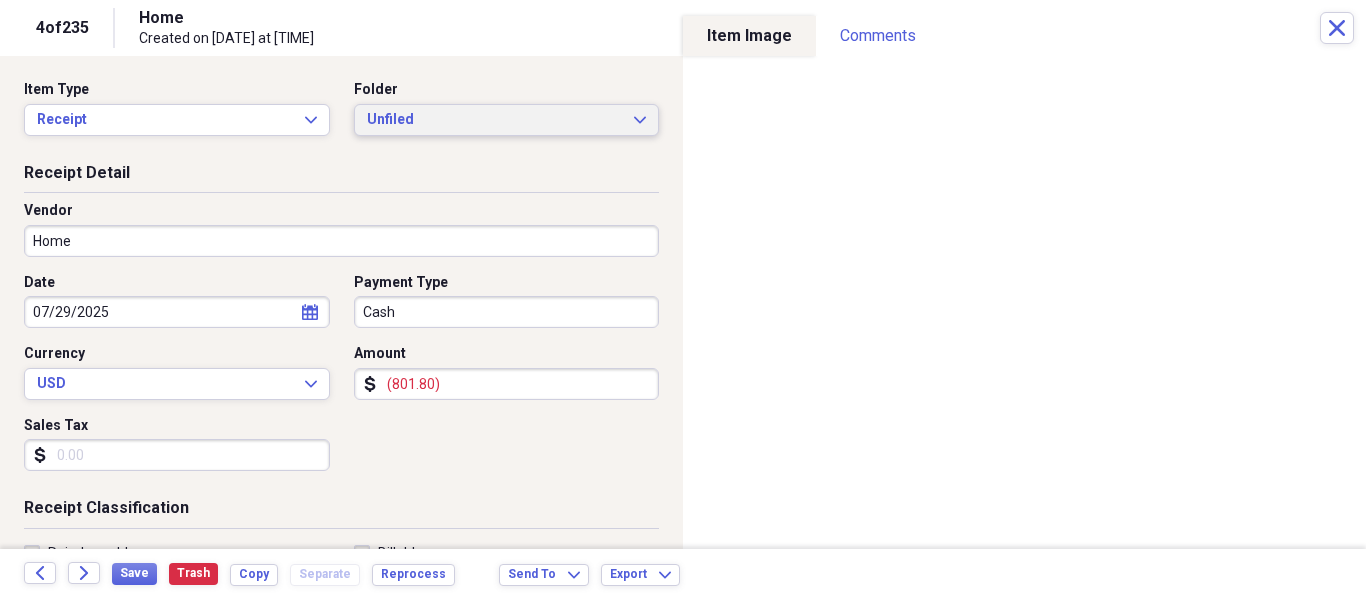 click on "Unfiled" at bounding box center [495, 120] 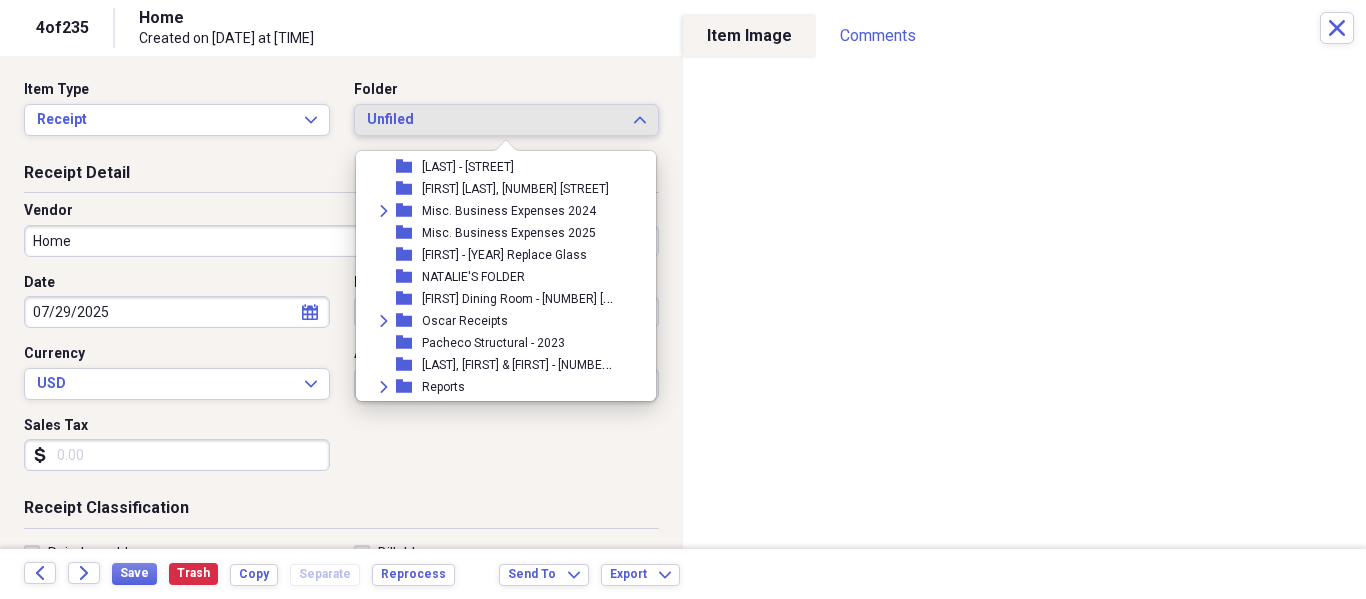 scroll, scrollTop: 1356, scrollLeft: 0, axis: vertical 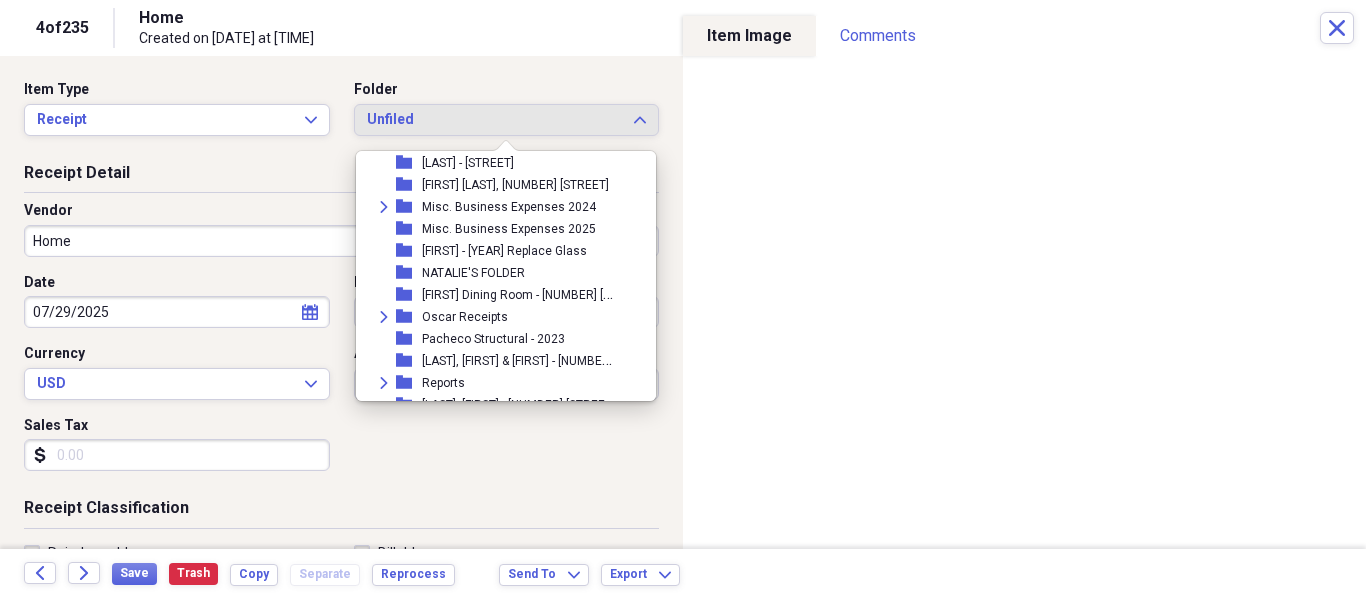 click on "Expand folder [FIRST] Receipts" at bounding box center [498, 317] 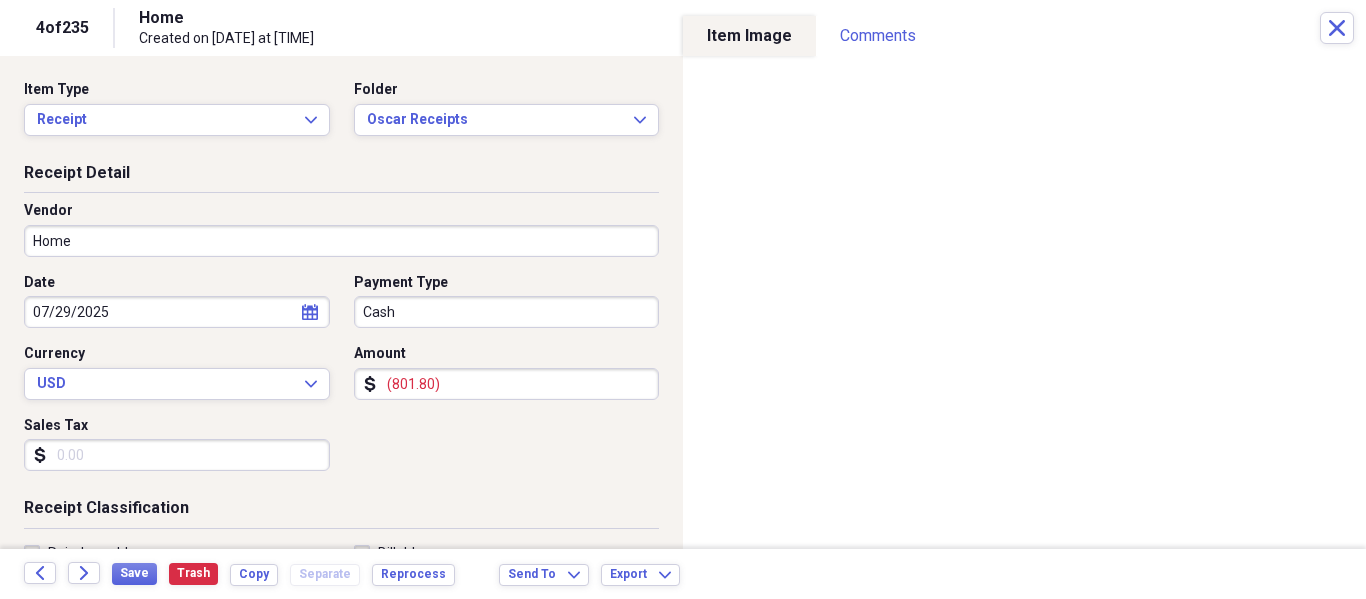 click on "Sales Tax" at bounding box center (177, 455) 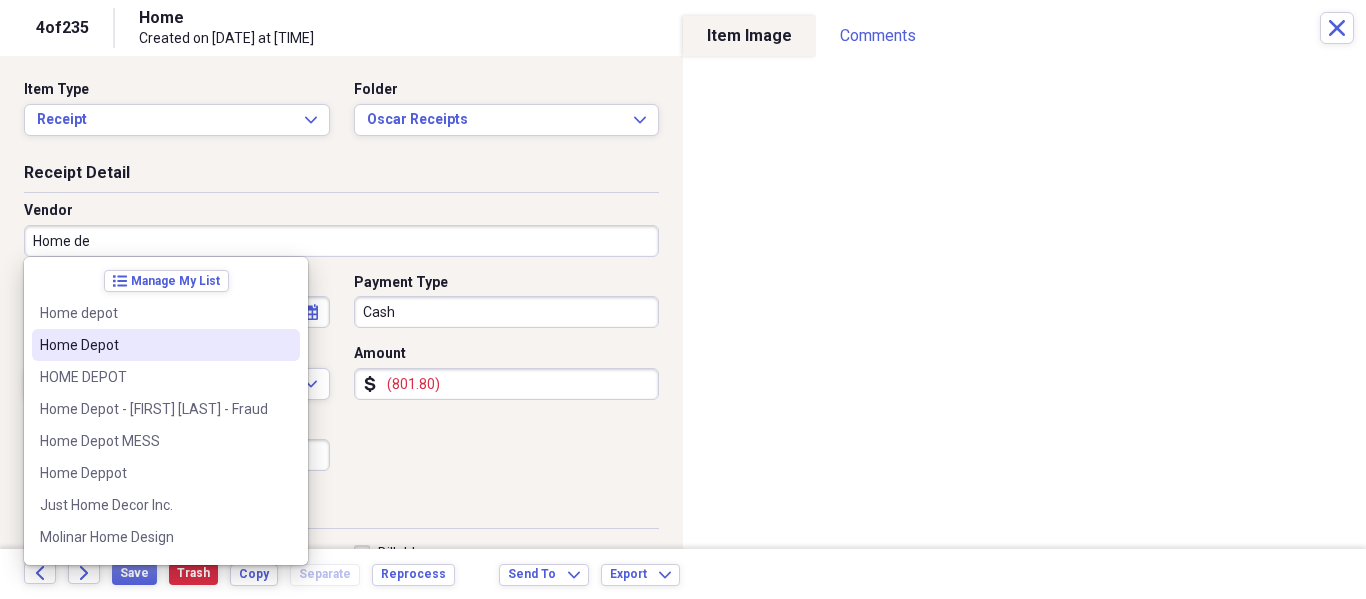 click on "Home Depot" at bounding box center (154, 345) 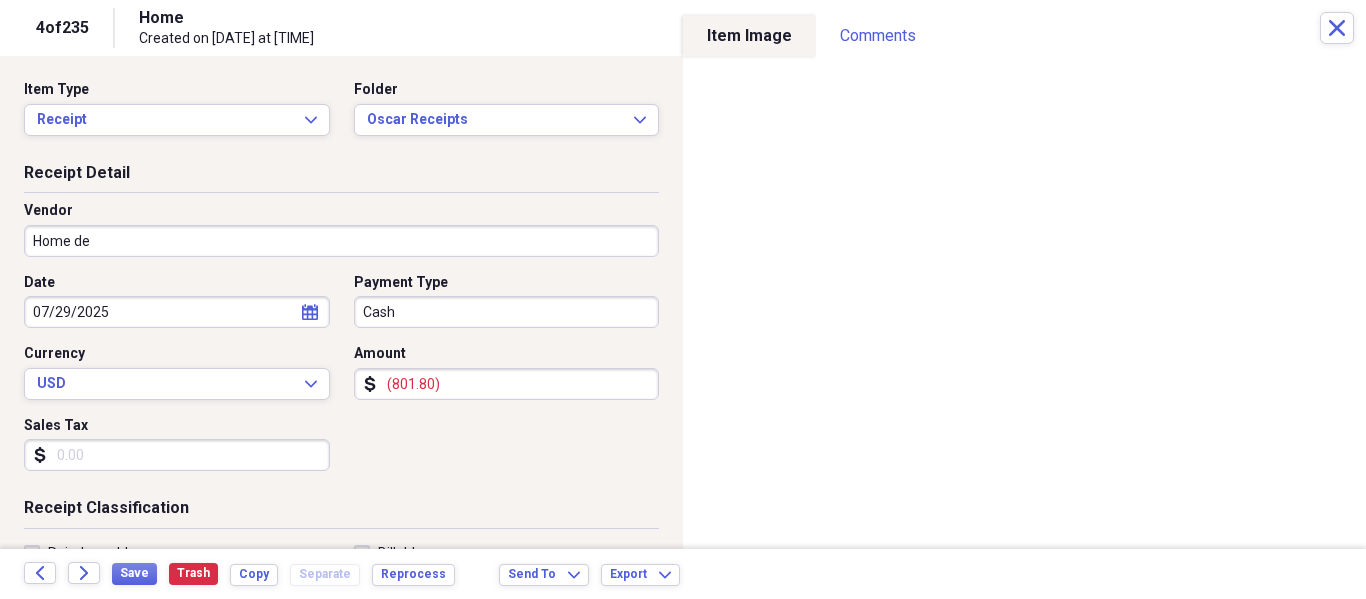 type on "Home Depot" 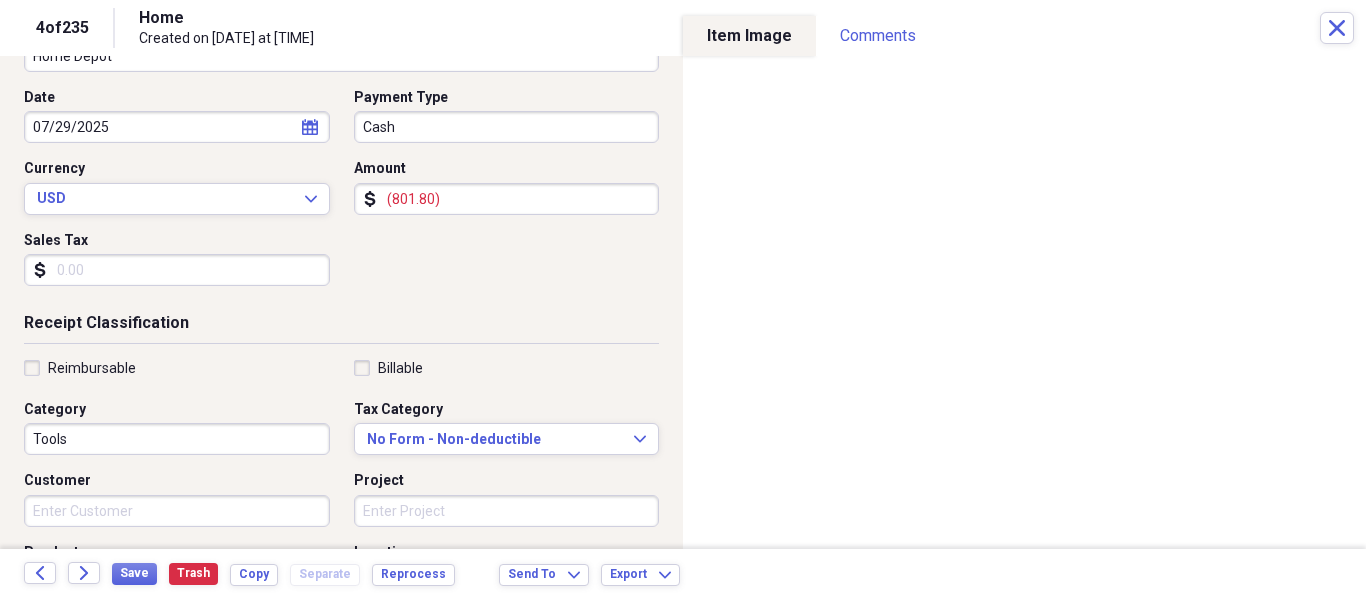 scroll, scrollTop: 189, scrollLeft: 0, axis: vertical 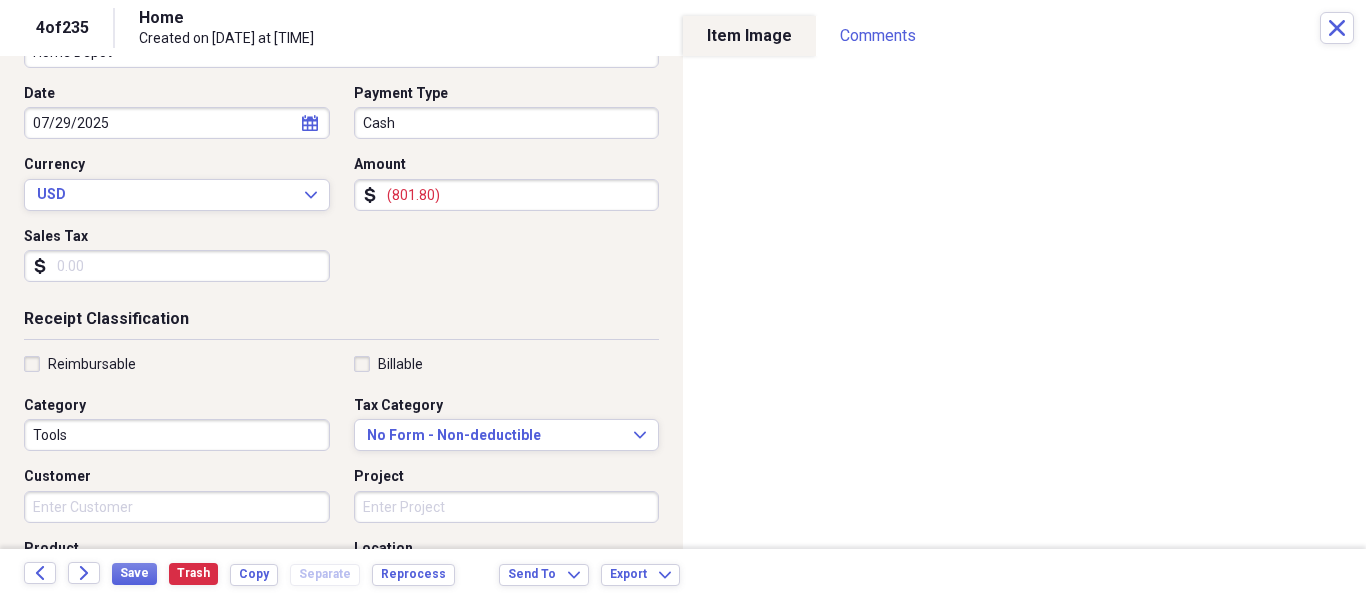click on "Tools" at bounding box center (177, 435) 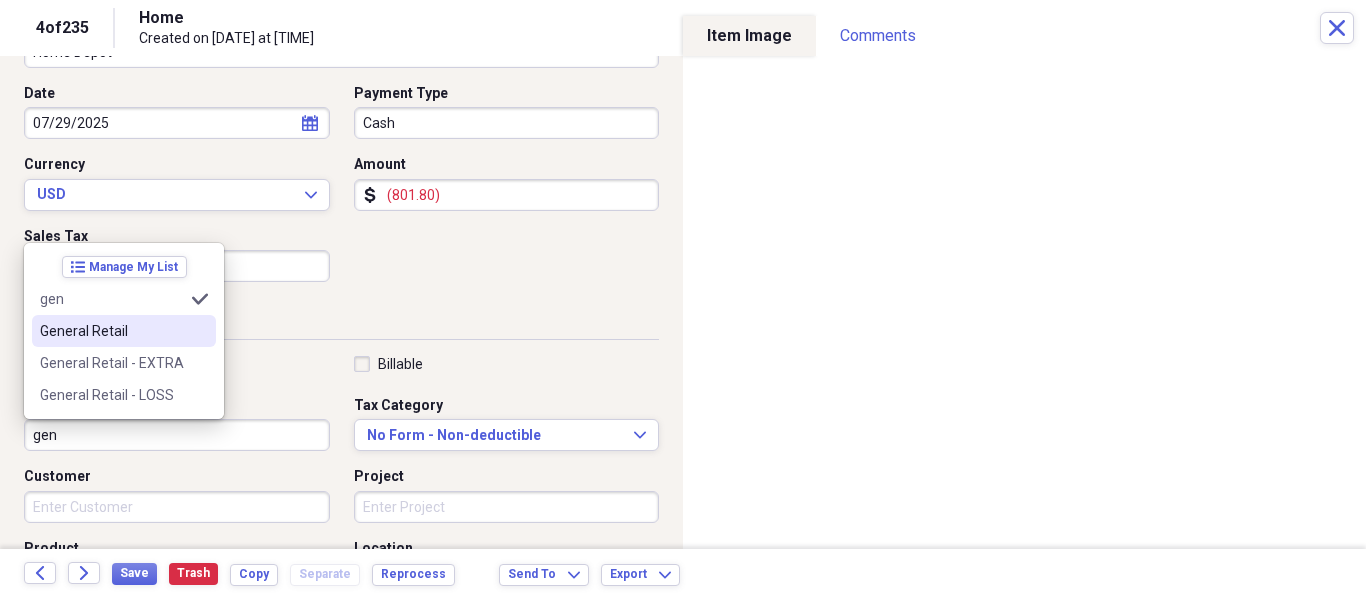 drag, startPoint x: 91, startPoint y: 325, endPoint x: 116, endPoint y: 371, distance: 52.35456 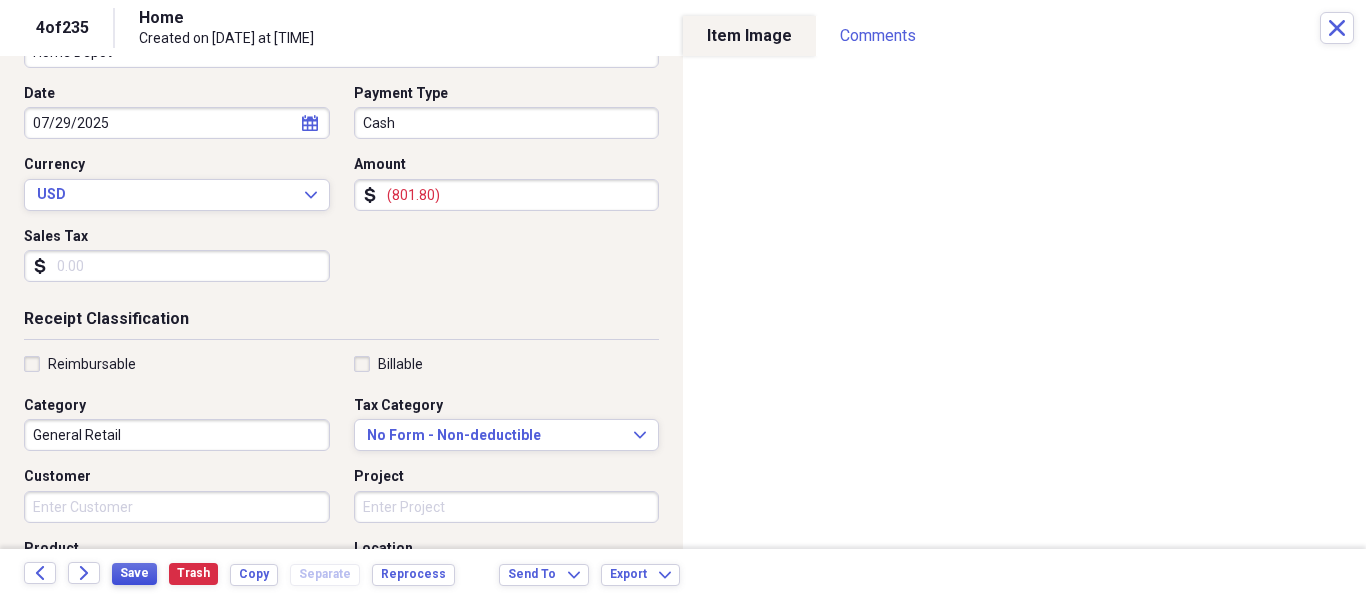 click on "Save" at bounding box center (134, 573) 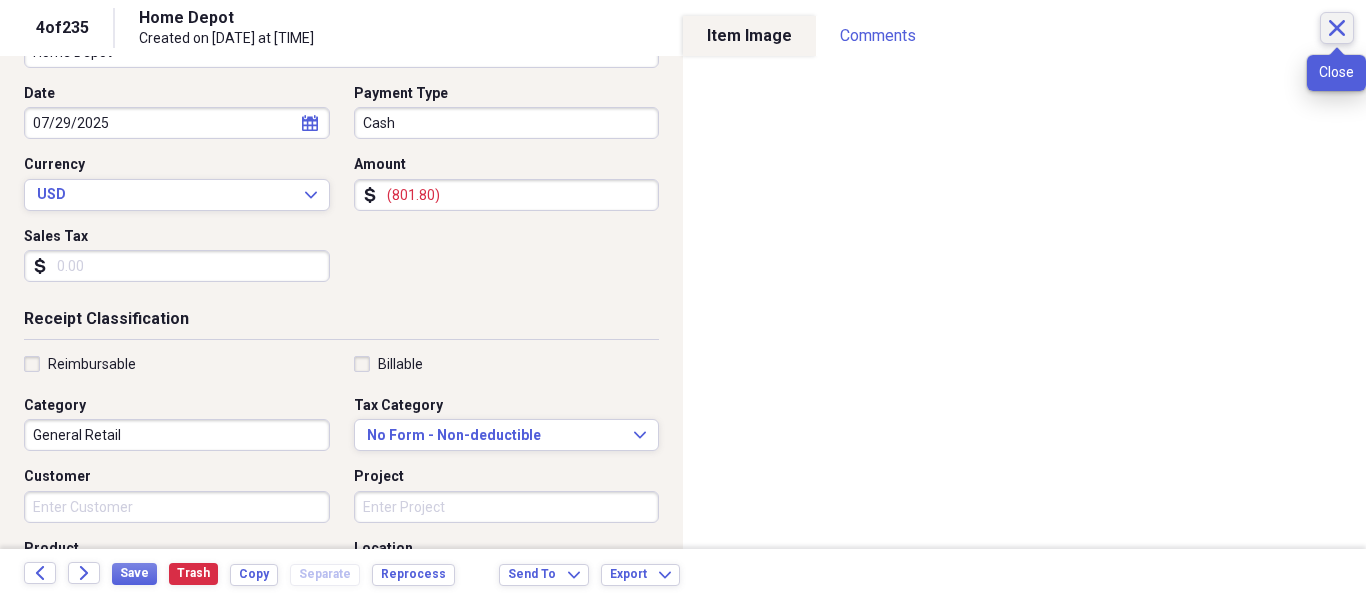 click on "Close" 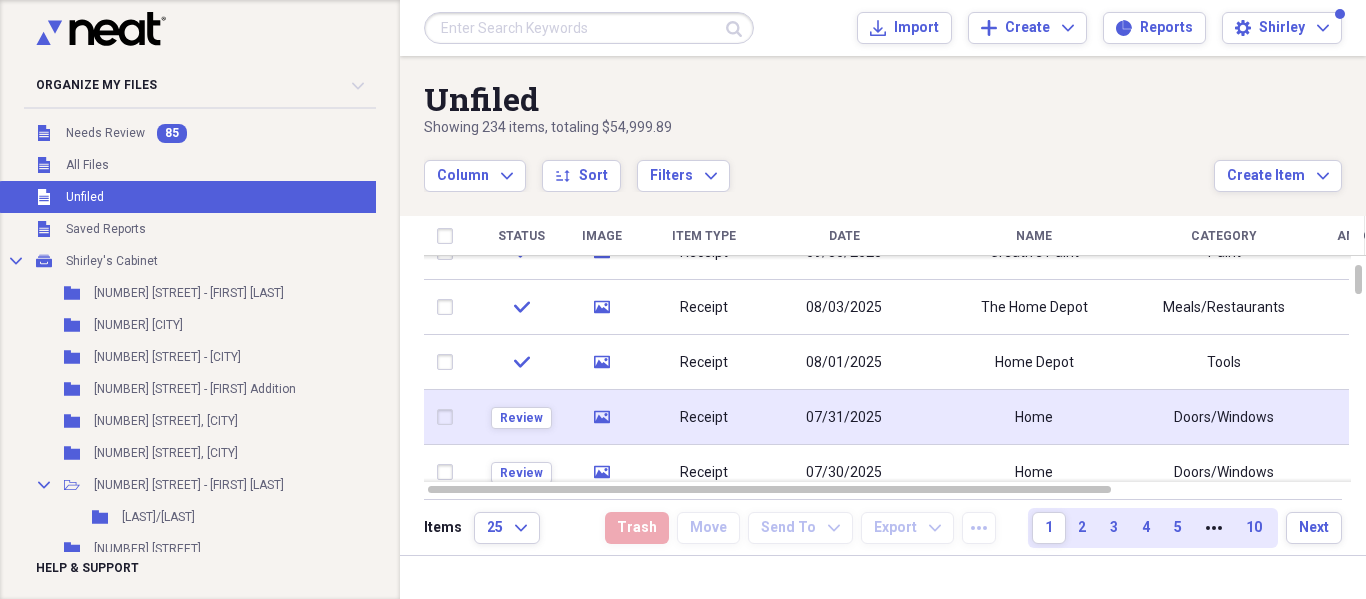 click on "07/31/2025" at bounding box center [844, 418] 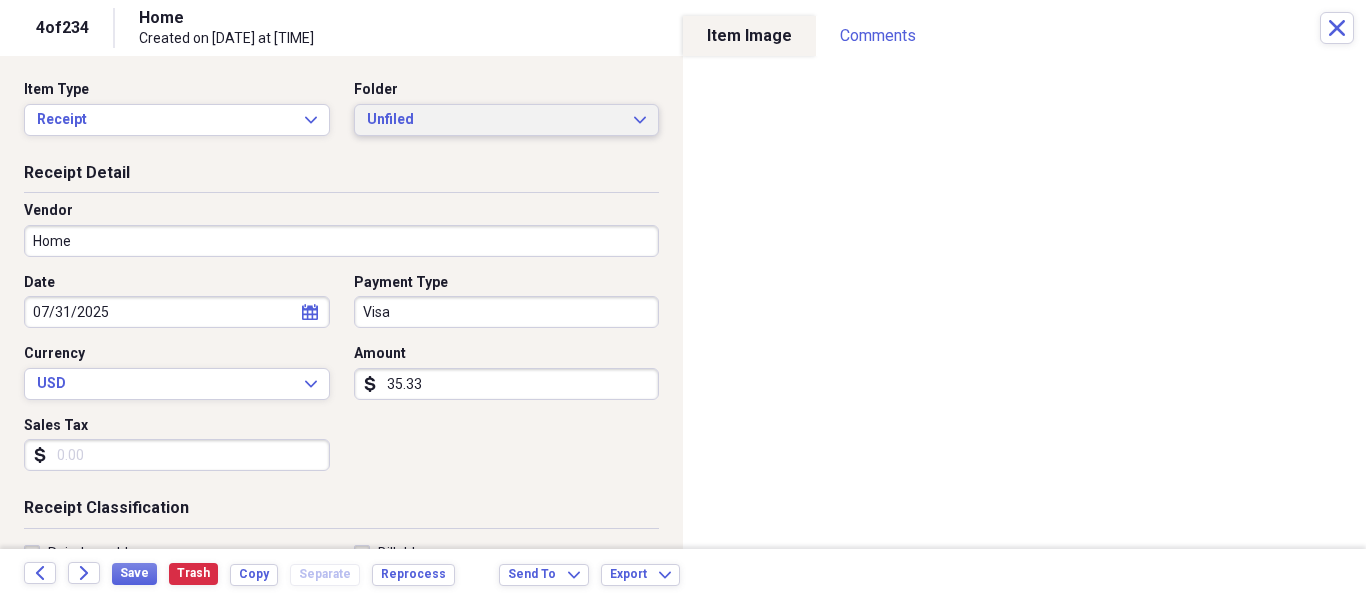 click on "Unfiled" at bounding box center (495, 120) 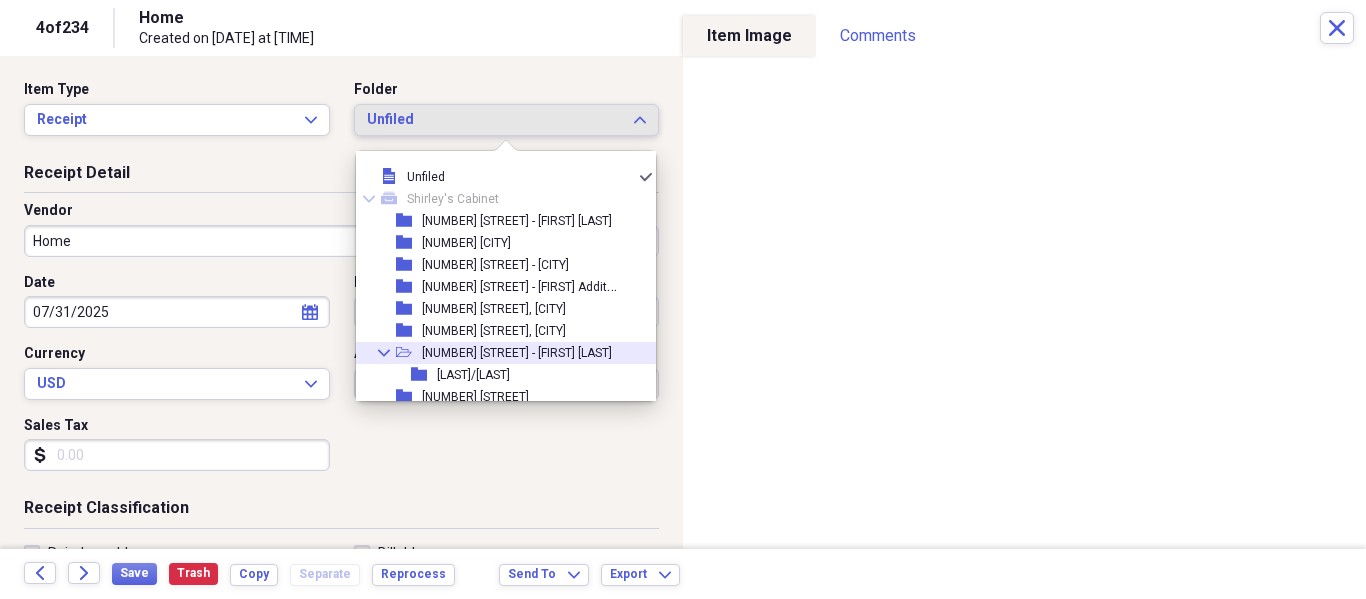 click on "[NUMBER] [STREET] - [FIRST] [LAST]" at bounding box center [517, 353] 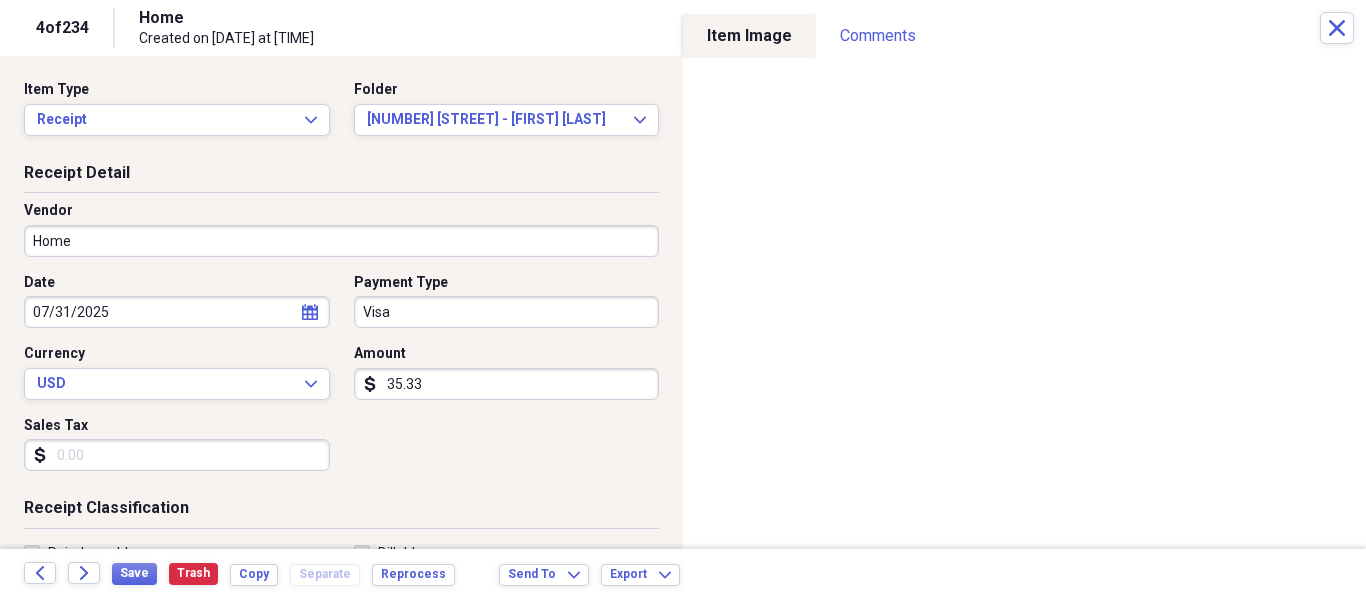 click on "Home" at bounding box center (341, 241) 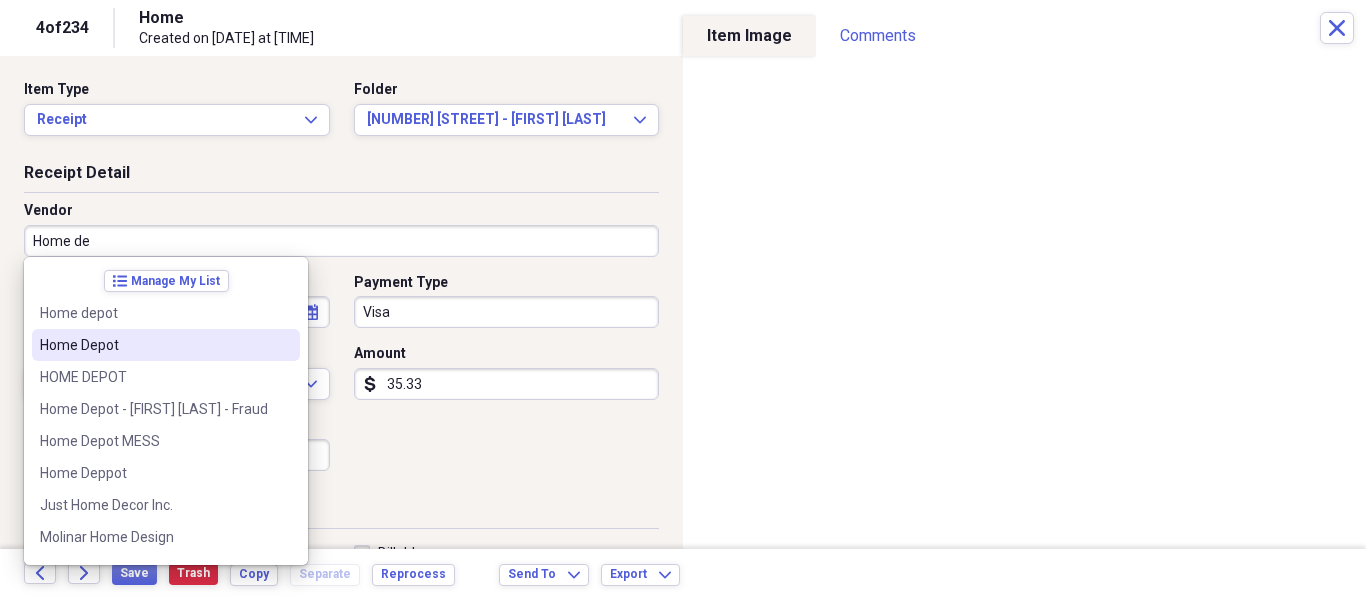 click on "Home Depot" at bounding box center (154, 345) 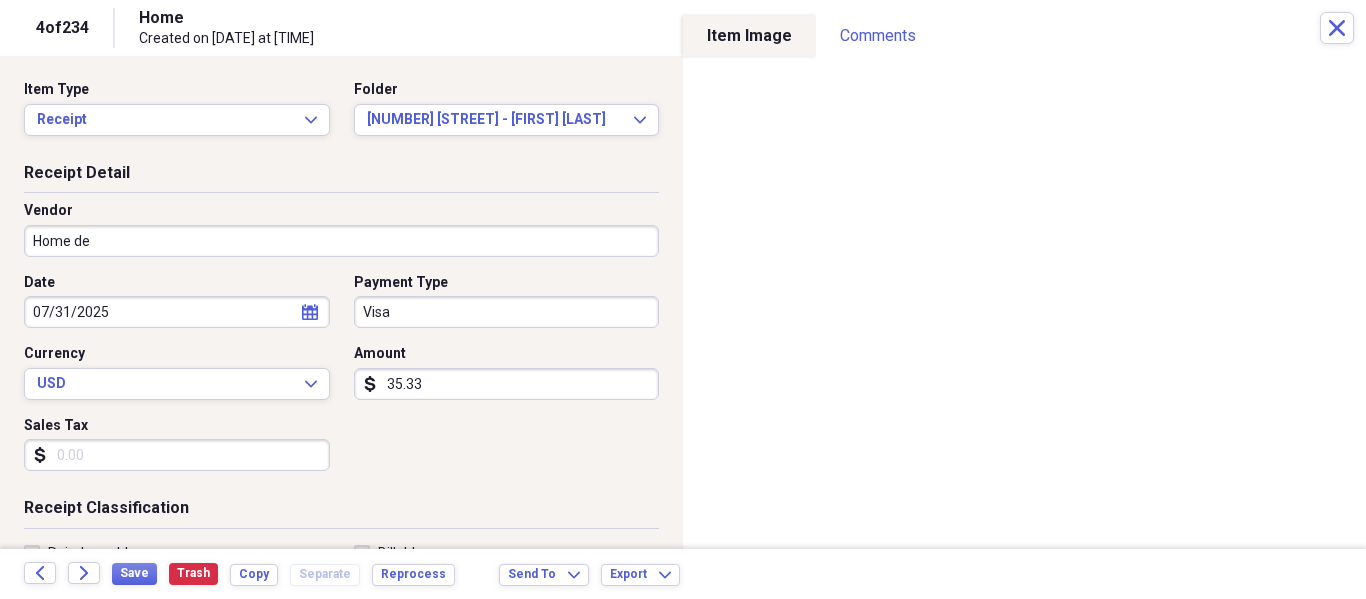 type on "Home Depot" 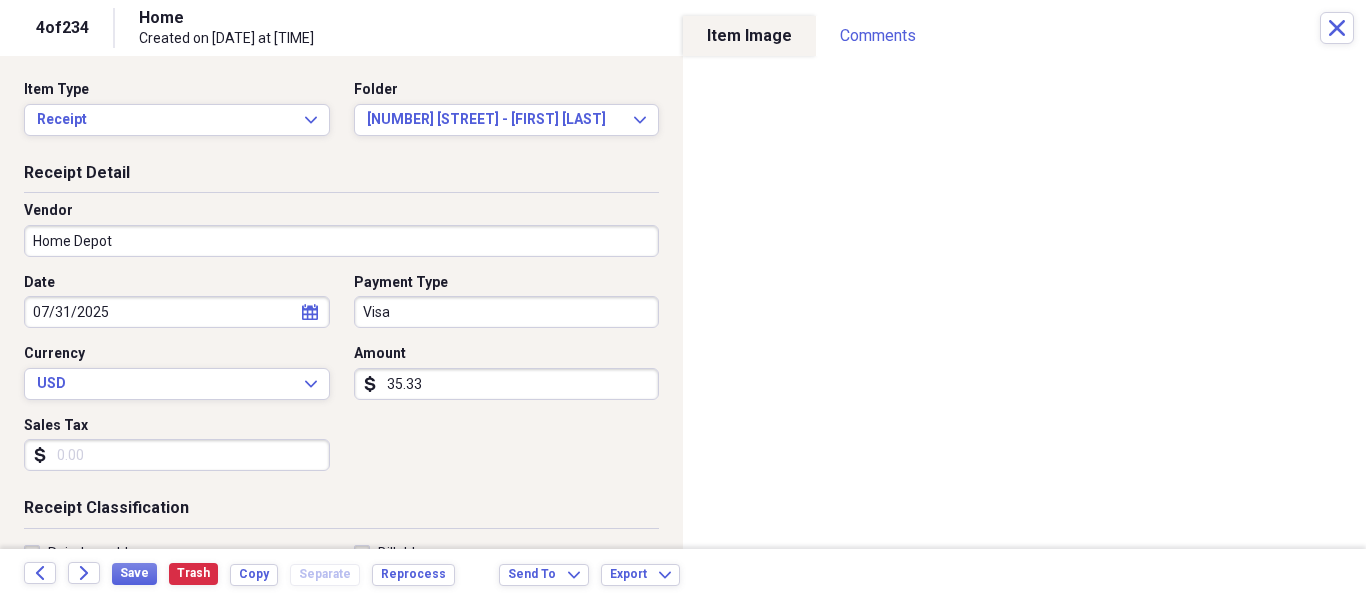type on "Tools" 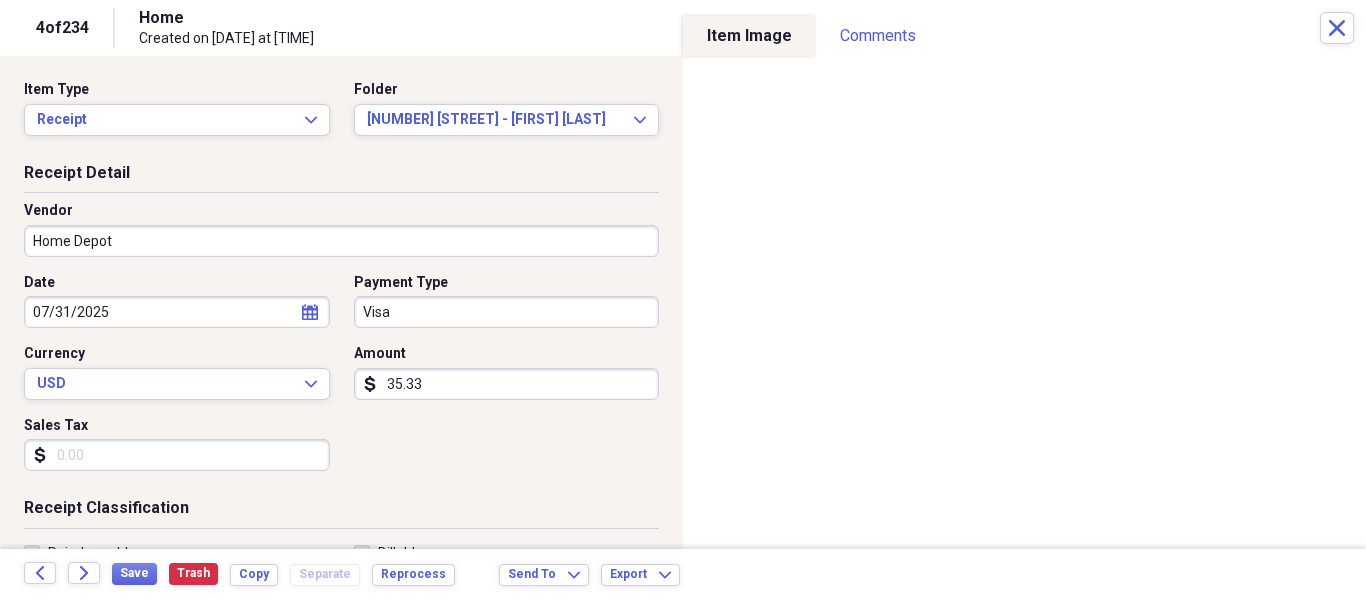 click on "Organize My Files [NUMBER] Collapse Unfiled Needs Review [NUMBER] Unfiled All Files Unfiled Unfiled Unfiled Saved Reports Collapse My Cabinet [FIRST]'s Cabinet Add Folder Folder [NUMBER] [STREET] - [FIRST] Job Add Folder Folder [NUMBER] [CITY] Add Folder Folder [NUMBER] [STREET] - [FIRST] Addition Add Folder Folder [NUMBER] [STREET], [CITY] Add Folder Folder [NUMBER] [STREET], [CITY] Add Folder Collapse Open Folder [NUMBER] [STREET] - [FIRST] [LAST] Add Folder Folder [LAST]/[LAST] Adu Add Folder Folder [NUMBER] [STREET] Add Folder Folder [NUMBER] [STREET], [CITY] - [FIRST] Add Folder Collapse Open Folder [NUMBER] [STREET] [YEAR] Add Folder Collapse Open Folder [NUMBER] [STREET] - [FIRST] - [DATE] - Laundry Room Add Folder Folder Deck Add Folder Folder [NUMBER] [STREET] - [CITY] - Deck Job Add Folder Folder [NUMBER] [STREET] Add Folder Expand Folder [NUMBER] [STREET], [CITY] - [FIRST] & [FIRST] [LAST] Add Folder Folder [NUMBER] [STREET] - [FIRST] Add Folder Folder [NUMBER] [STREET] - [FIRST]" at bounding box center (683, 299) 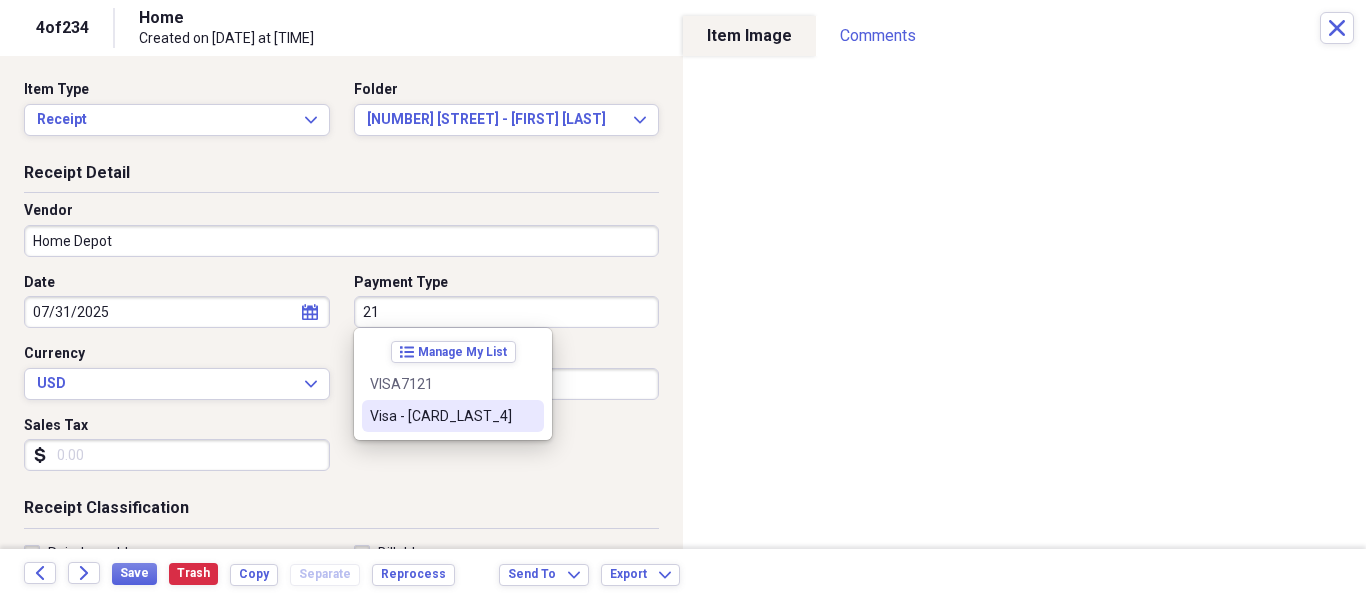 click on "Visa - [CARD_LAST_4]" at bounding box center (441, 416) 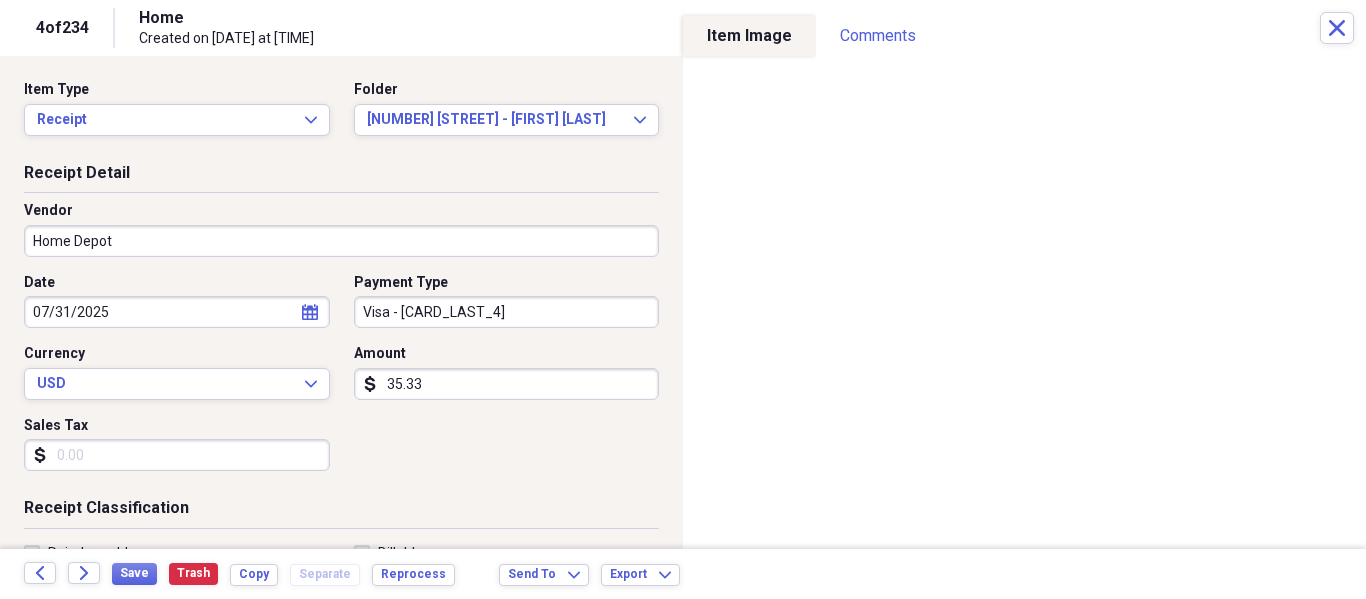 click on "Sales Tax" at bounding box center [177, 455] 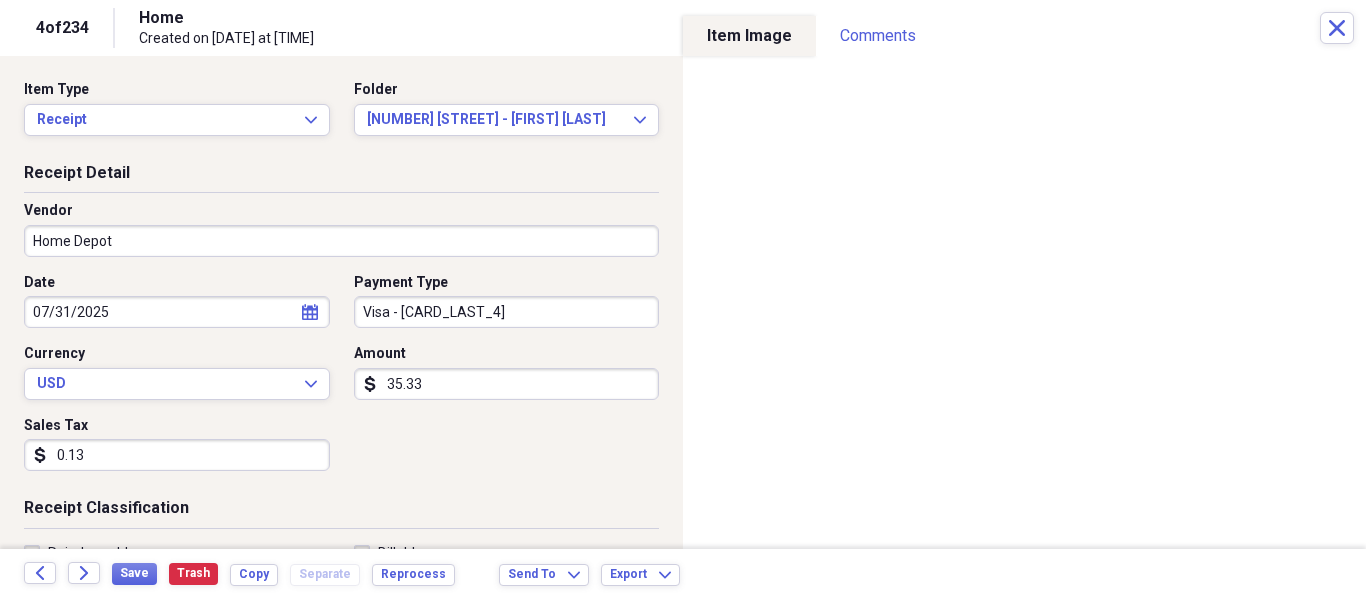 type on "0.01" 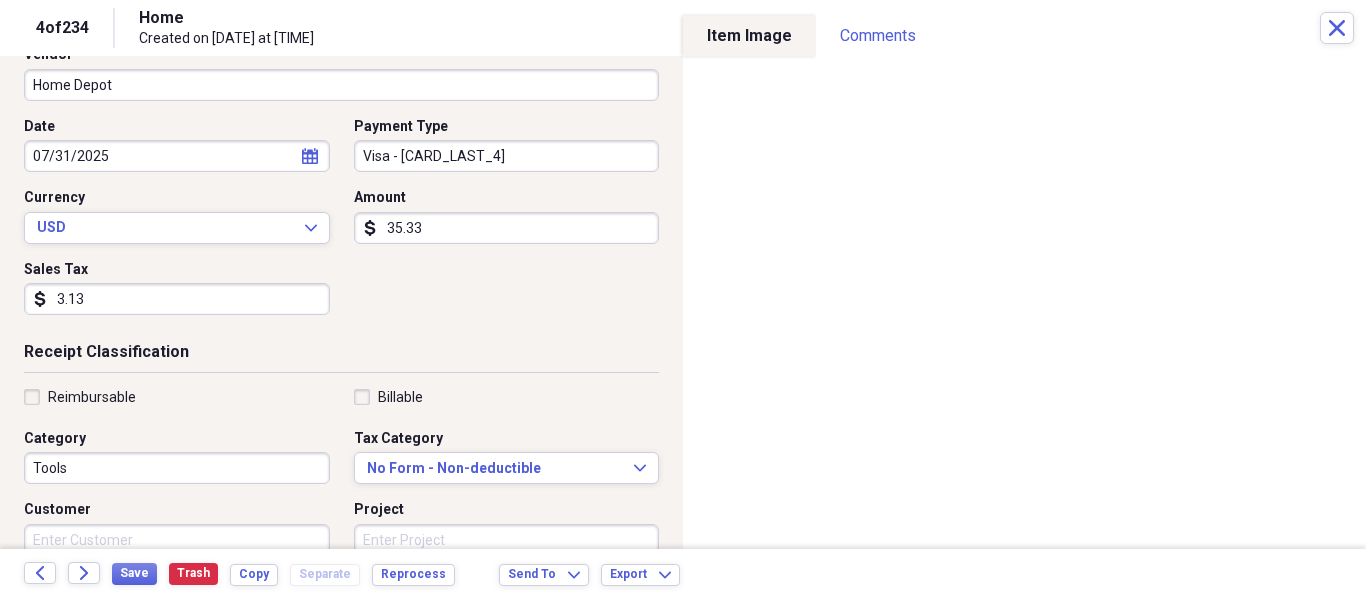 scroll, scrollTop: 157, scrollLeft: 0, axis: vertical 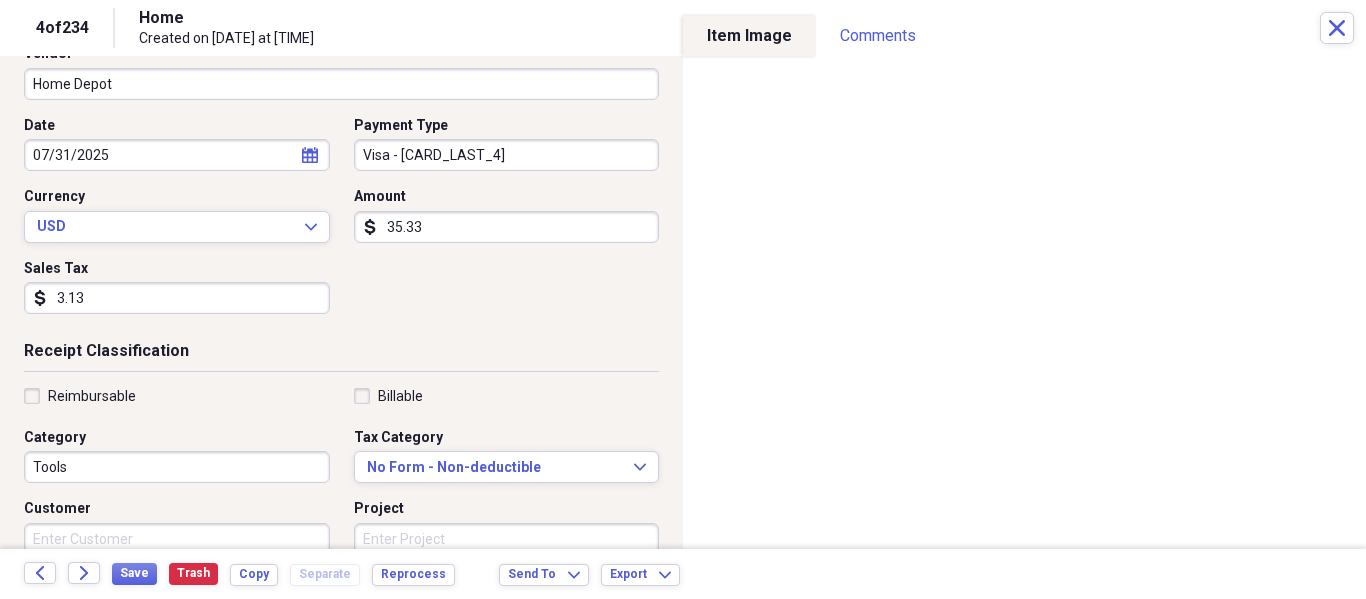 type on "3.13" 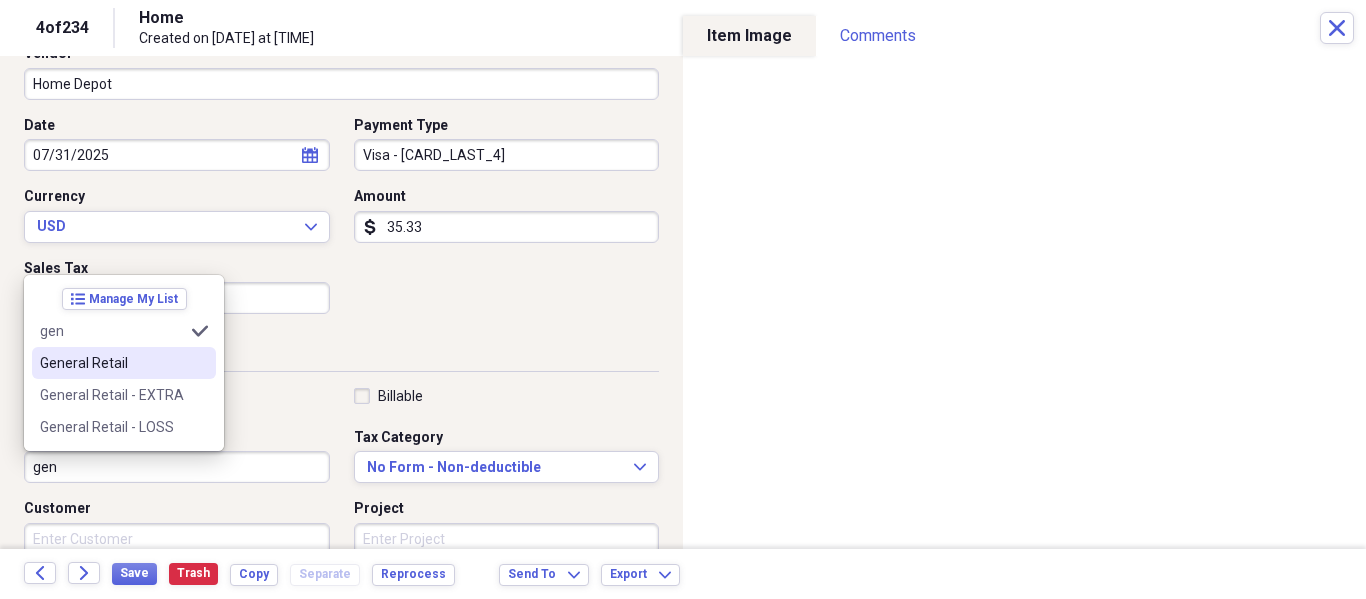click on "General Retail" at bounding box center (112, 363) 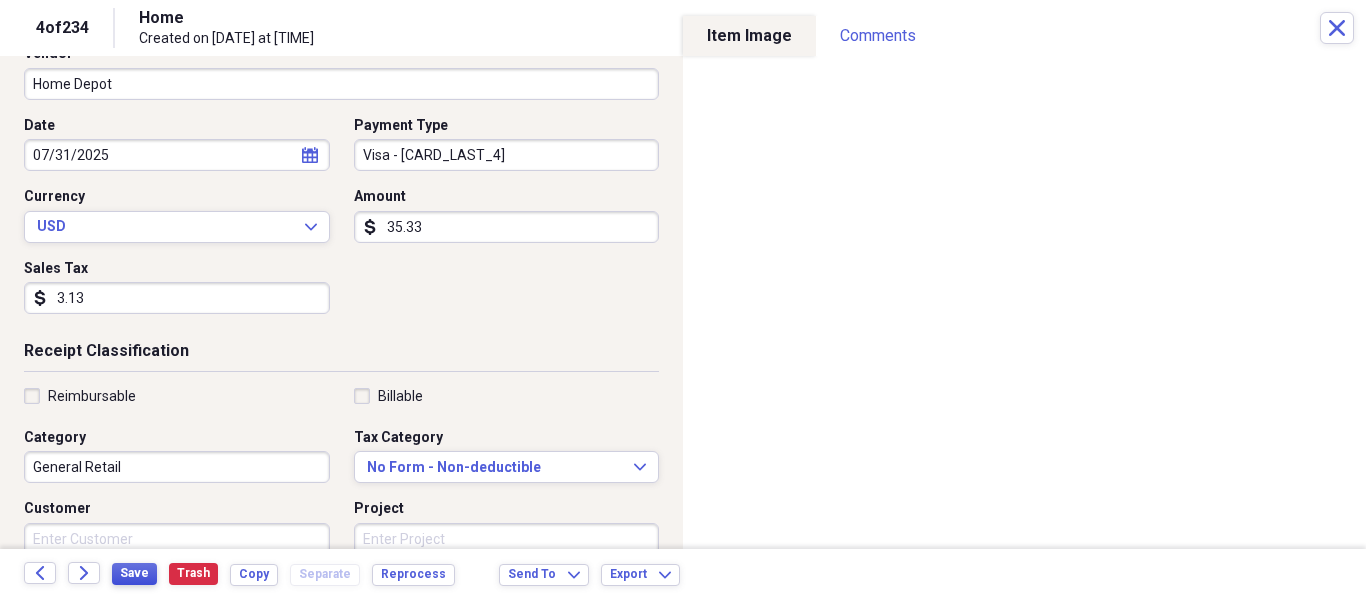 click on "Save" at bounding box center [134, 573] 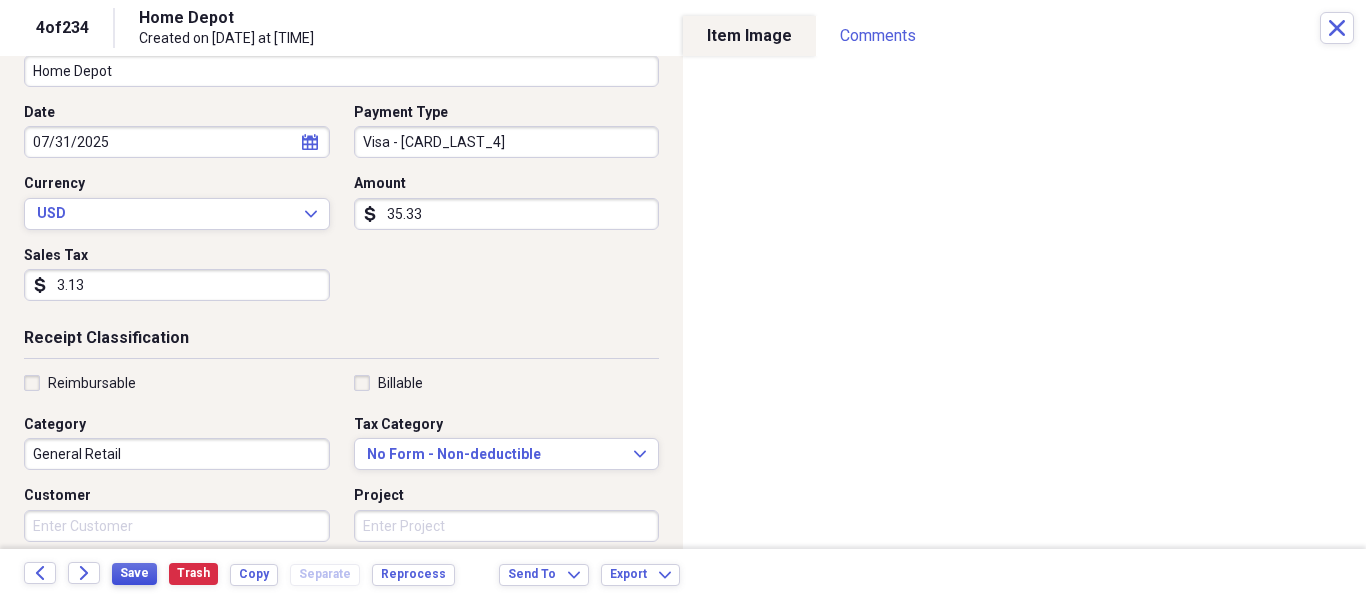 scroll, scrollTop: 177, scrollLeft: 0, axis: vertical 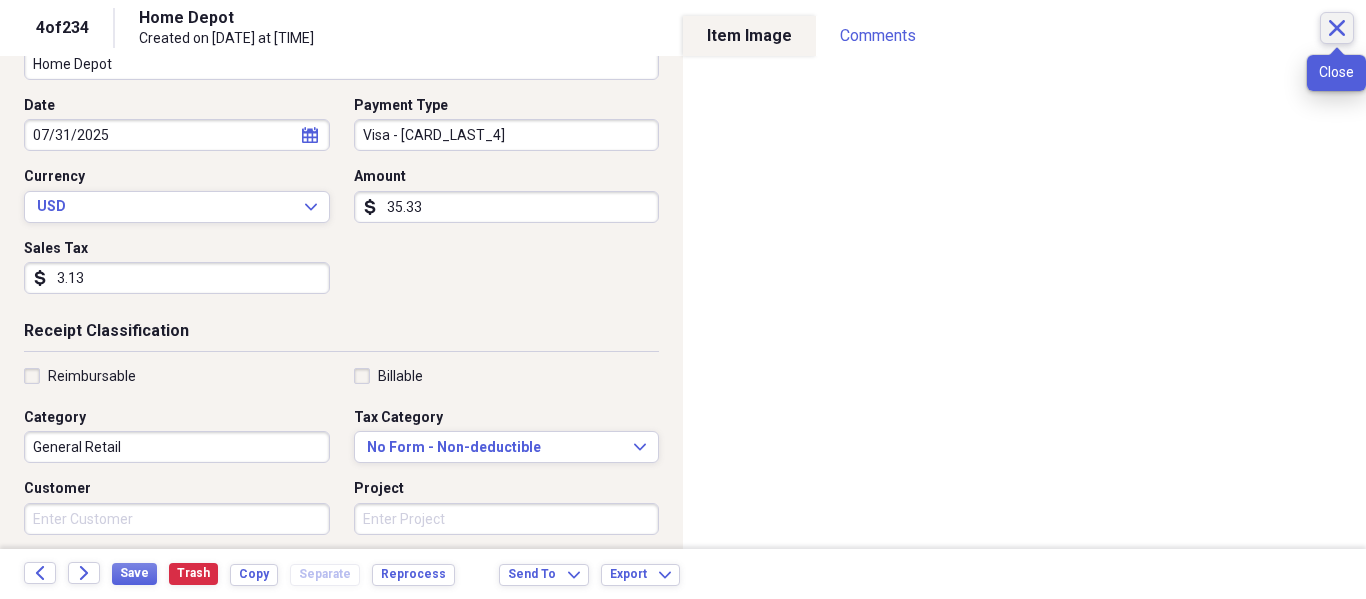 click on "Close" 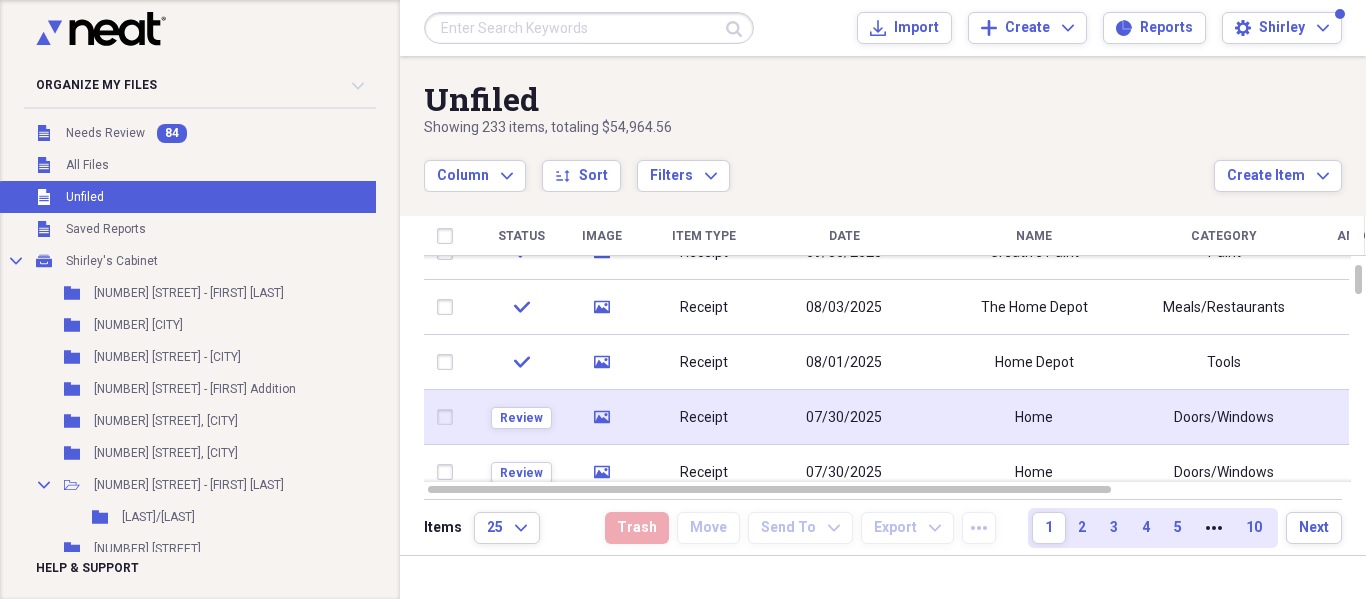 click on "07/30/2025" at bounding box center [844, 418] 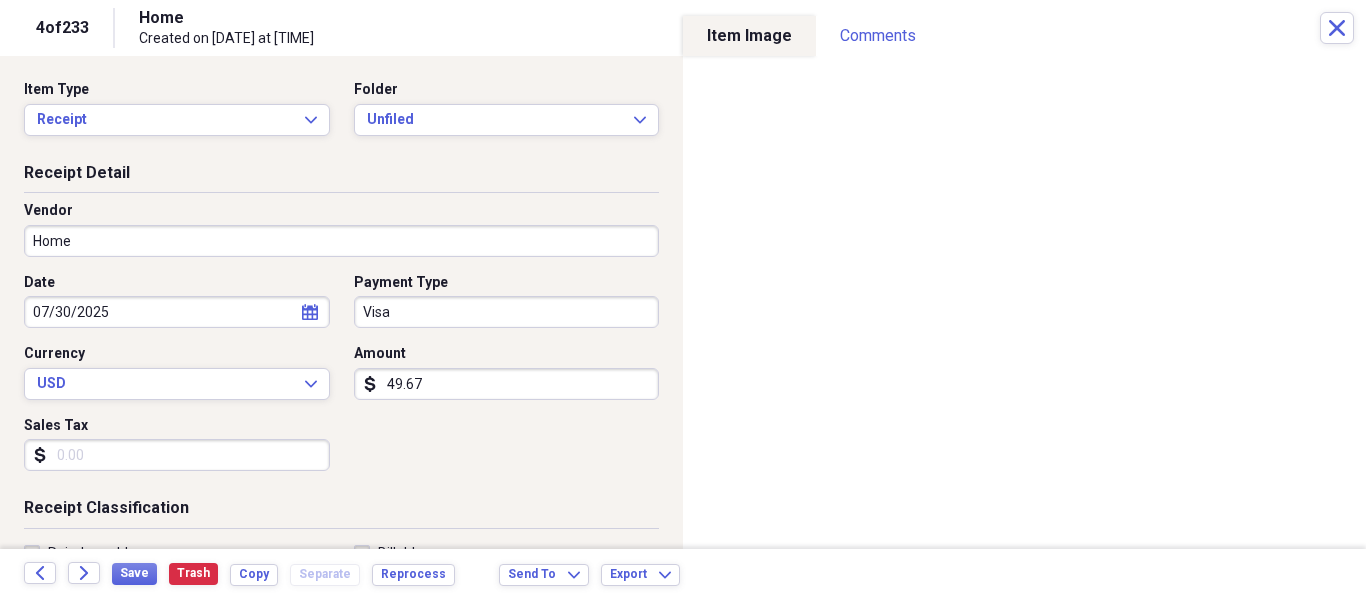 click on "Sales Tax" at bounding box center (177, 455) 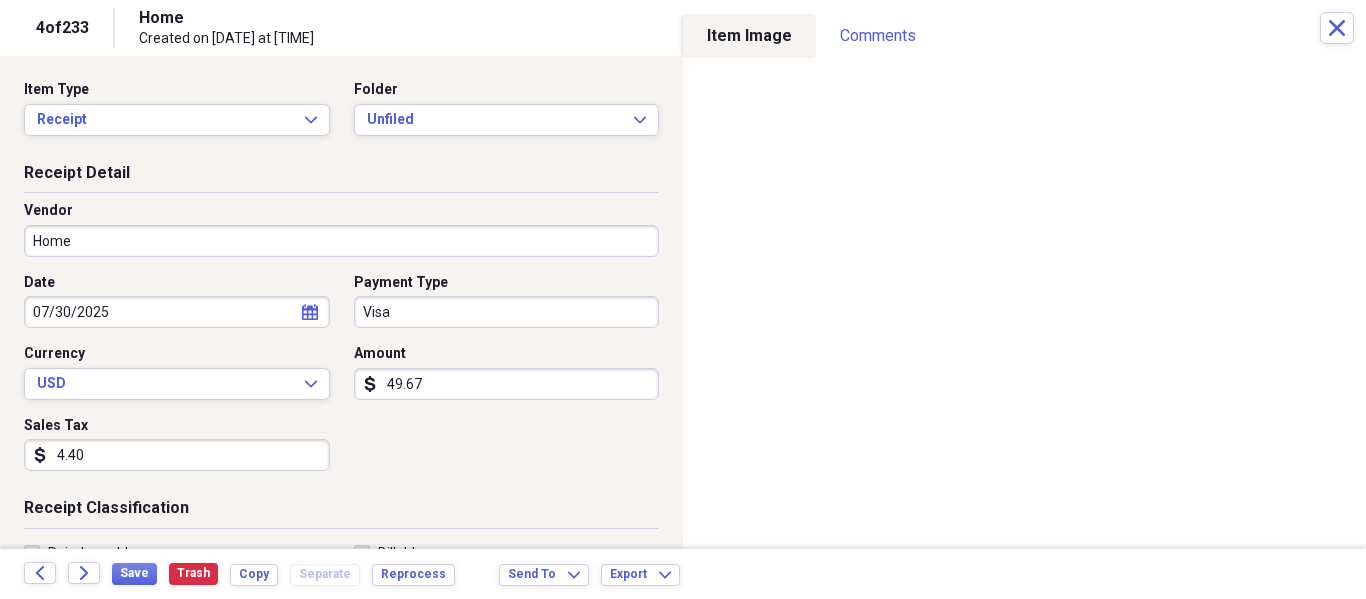 type on "4.40" 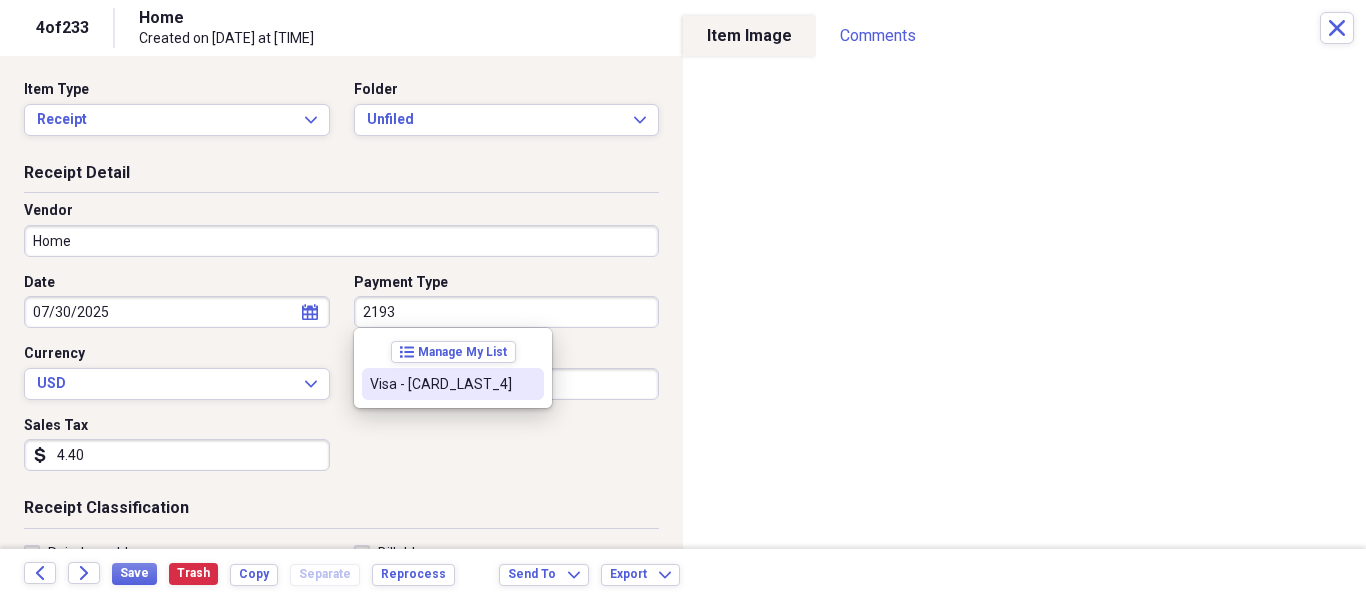click on "Visa - [CARD_LAST_4]" at bounding box center [441, 384] 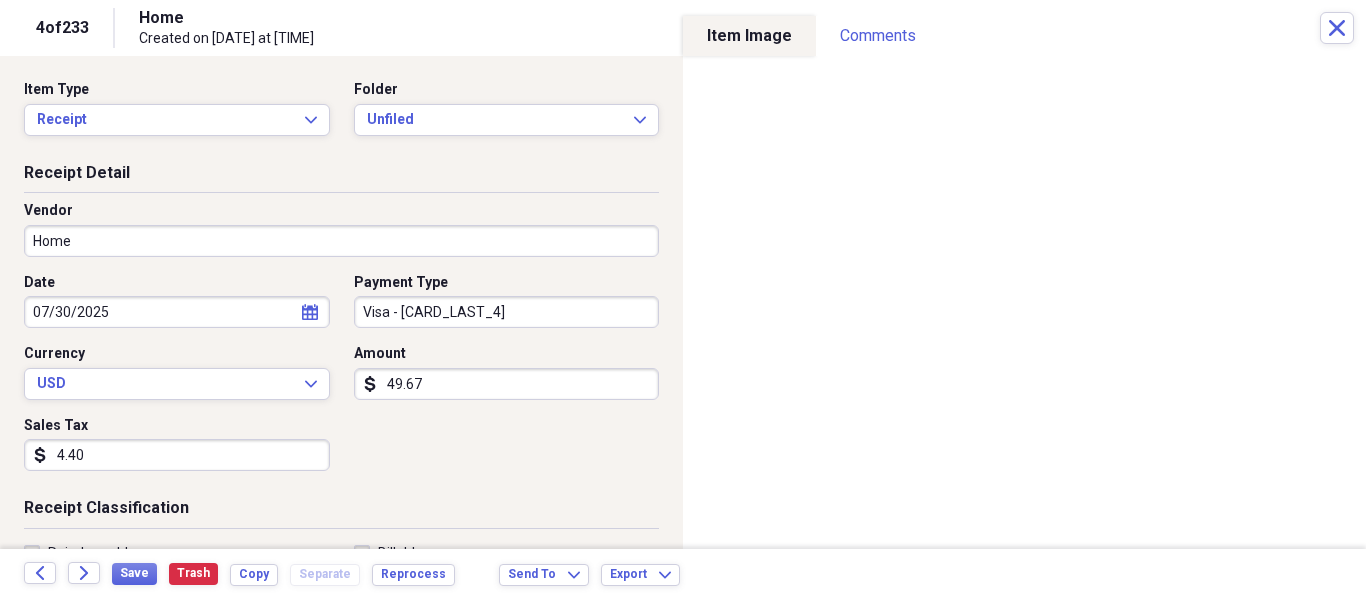 click on "Home" at bounding box center [341, 241] 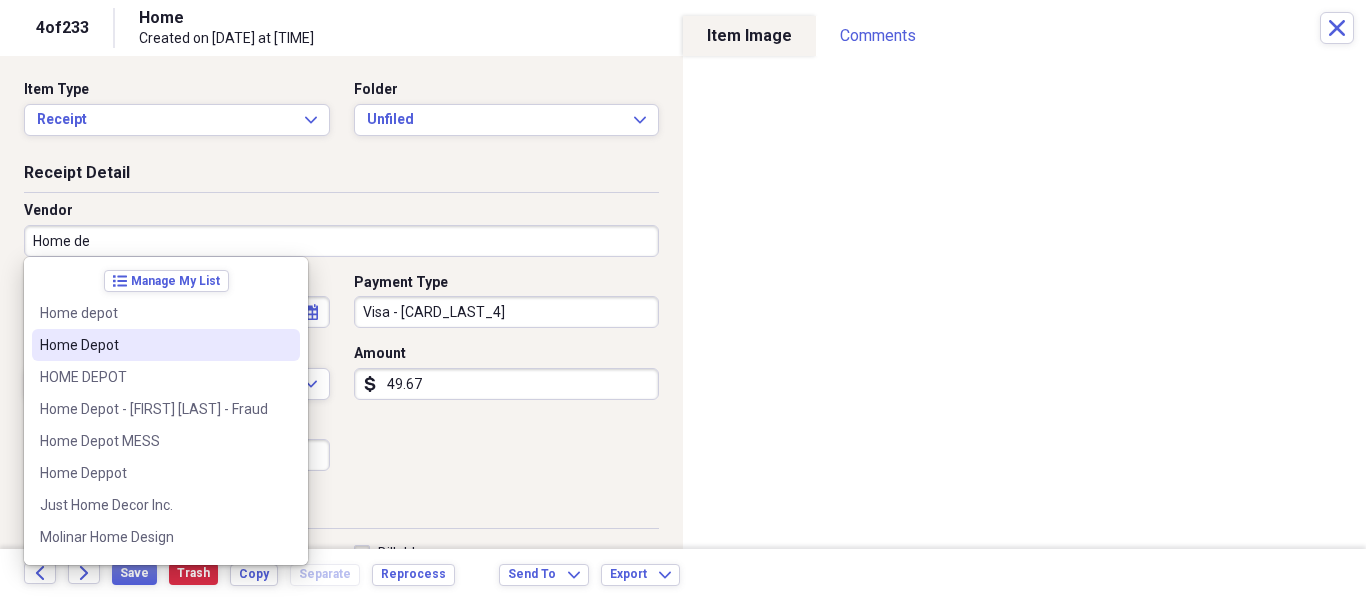drag, startPoint x: 210, startPoint y: 353, endPoint x: 436, endPoint y: 235, distance: 254.95097 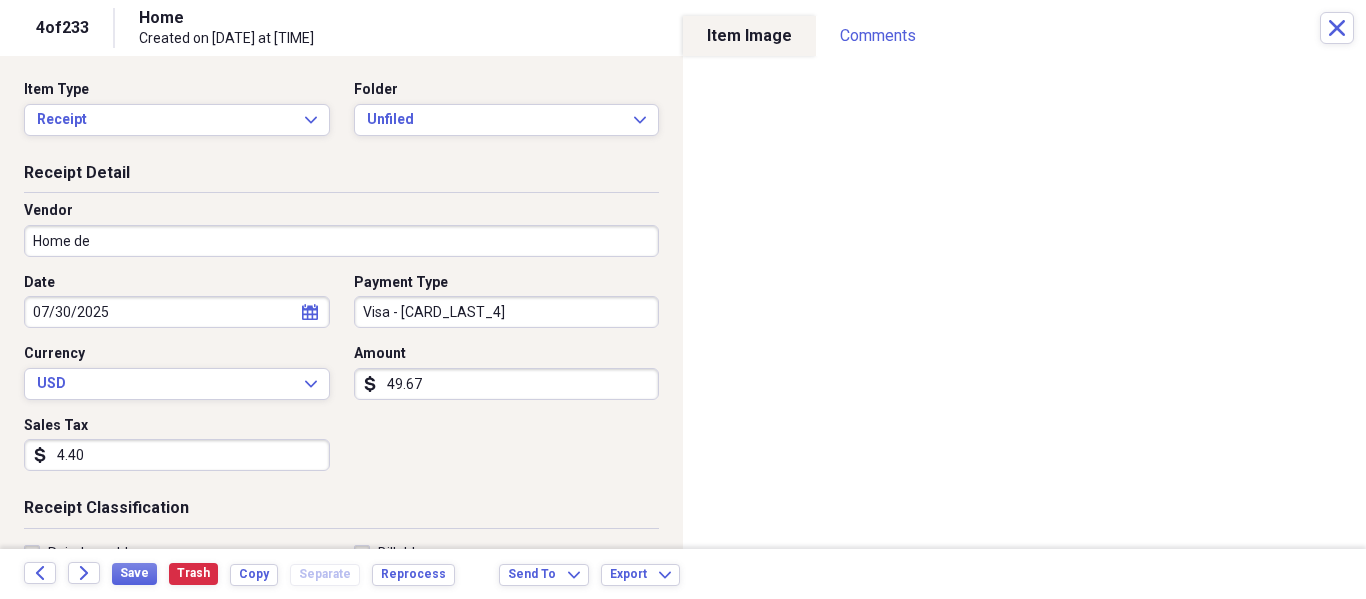 type on "Home Depot" 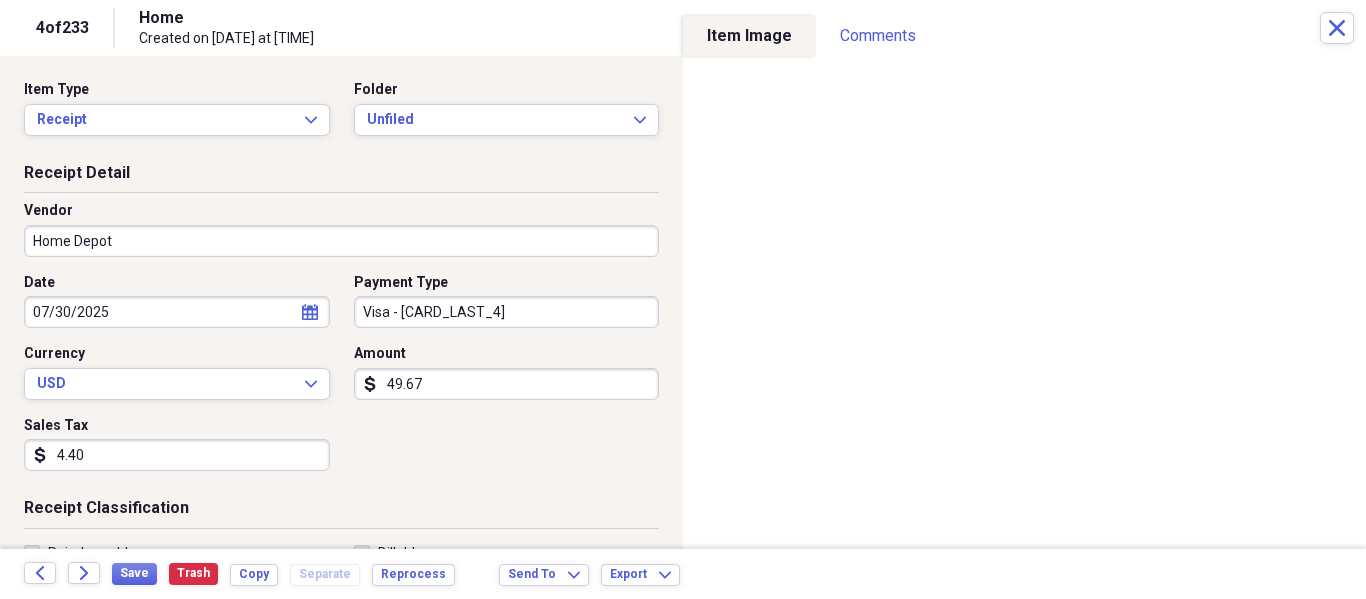 type on "Tools" 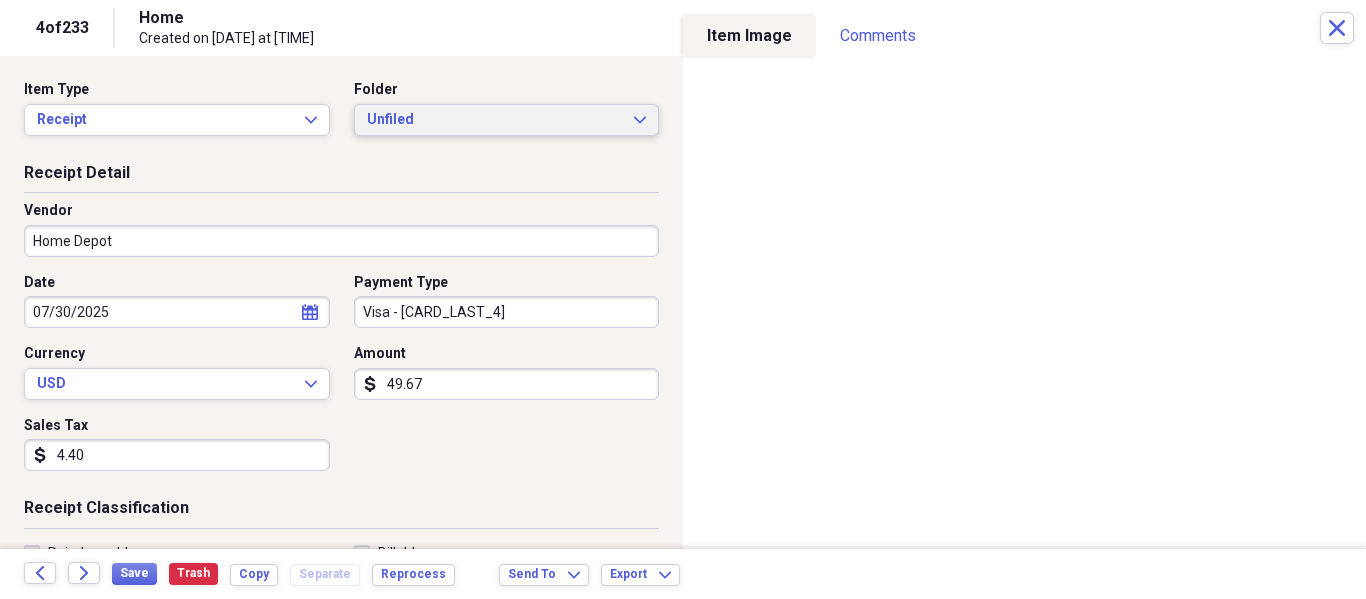 click on "Unfiled Expand" at bounding box center (507, 120) 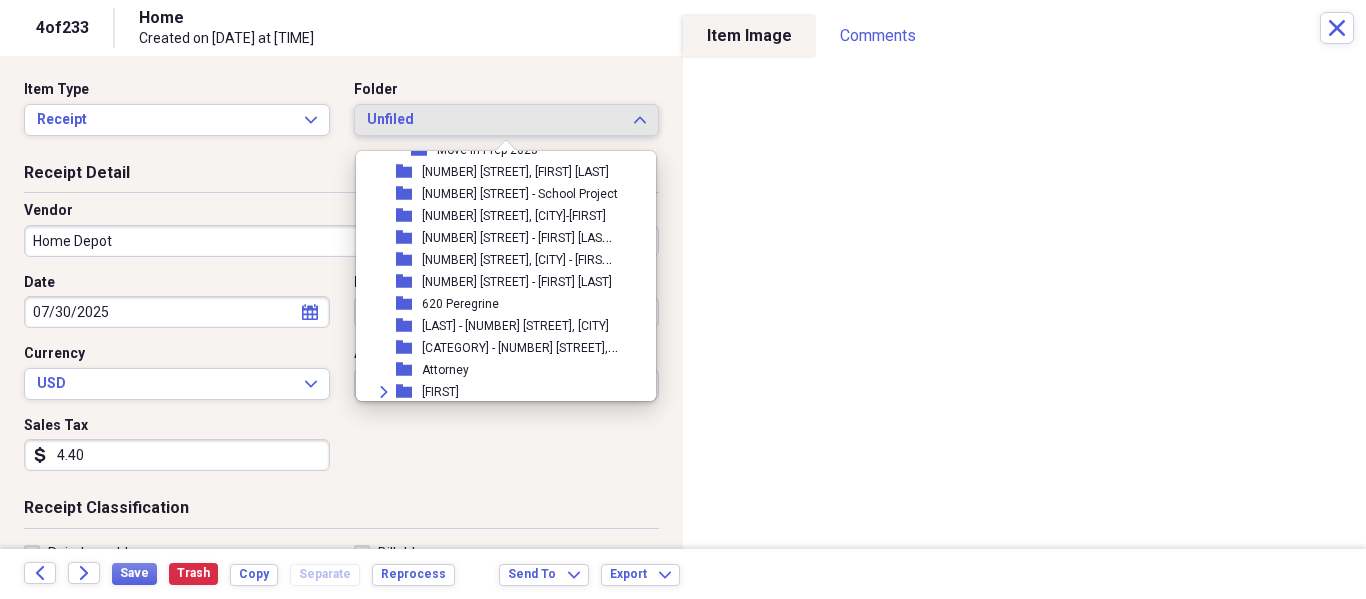 scroll, scrollTop: 546, scrollLeft: 0, axis: vertical 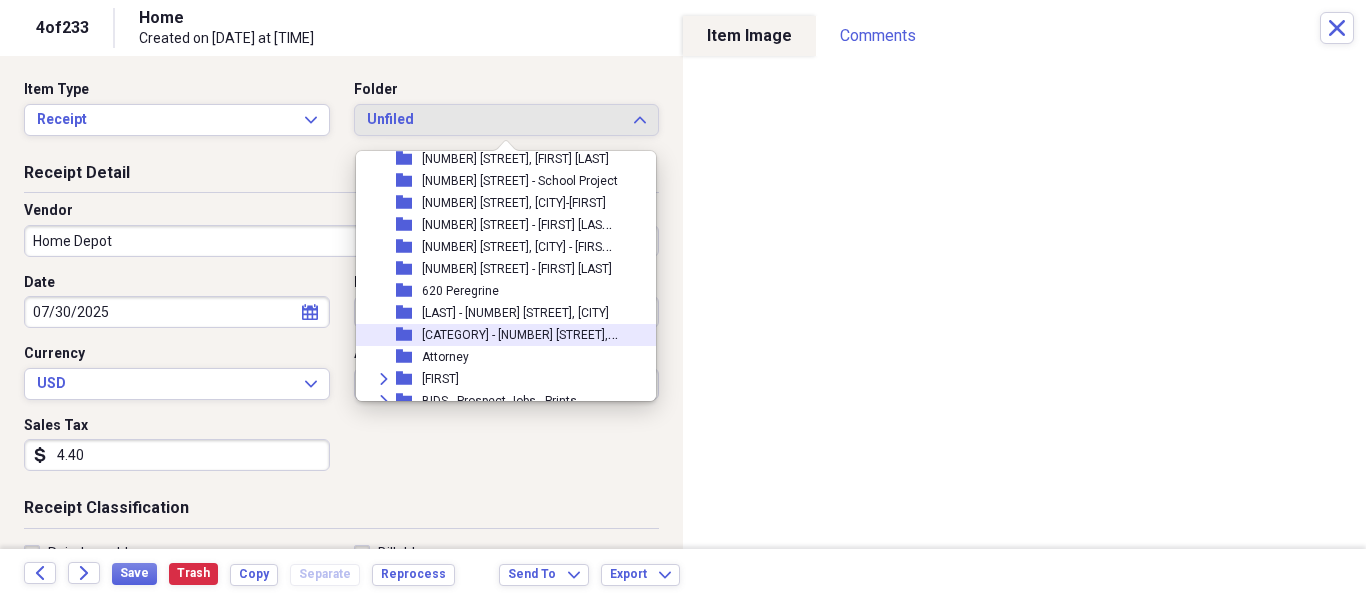 click on "[CATEGORY] - [NUMBER] [STREET], [CITY]" at bounding box center [532, 333] 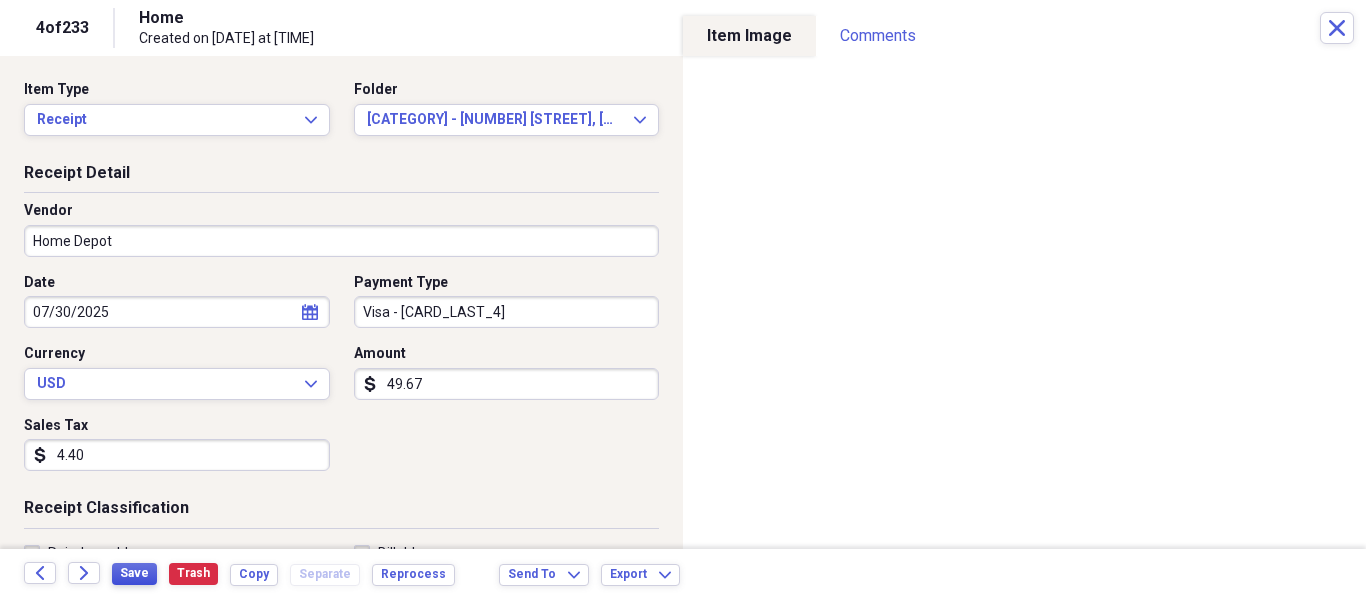 click on "Save" at bounding box center [134, 573] 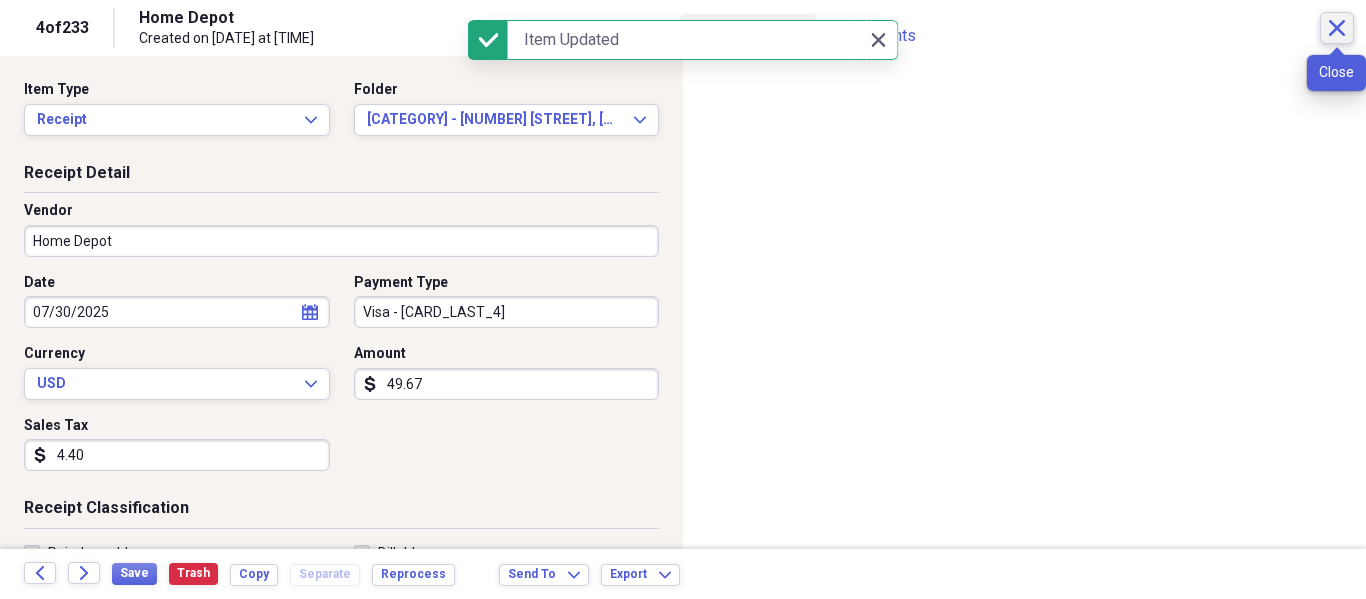 click on "Close" at bounding box center [1337, 28] 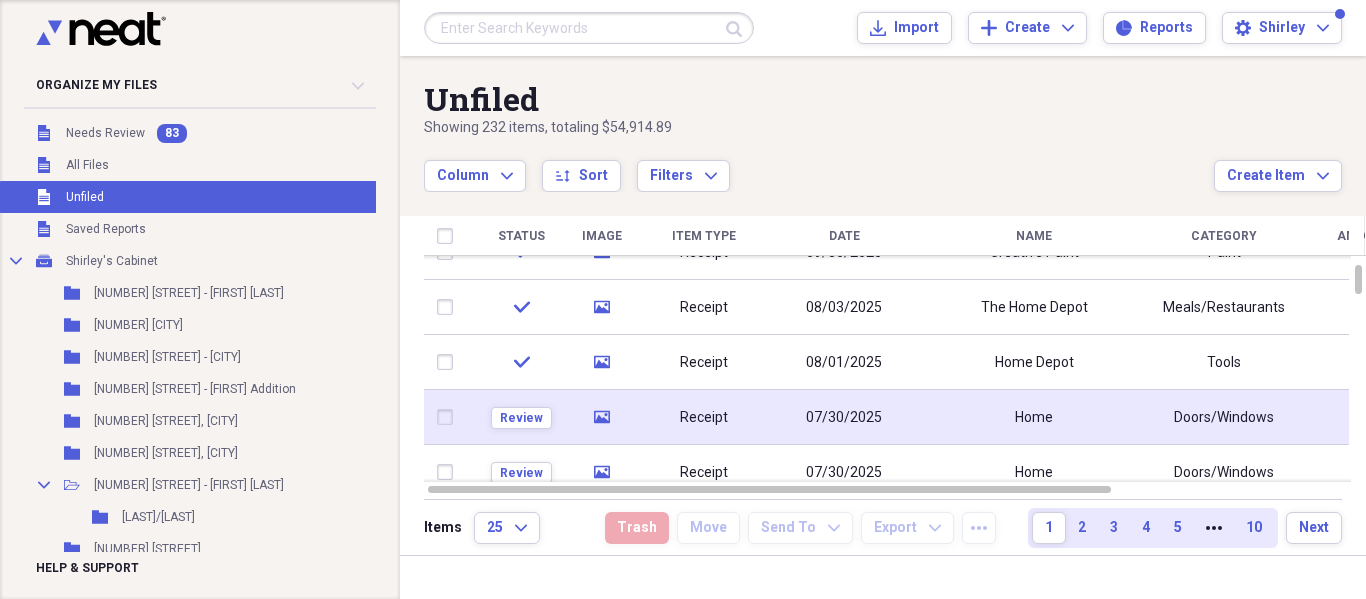 click on "07/30/2025" at bounding box center [844, 417] 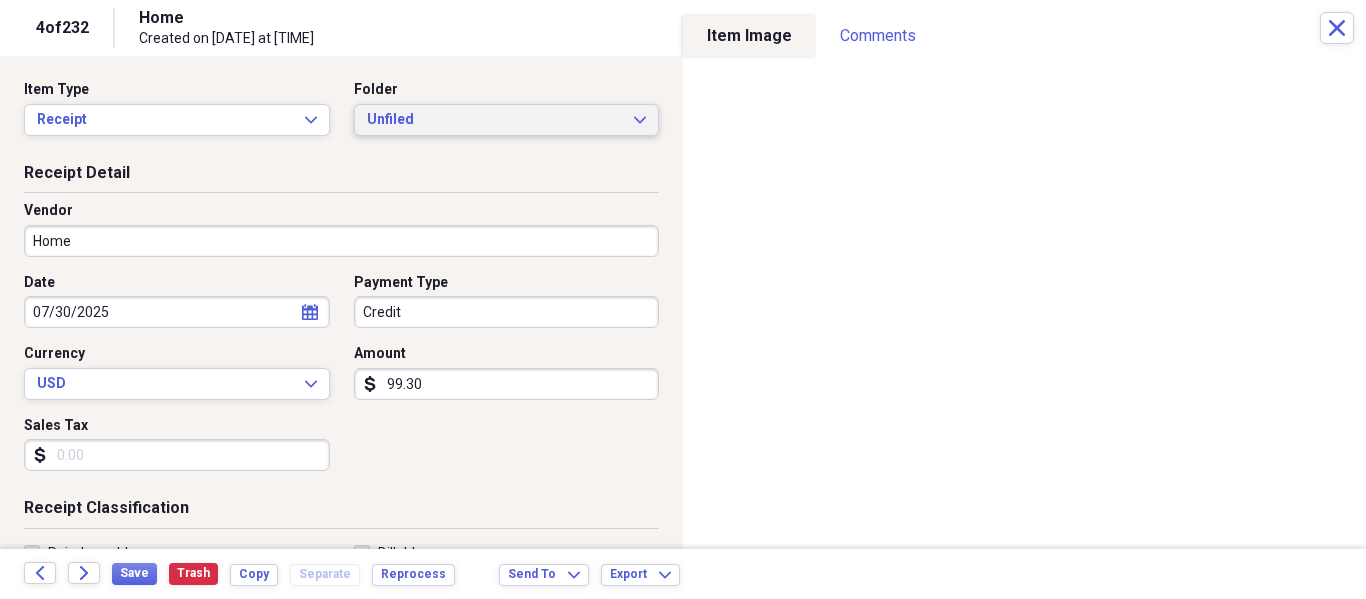click on "Unfiled" at bounding box center (495, 120) 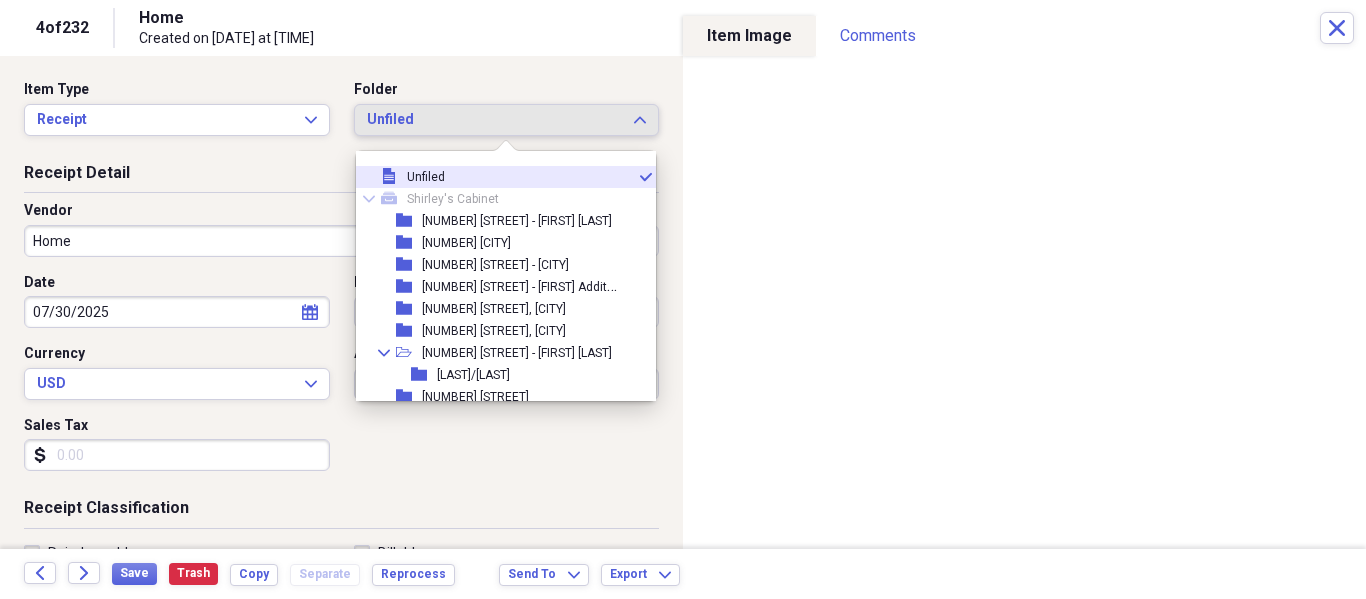 type 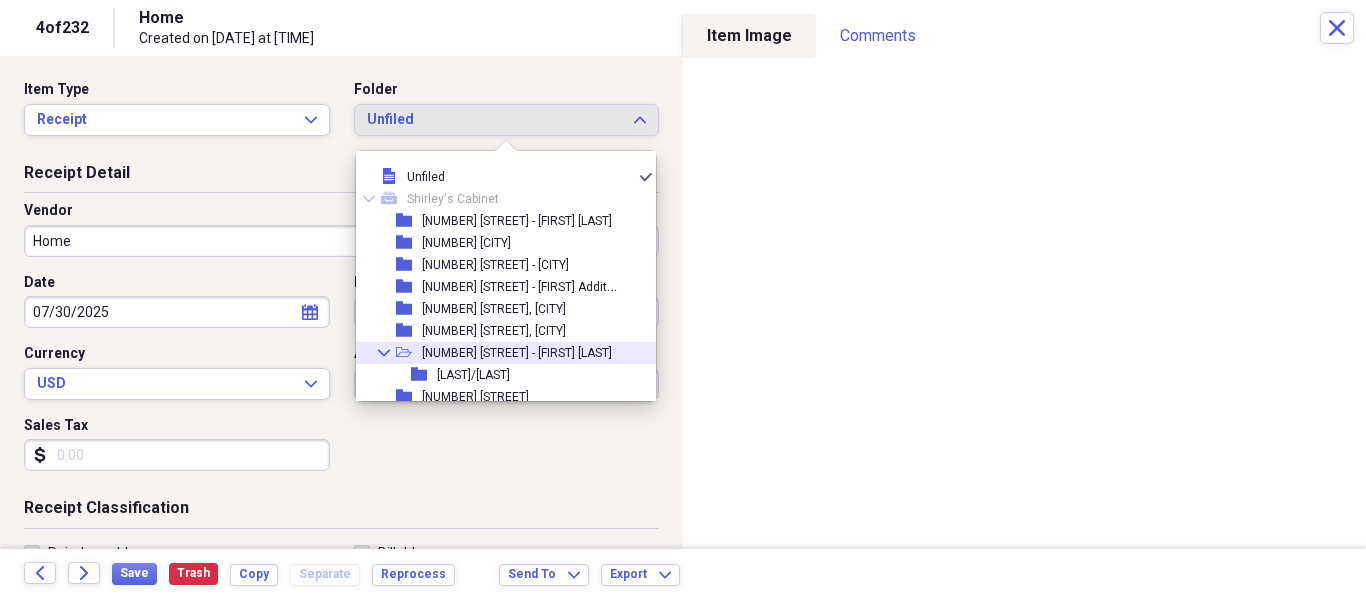 click on "Receipt Classification" at bounding box center (341, 512) 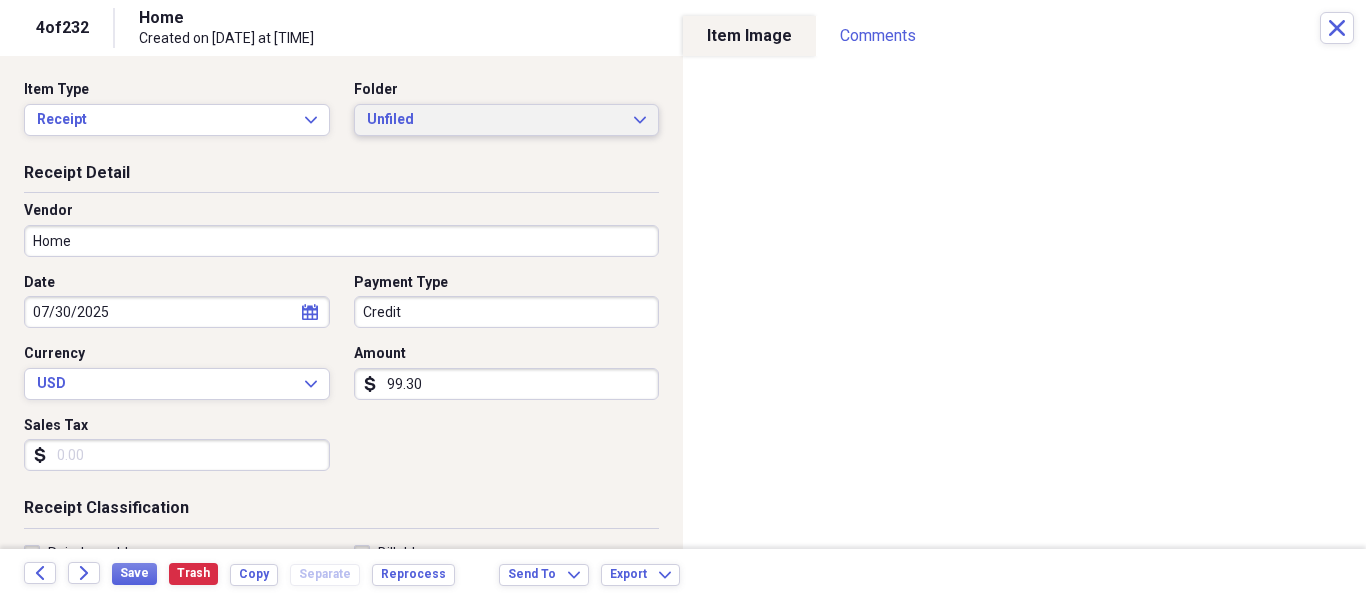 click on "Unfiled" at bounding box center [495, 120] 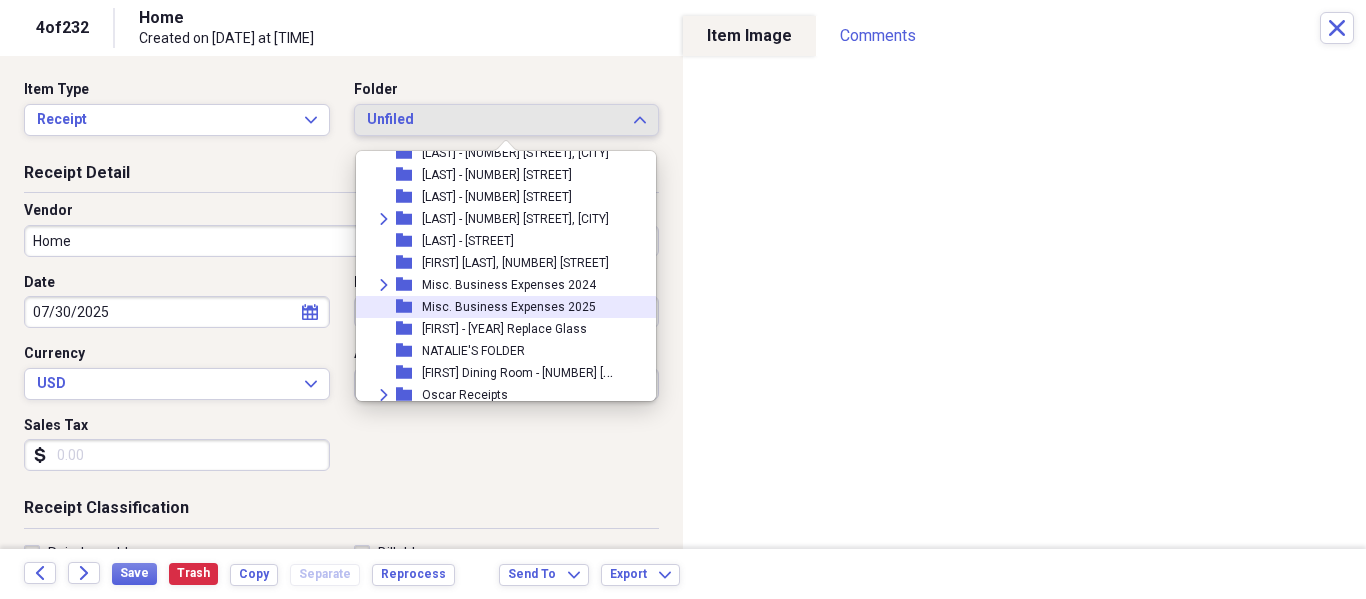scroll, scrollTop: 1313, scrollLeft: 0, axis: vertical 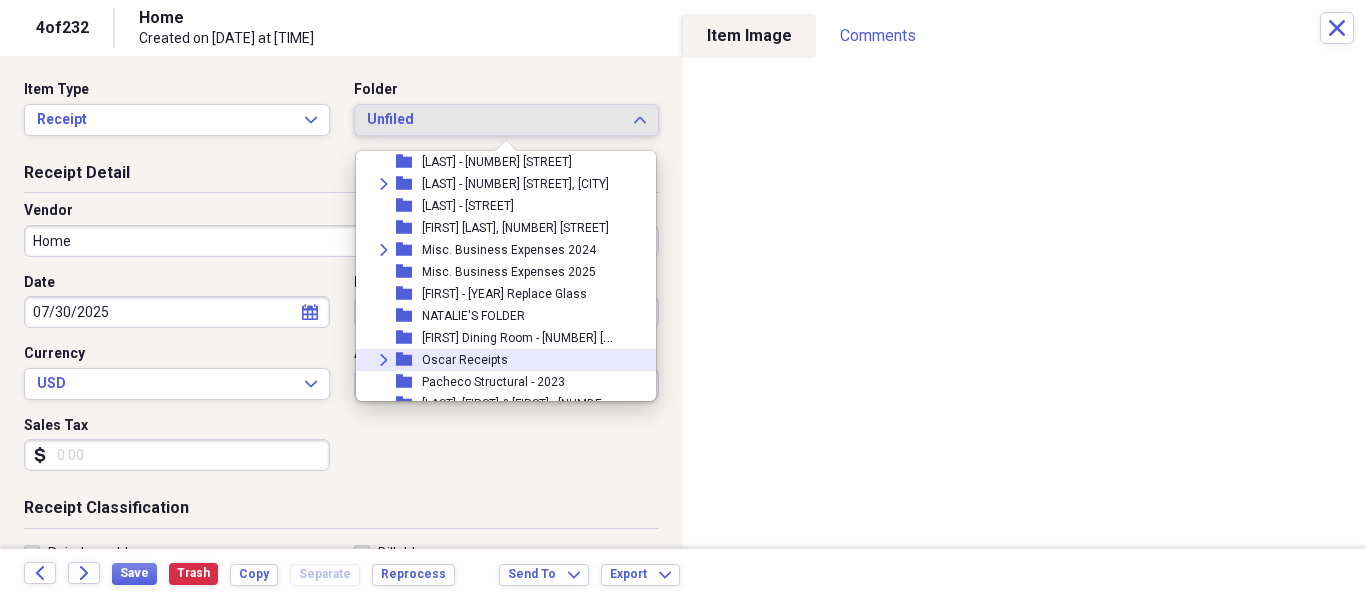 click on "Expand folder [FIRST] Receipts" at bounding box center [498, 360] 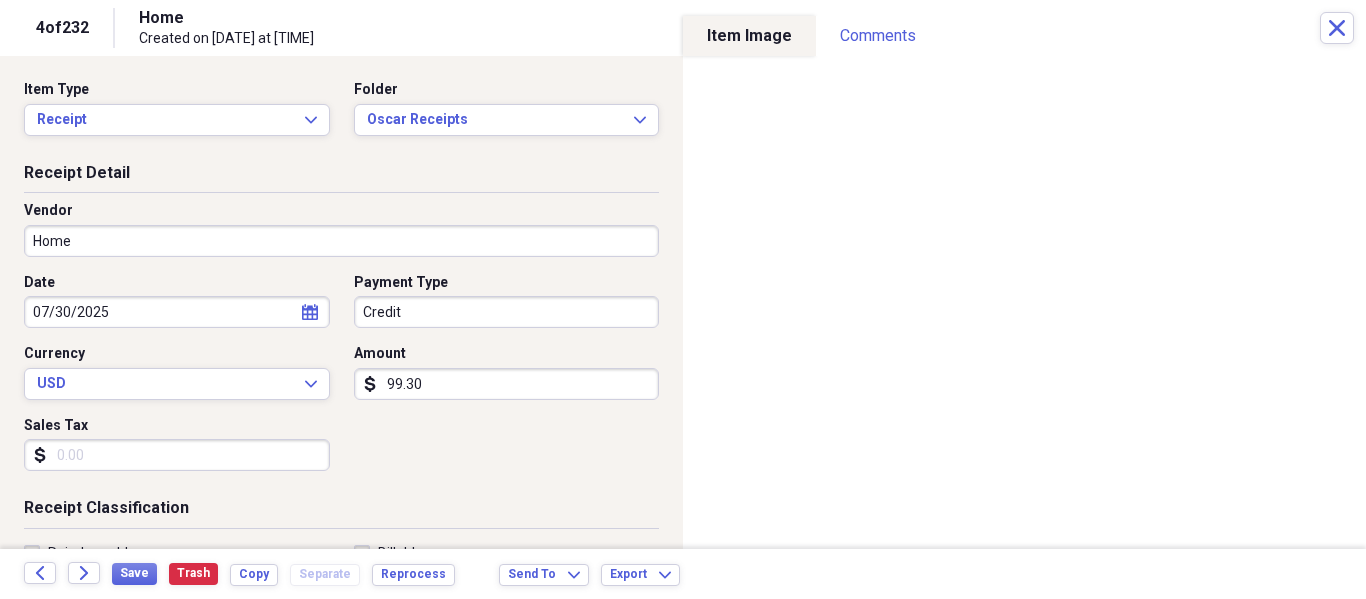 click on "Home" at bounding box center [341, 241] 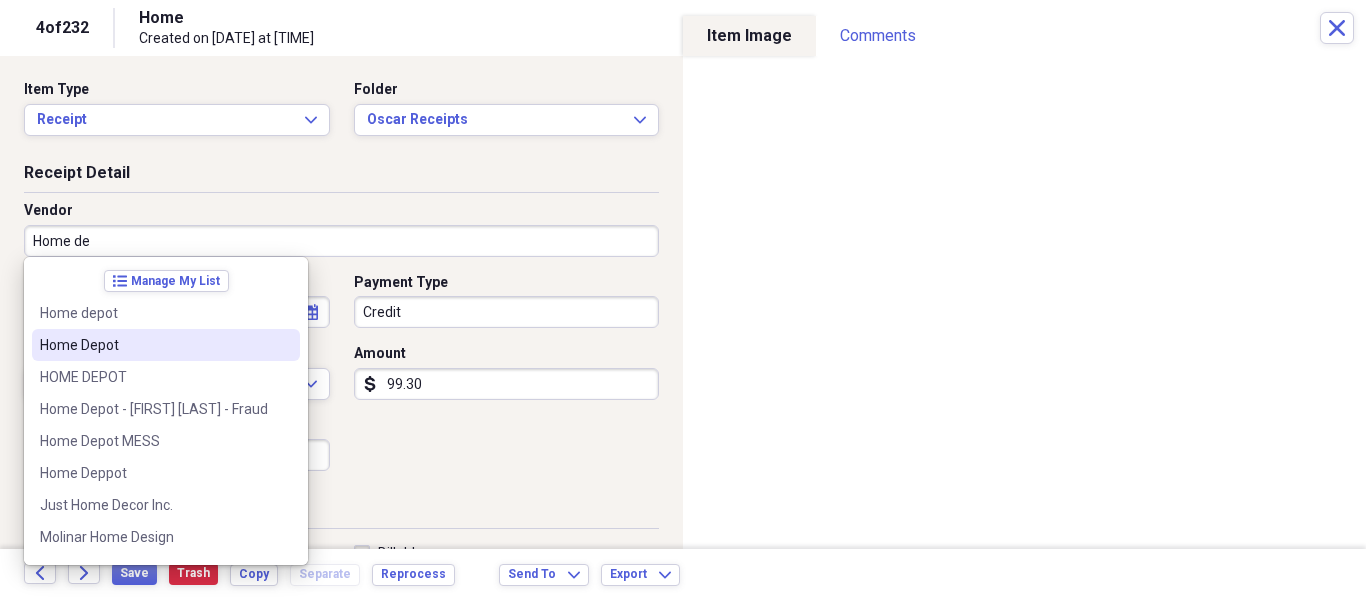 click at bounding box center [284, 345] 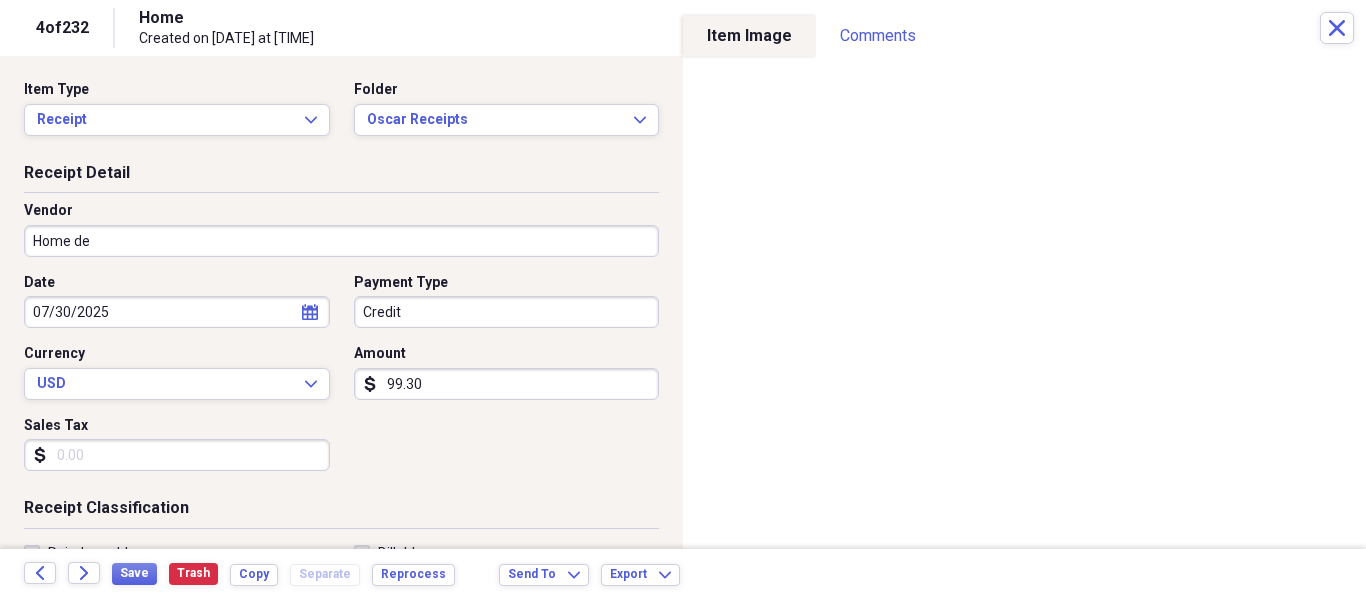 type on "Home Depot" 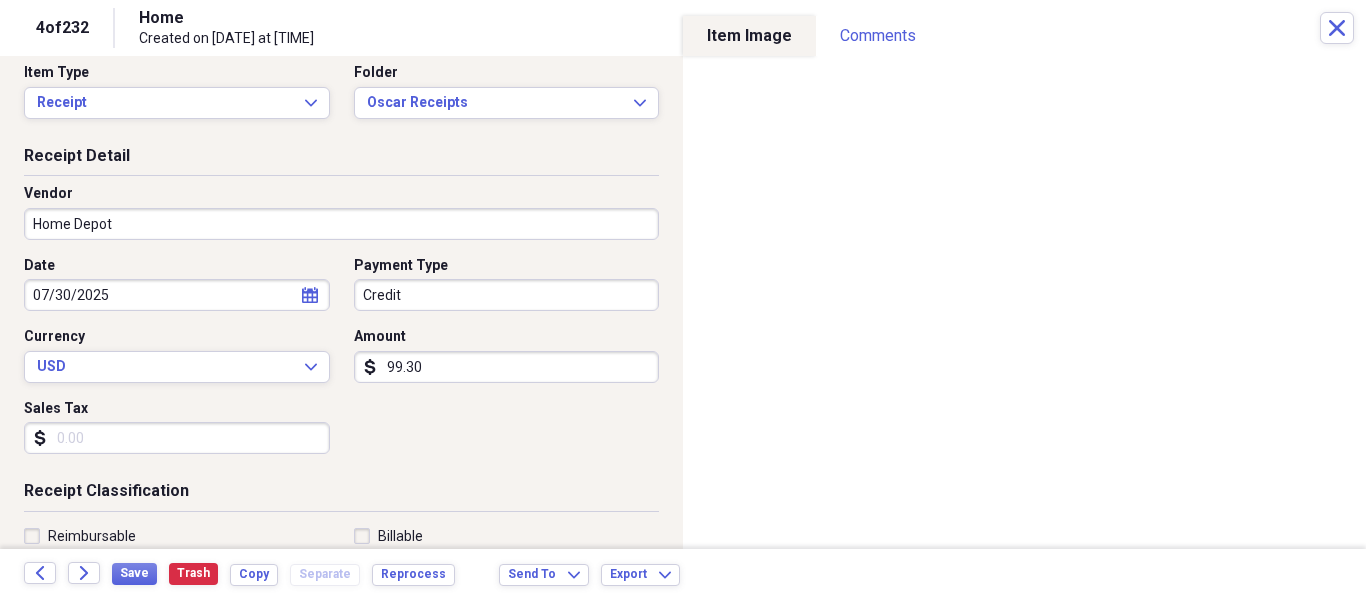 scroll, scrollTop: 159, scrollLeft: 0, axis: vertical 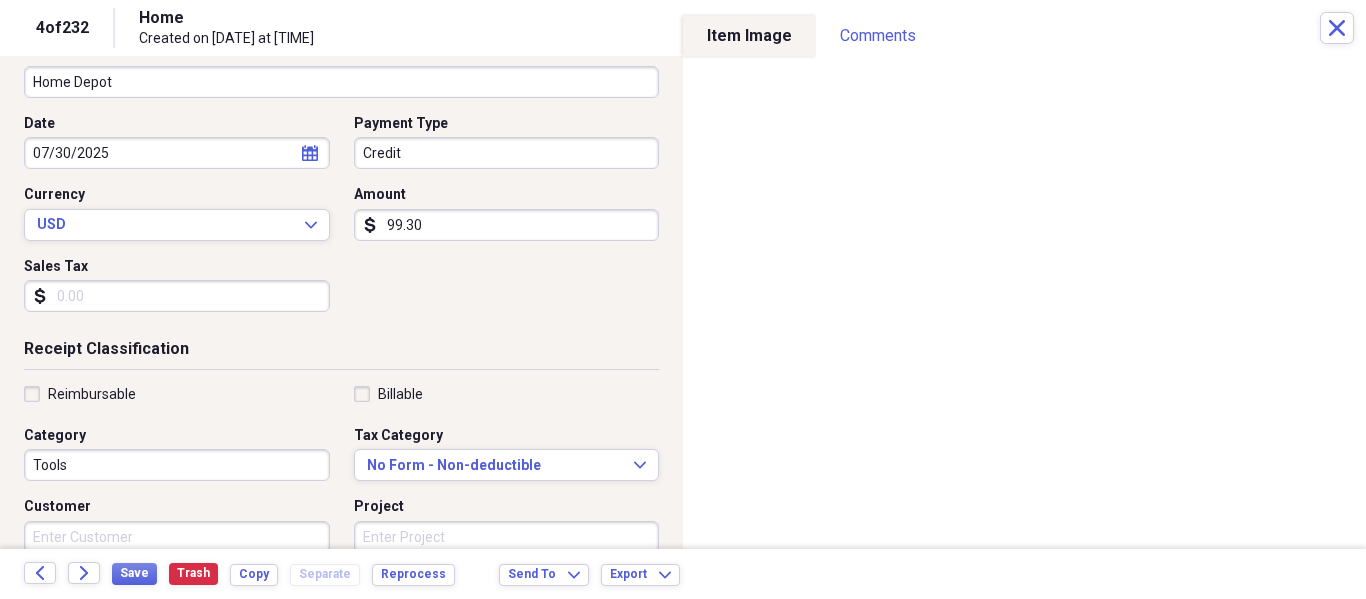 click on "Tools" at bounding box center (177, 465) 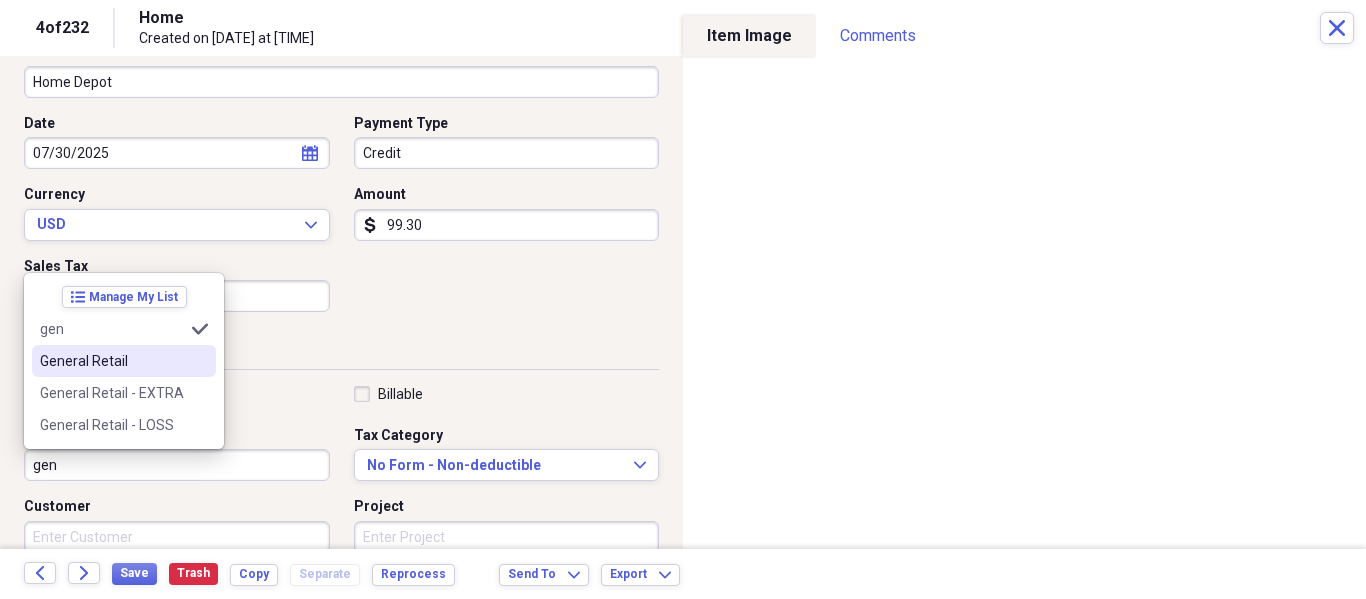click on "General Retail" at bounding box center [112, 361] 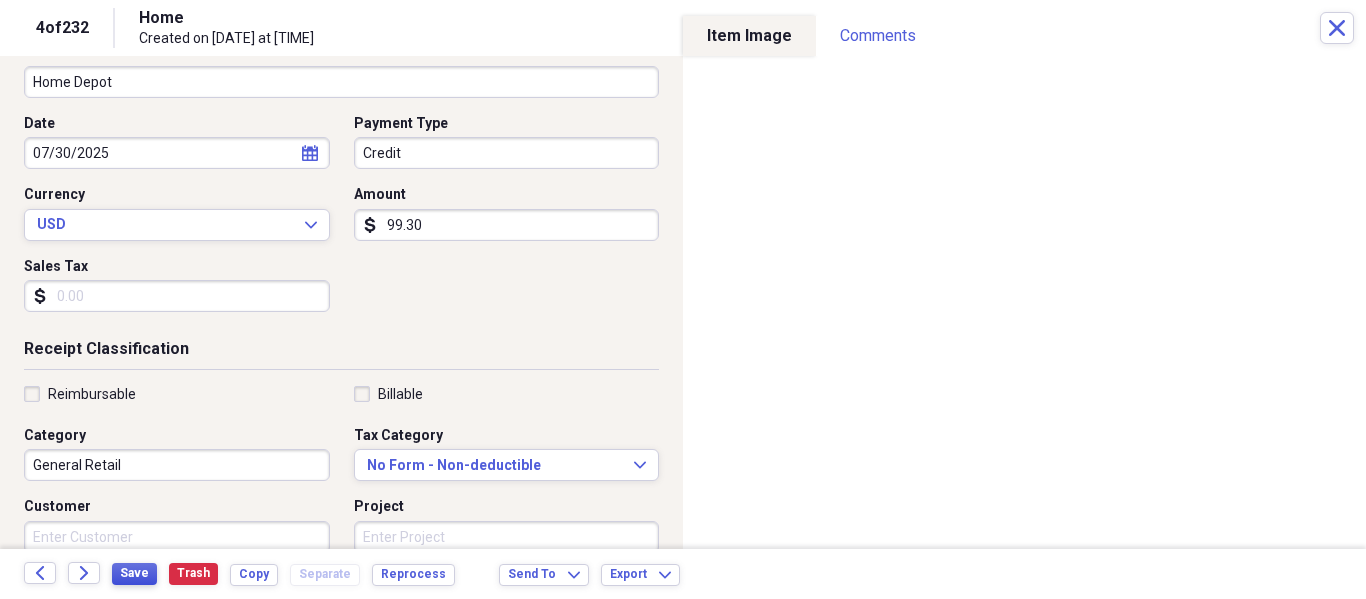 click on "Save" at bounding box center [134, 573] 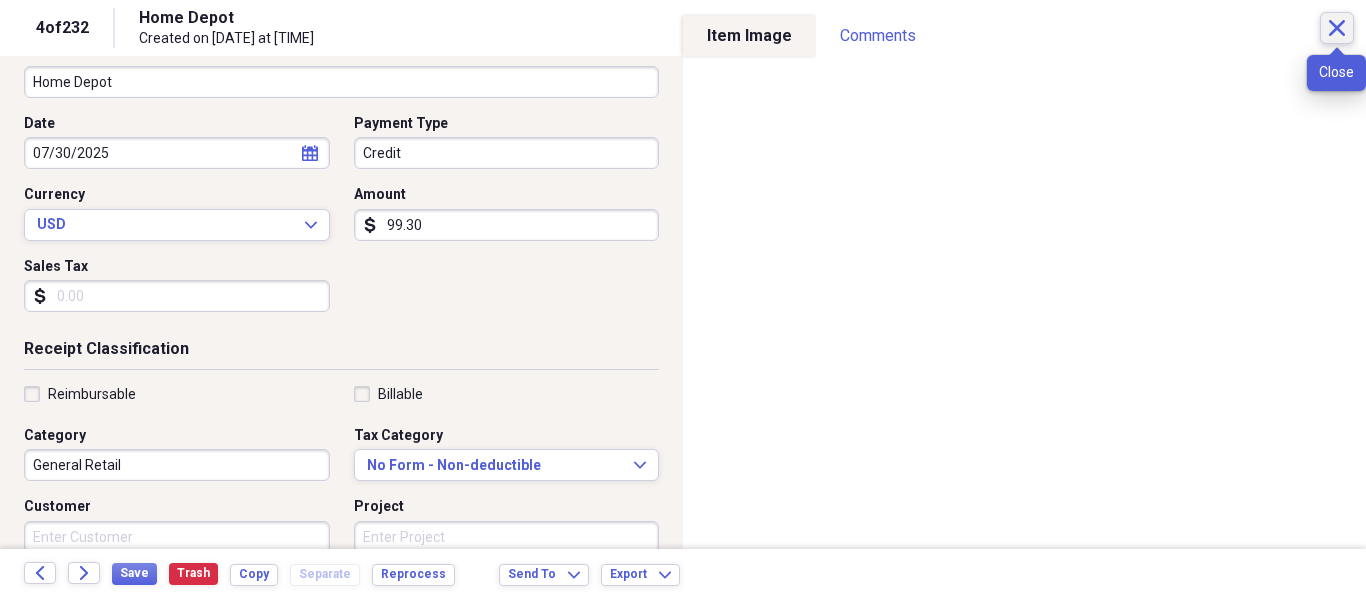 click on "Close" 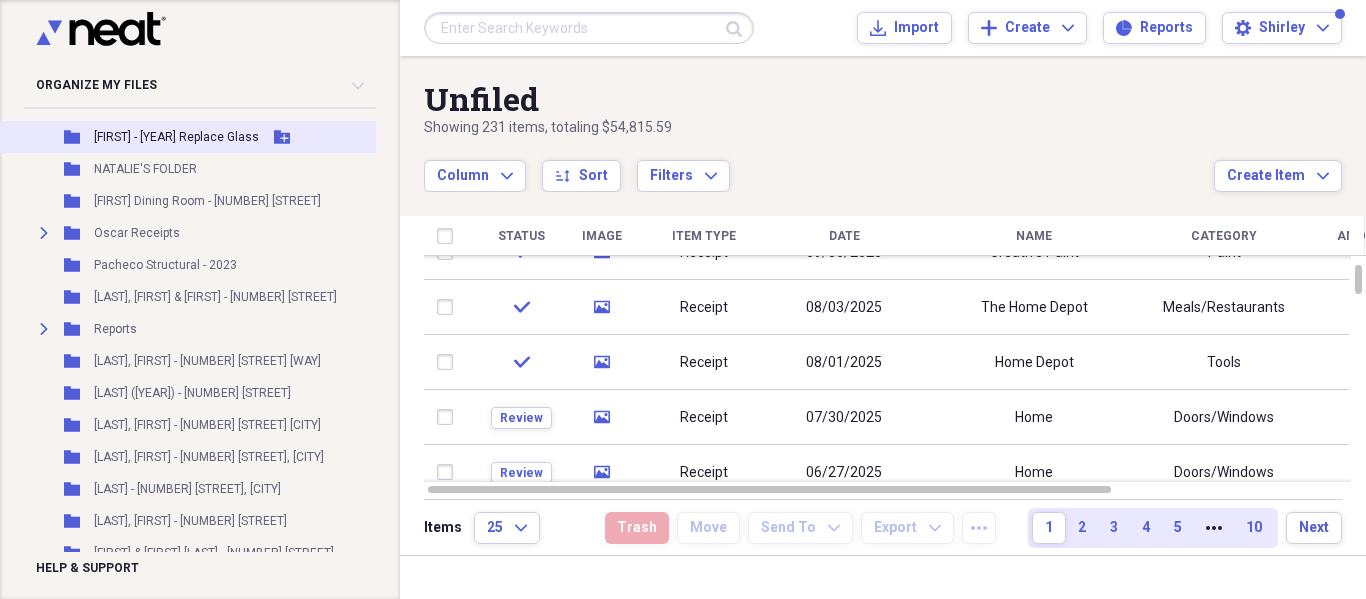 scroll, scrollTop: 2135, scrollLeft: 0, axis: vertical 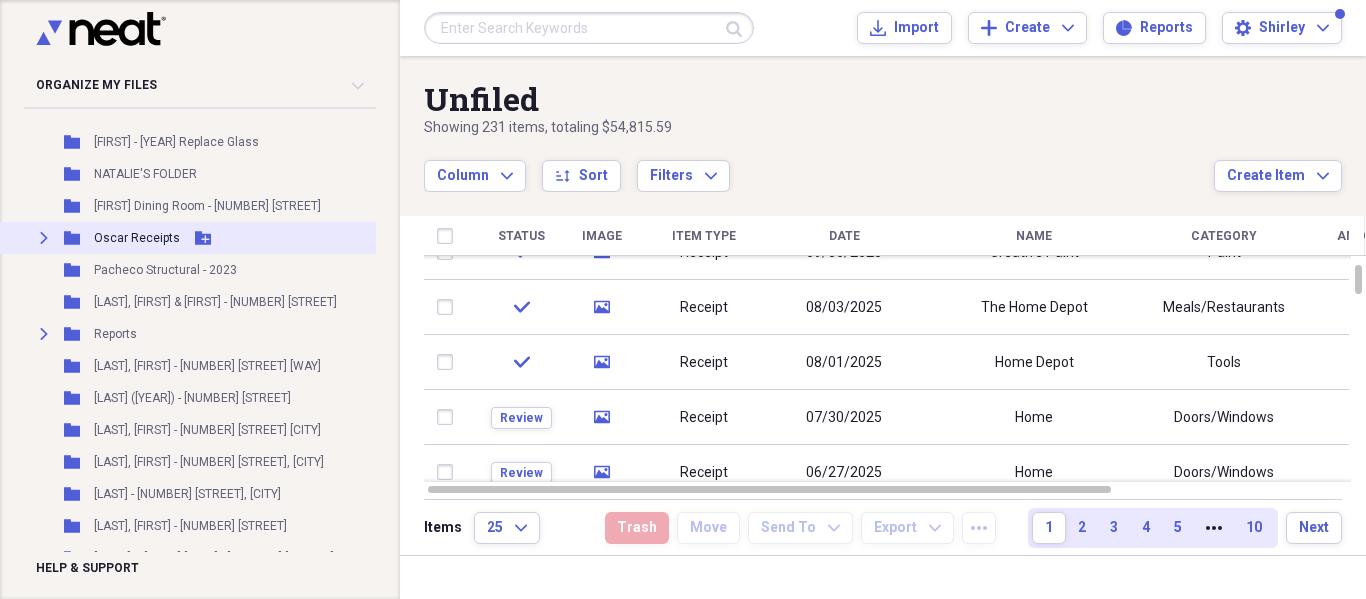 click on "Oscar Receipts" at bounding box center (137, 238) 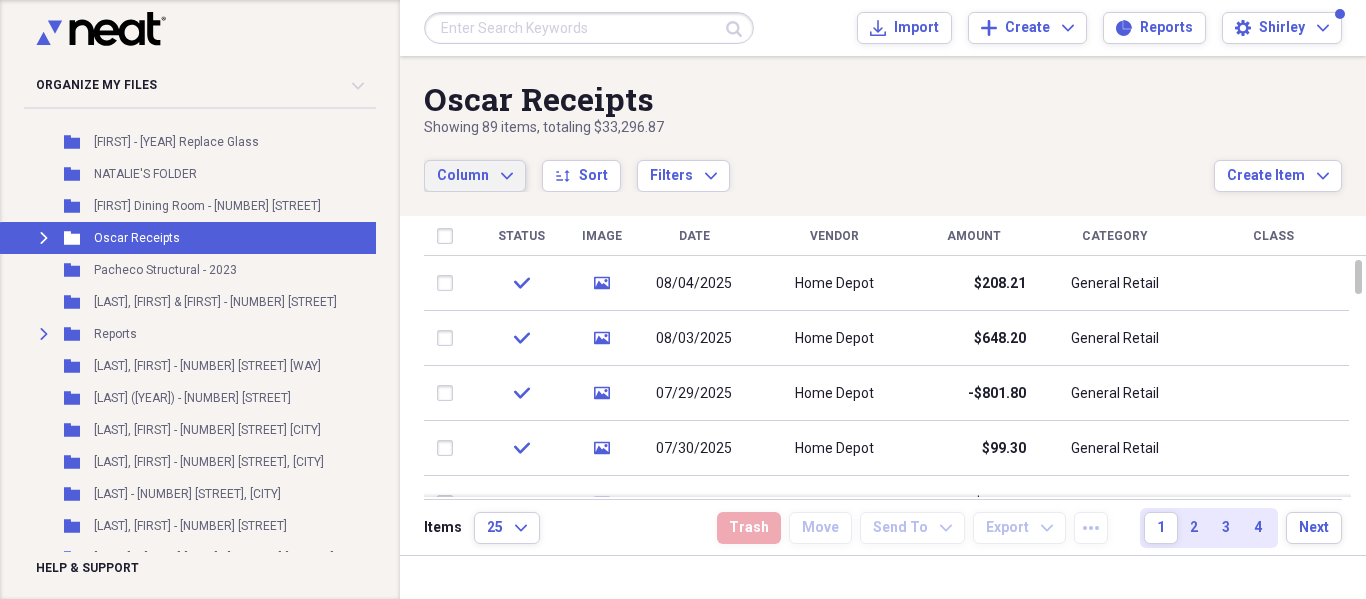 click on "Expand" 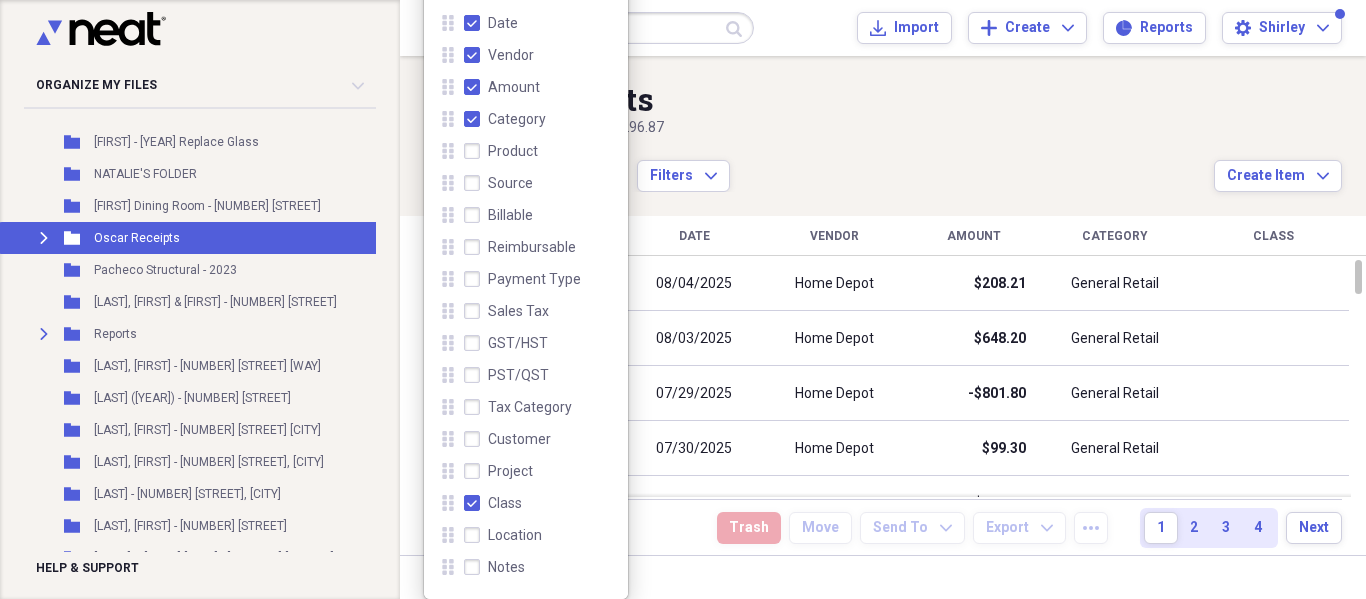 click on "Sales Tax" at bounding box center [518, 311] 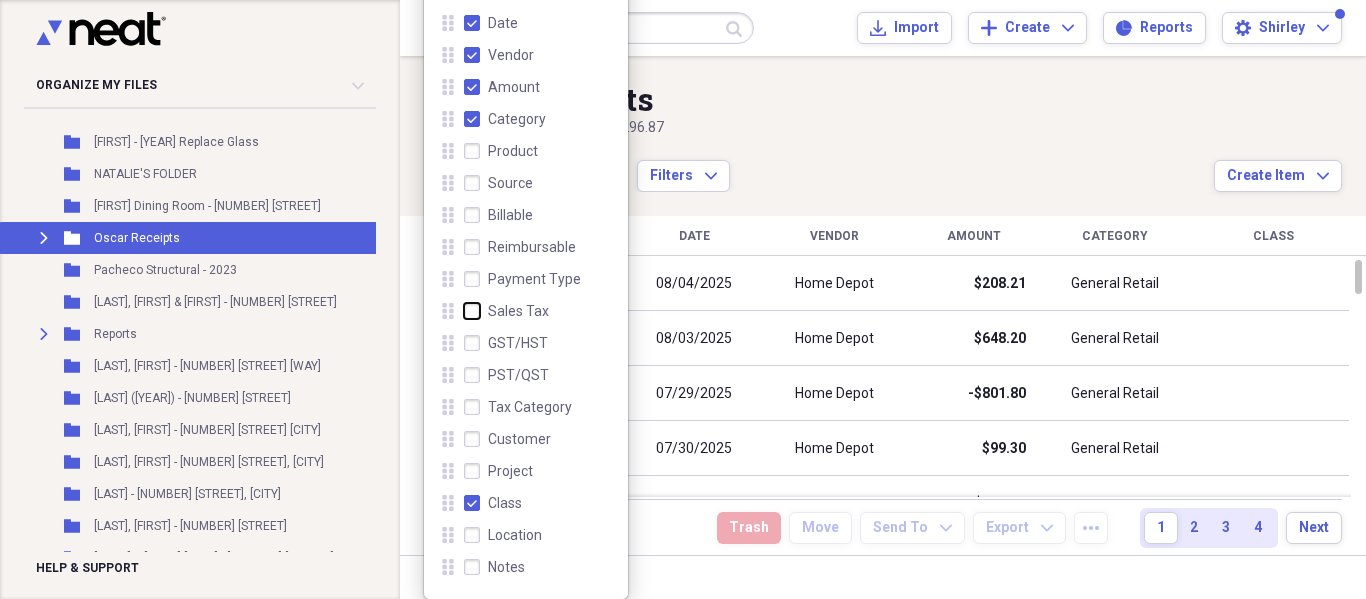 click on "Sales Tax" at bounding box center (464, 311) 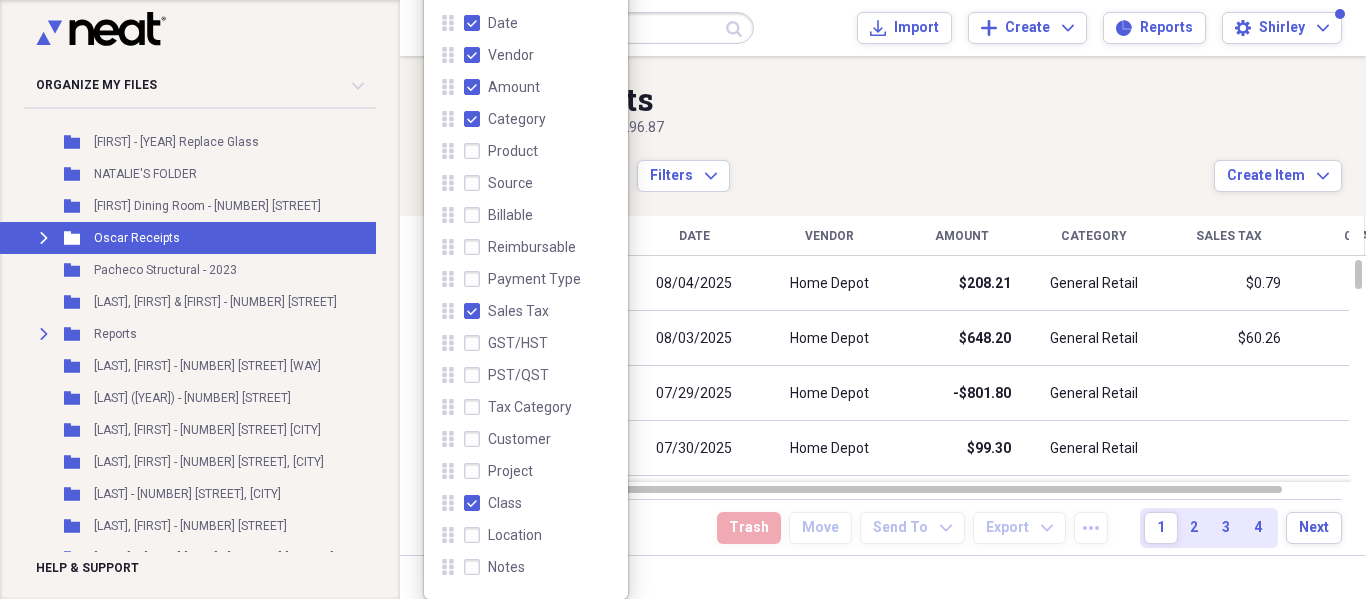 click on "Column Expand sort Sort Filters  Expand" at bounding box center (819, 165) 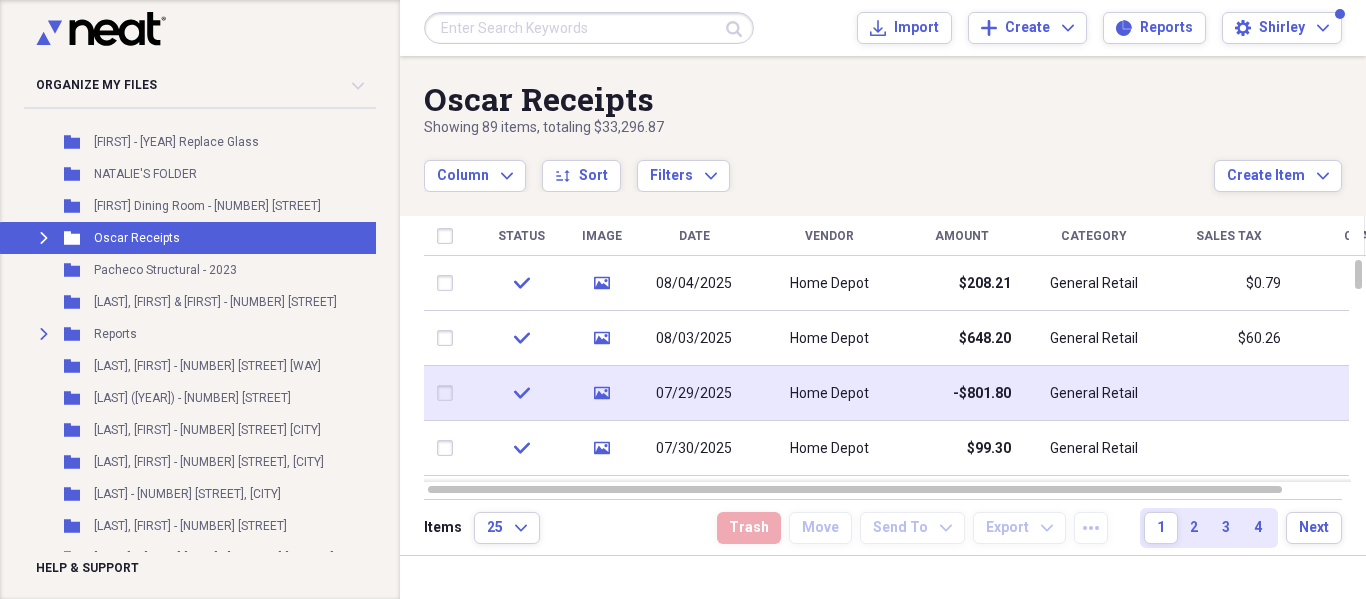 click at bounding box center (1229, 393) 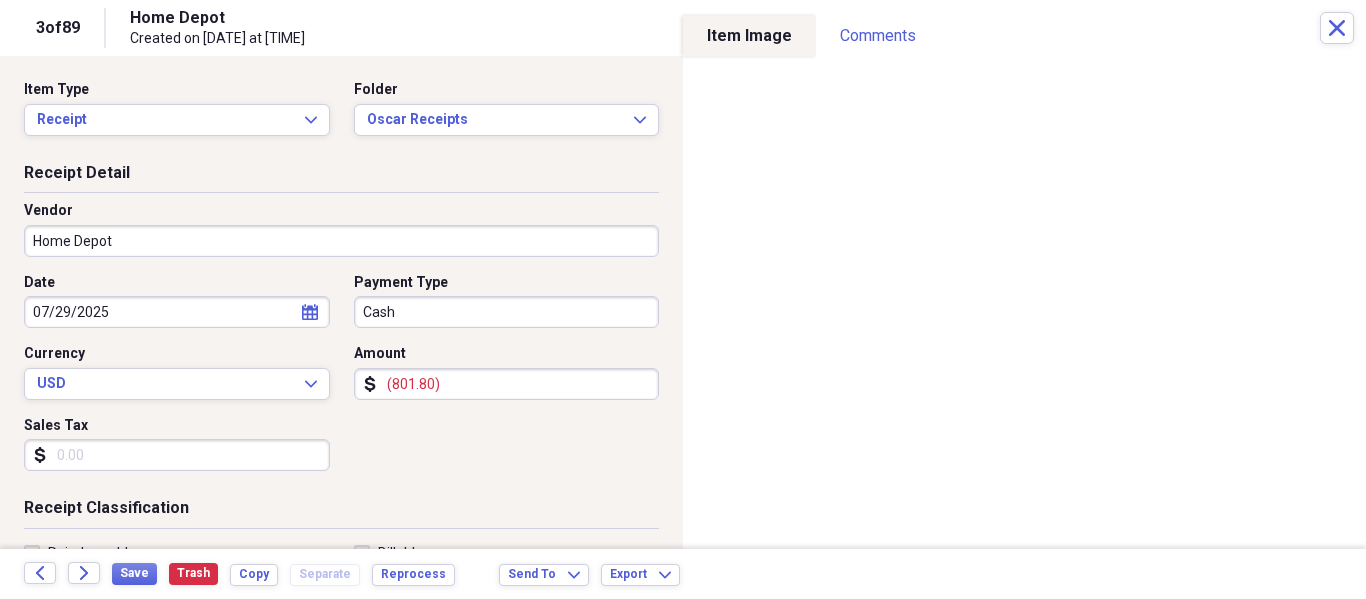 click on "Sales Tax" at bounding box center (177, 455) 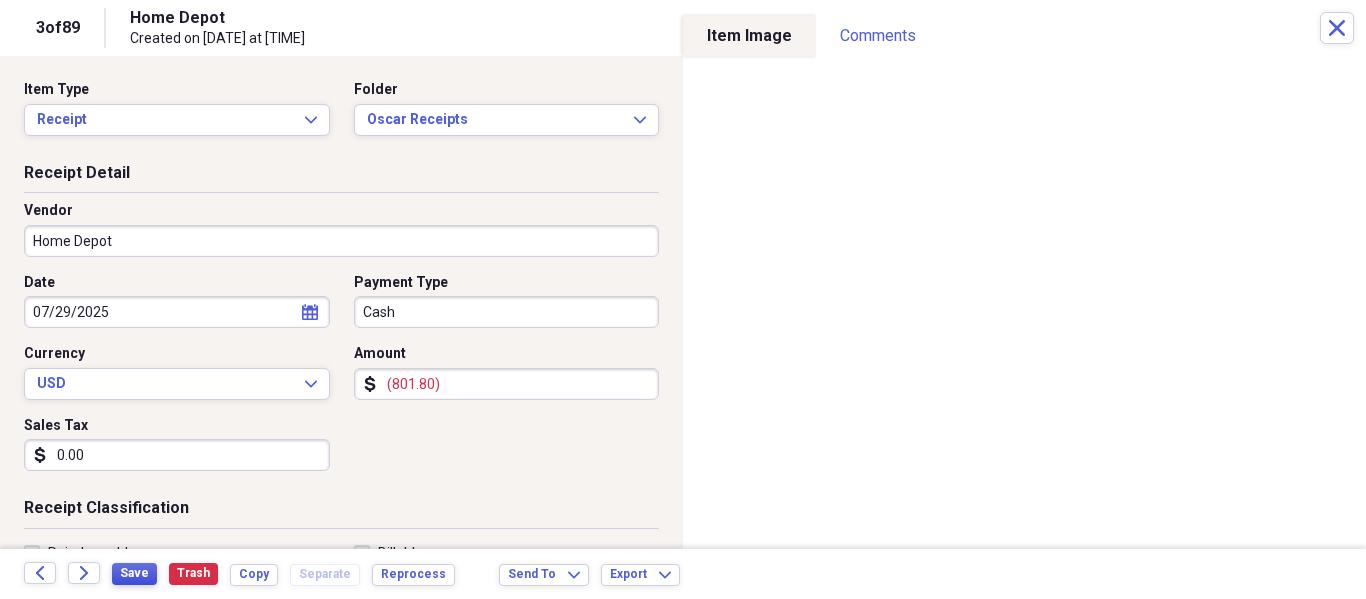 type on "0.00" 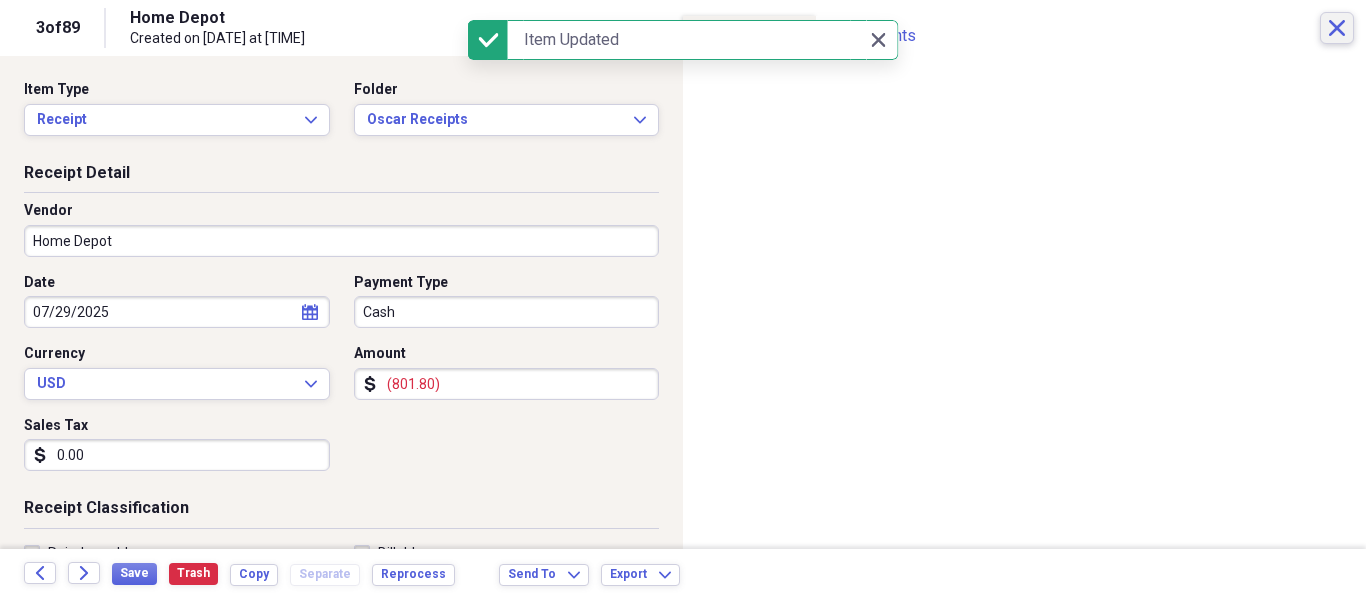 click on "Close" 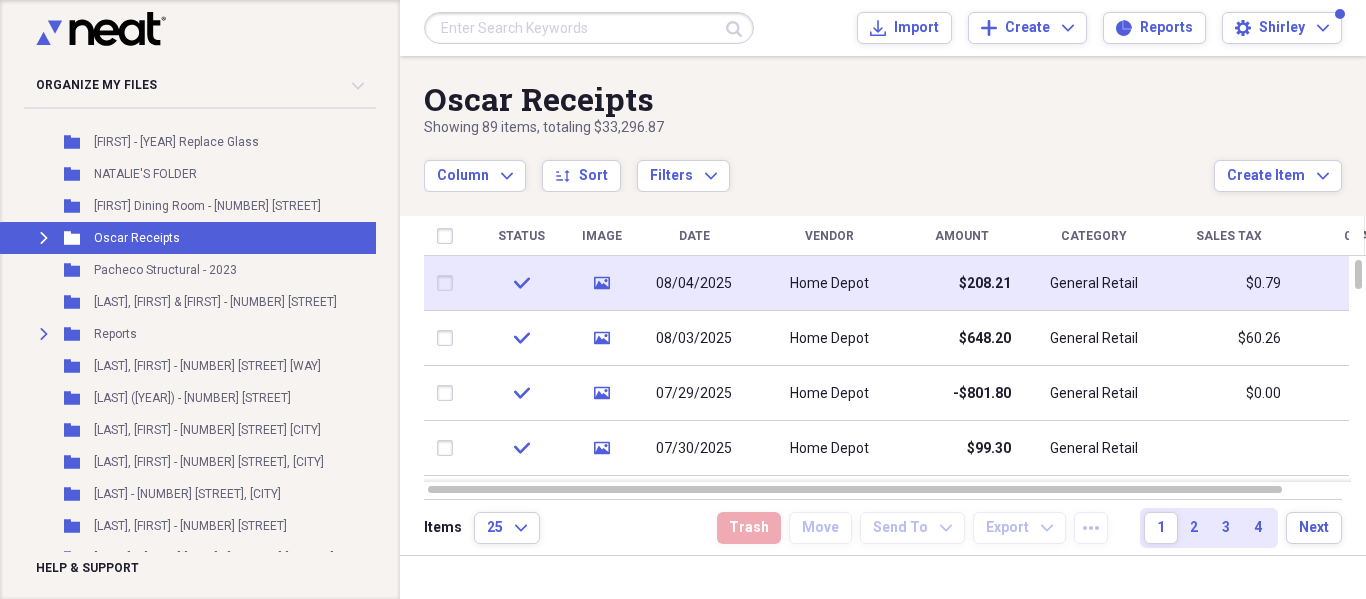 click on "$0.79" at bounding box center [1229, 283] 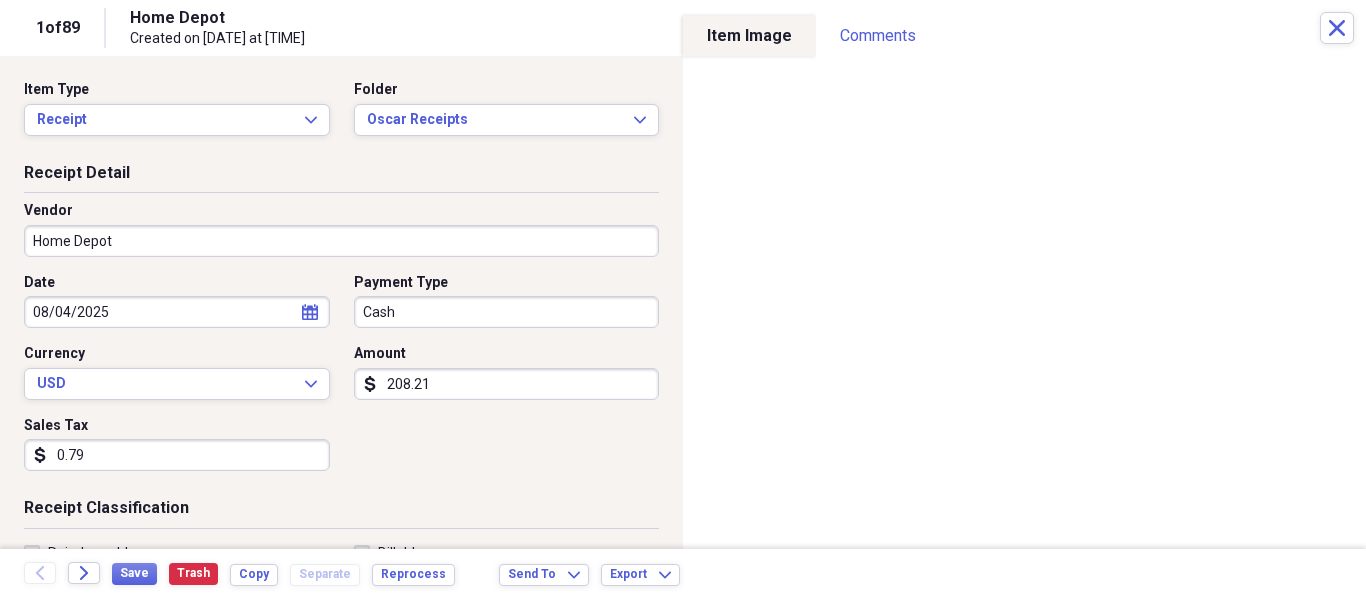 click on "0.79" at bounding box center (177, 455) 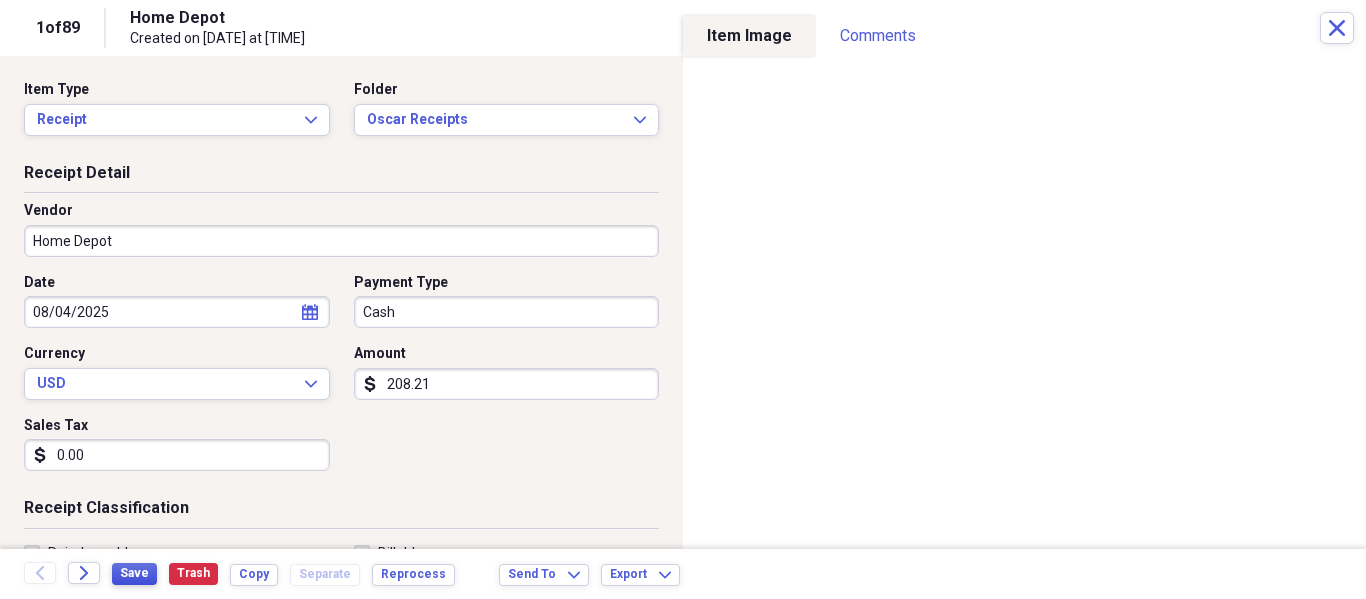 type on "0.00" 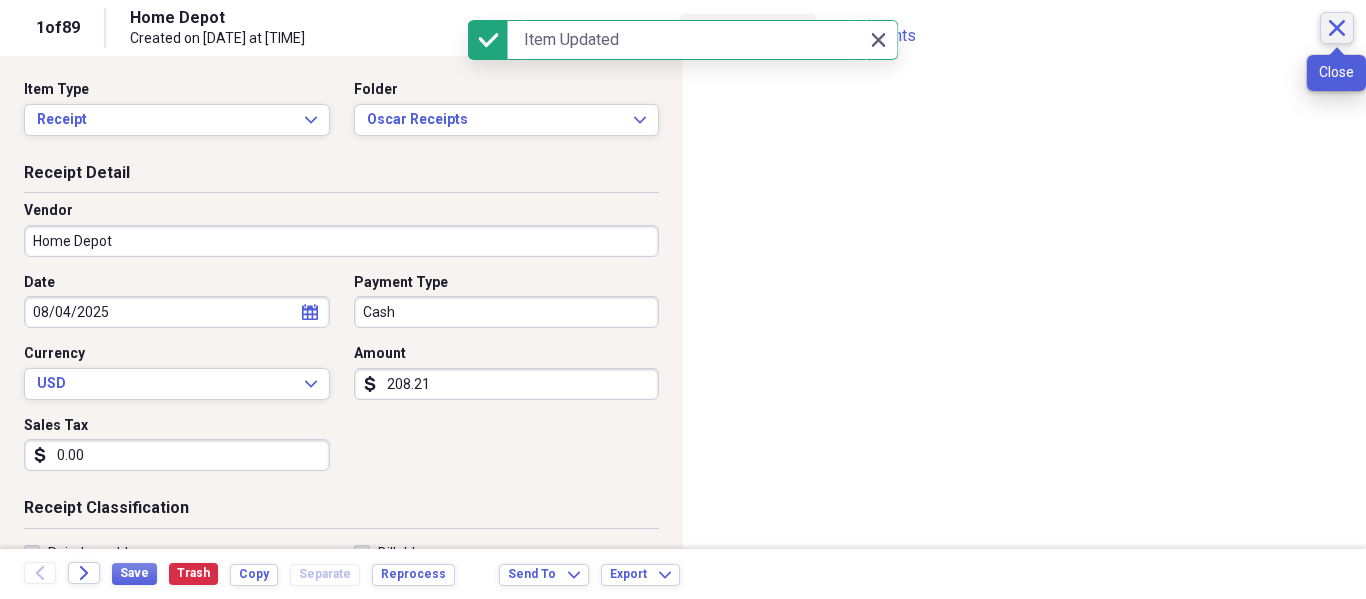 drag, startPoint x: 1331, startPoint y: 24, endPoint x: 1306, endPoint y: 84, distance: 65 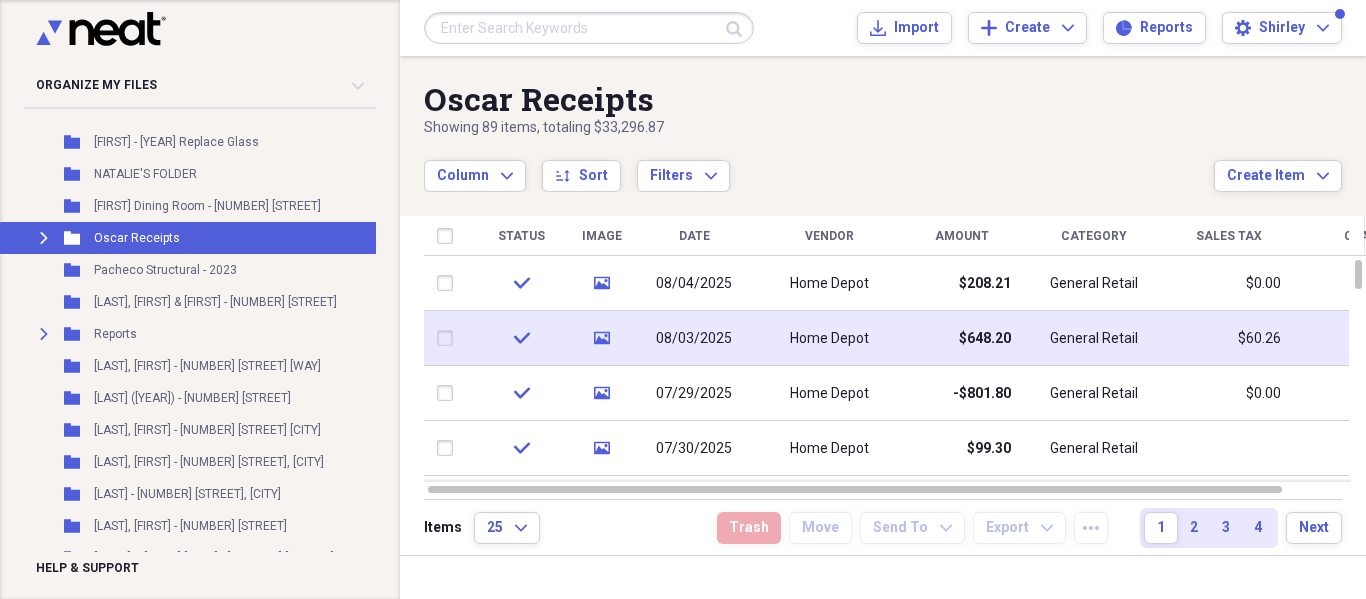 click on "General Retail" at bounding box center (1094, 339) 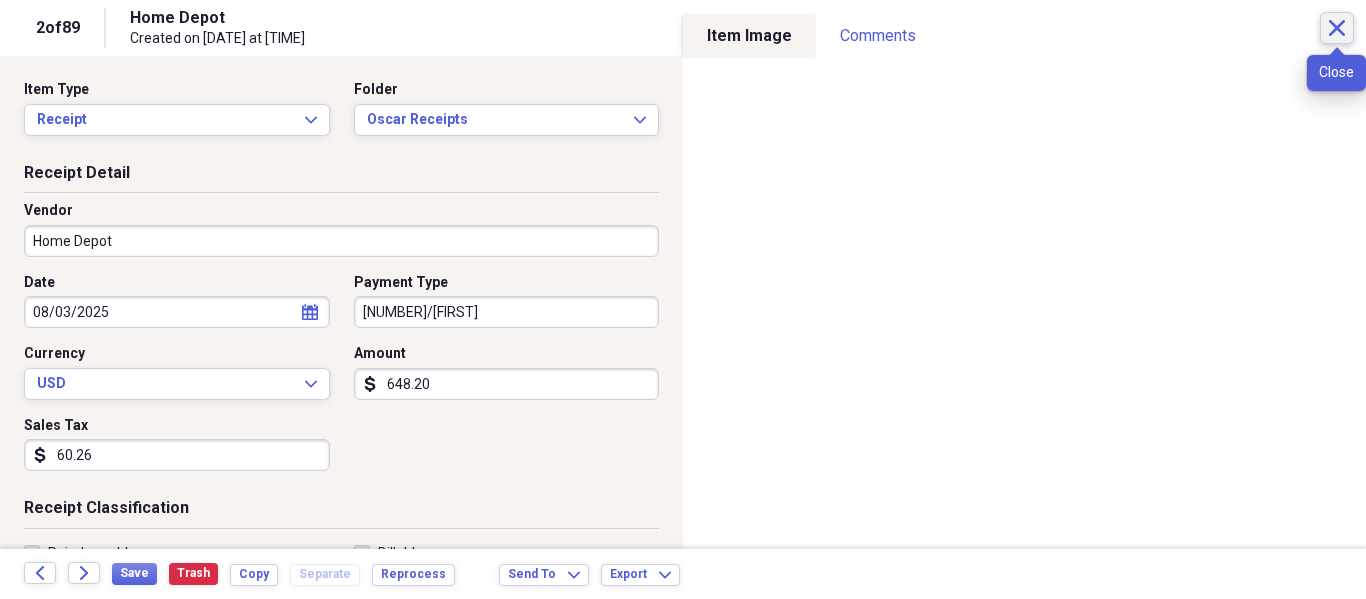 click on "Close" at bounding box center [1337, 28] 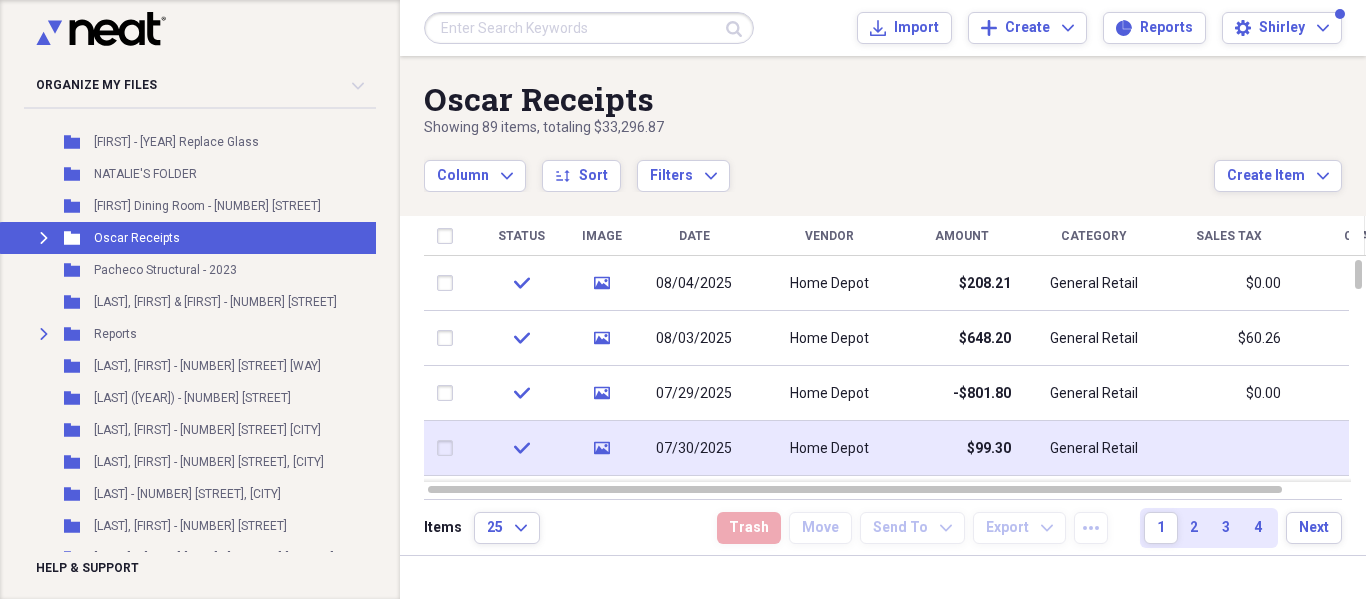 click at bounding box center [1229, 448] 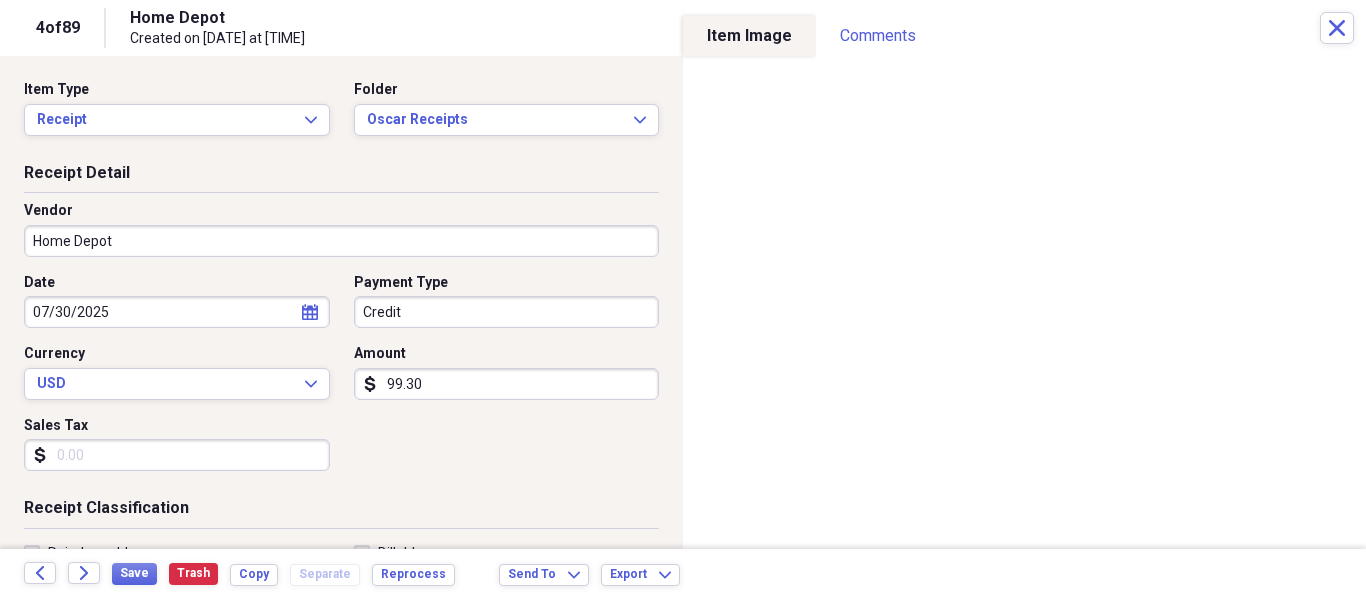 click on "Sales Tax" at bounding box center (177, 455) 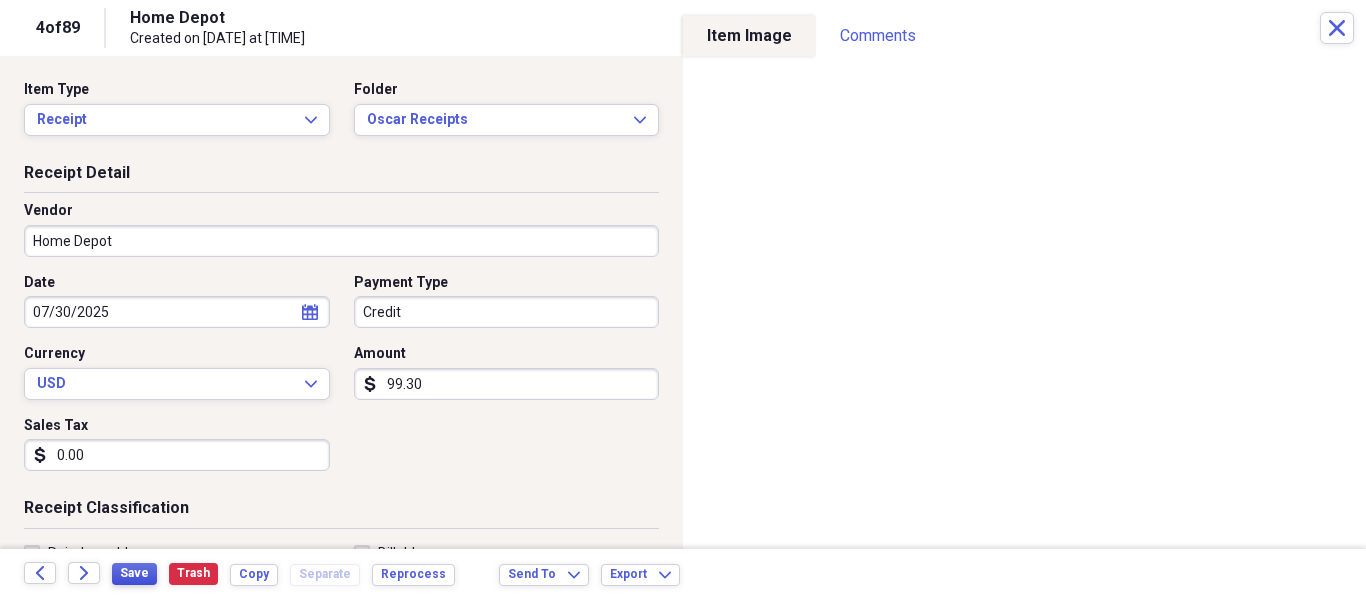 type on "0.00" 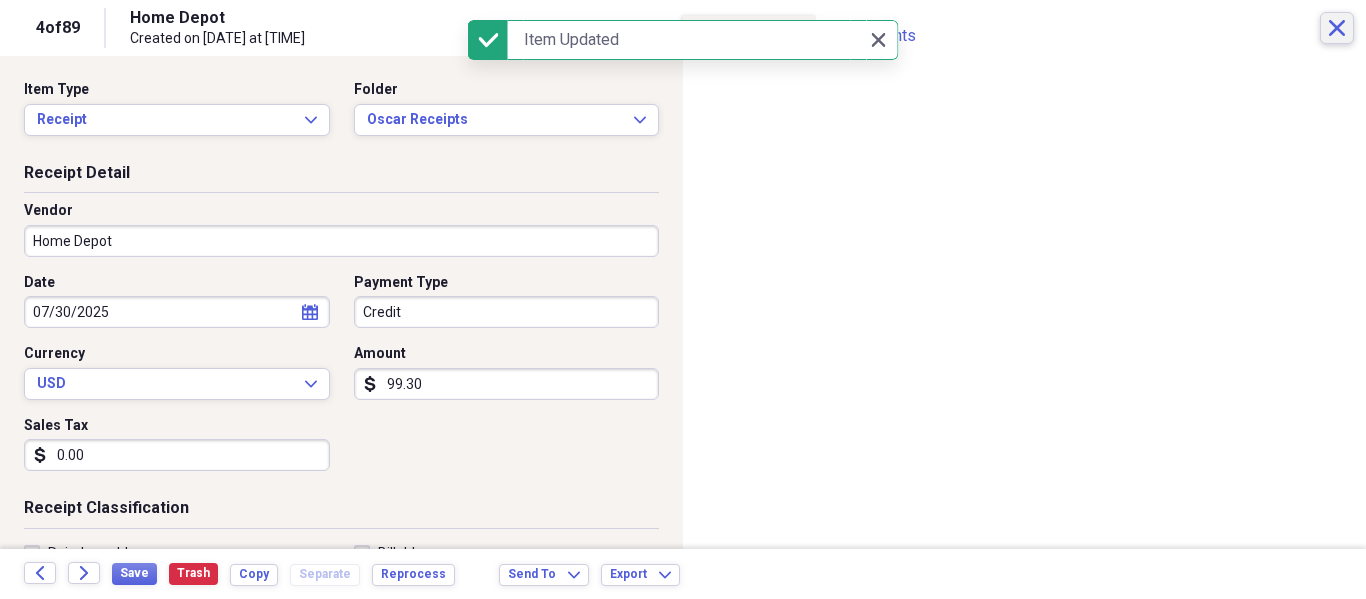 click on "Close" at bounding box center (1337, 28) 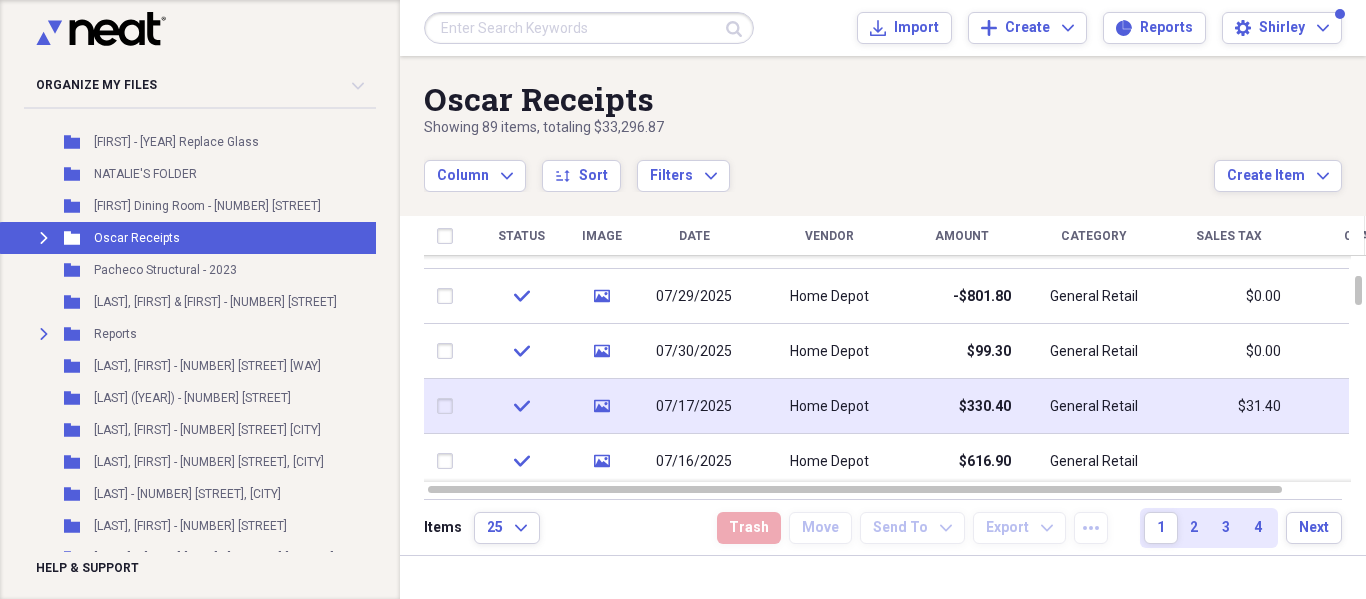 click on "$31.40" at bounding box center (1229, 406) 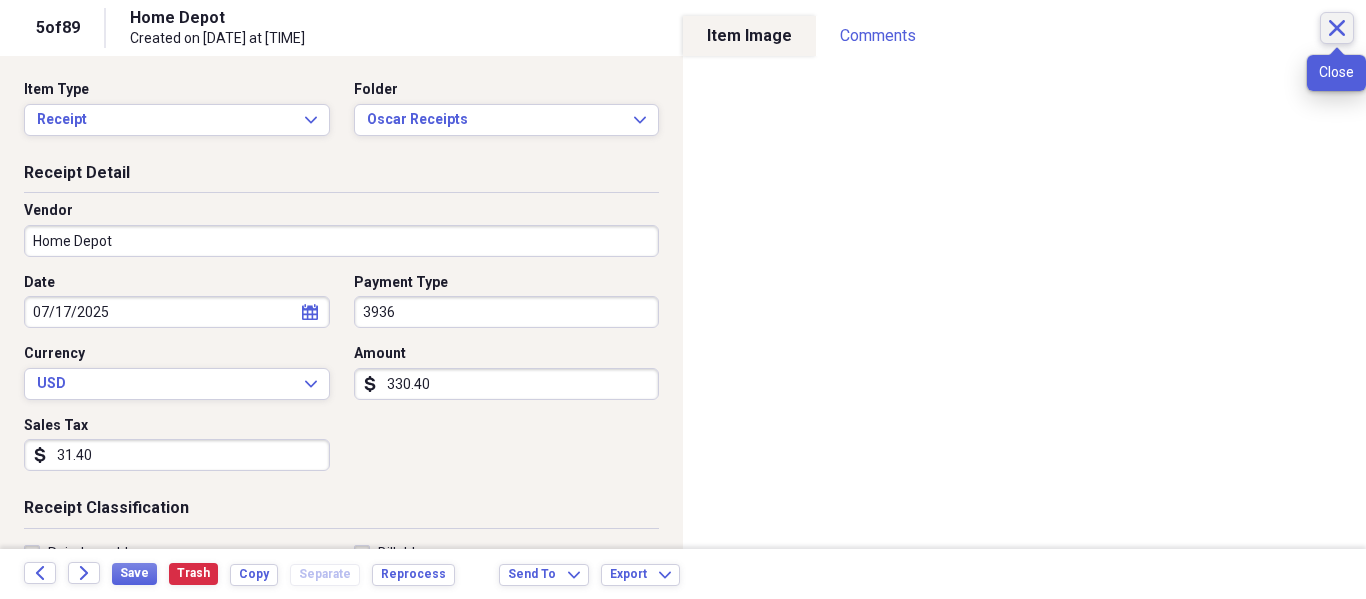 click on "Close" 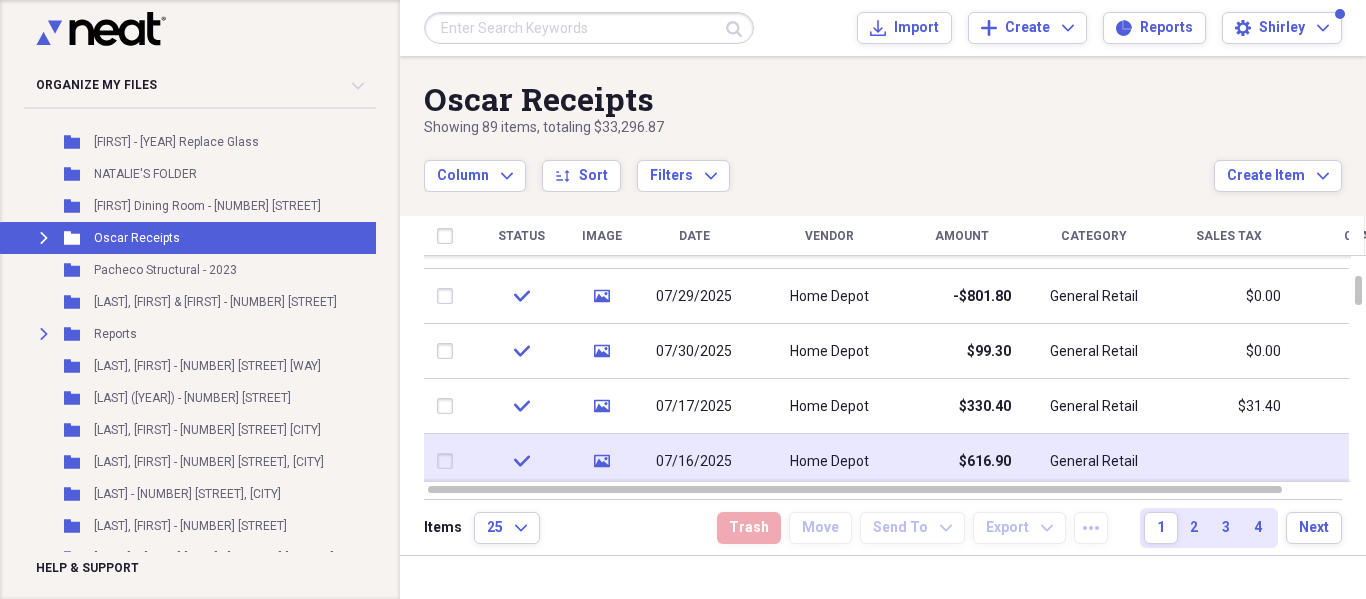 click at bounding box center [1229, 461] 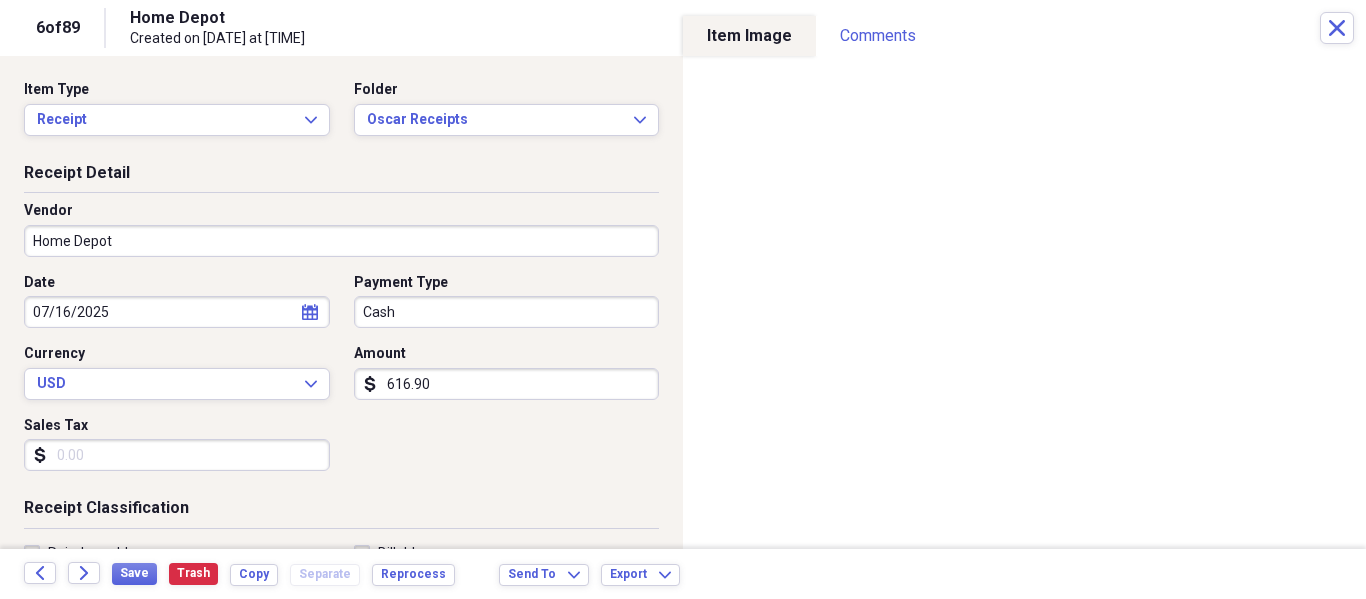 click on "Sales Tax" at bounding box center [177, 455] 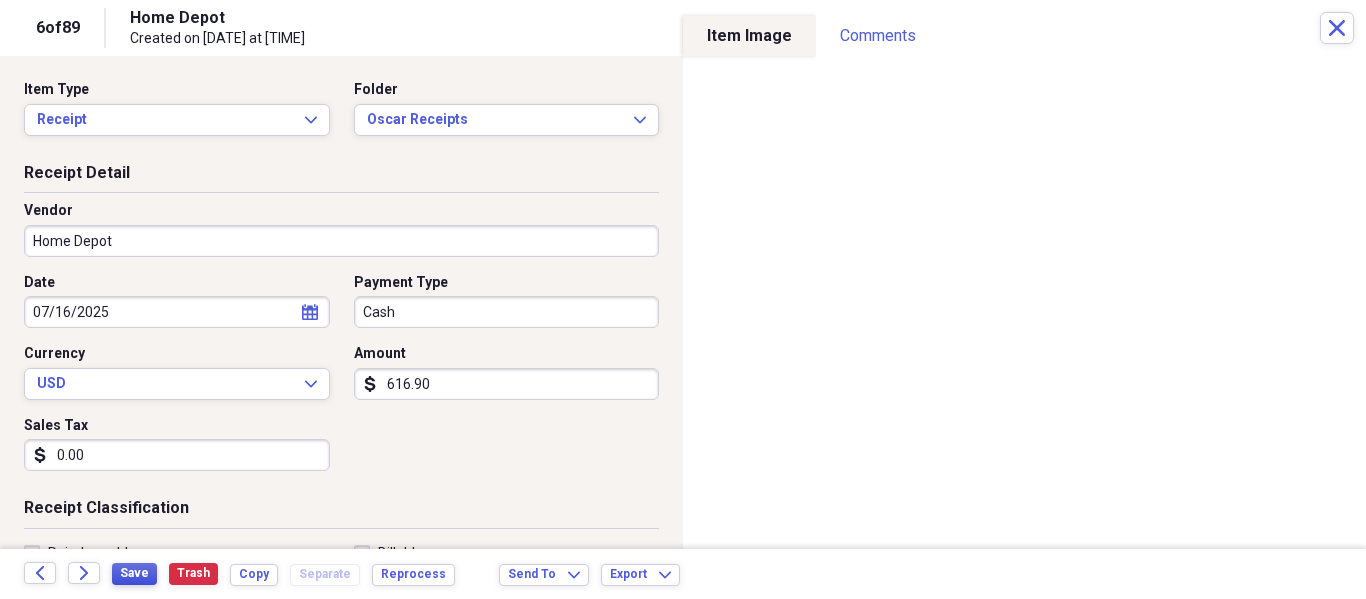 type on "0.00" 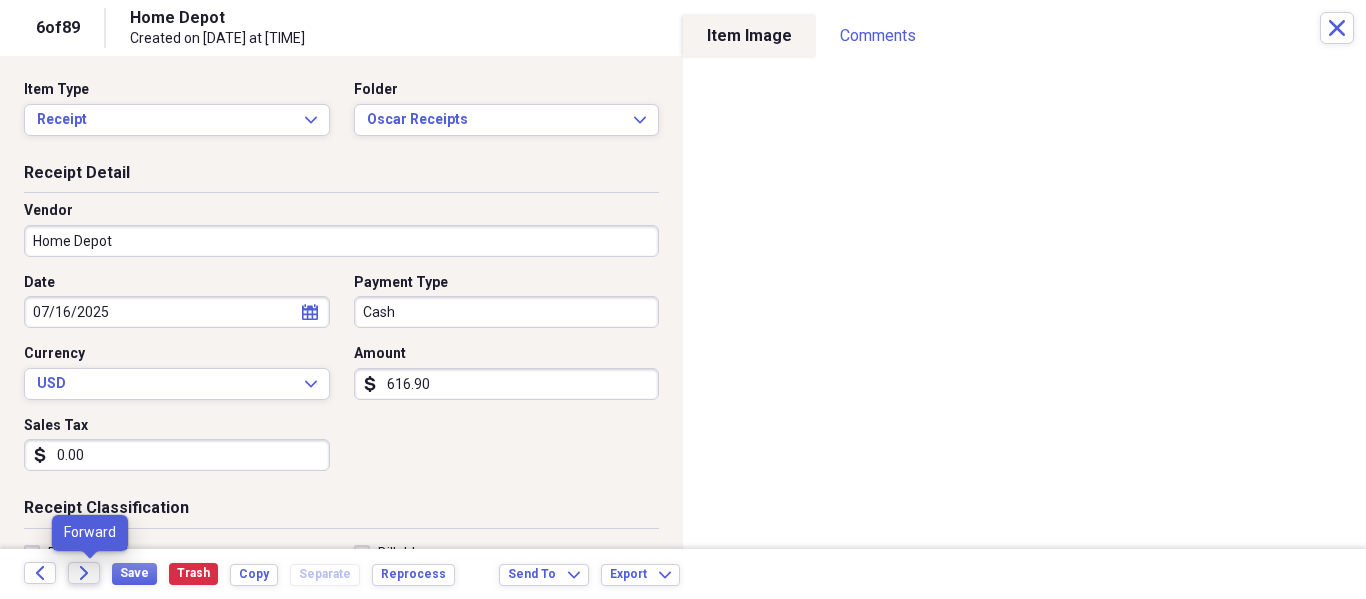 click on "Forward" at bounding box center (84, 573) 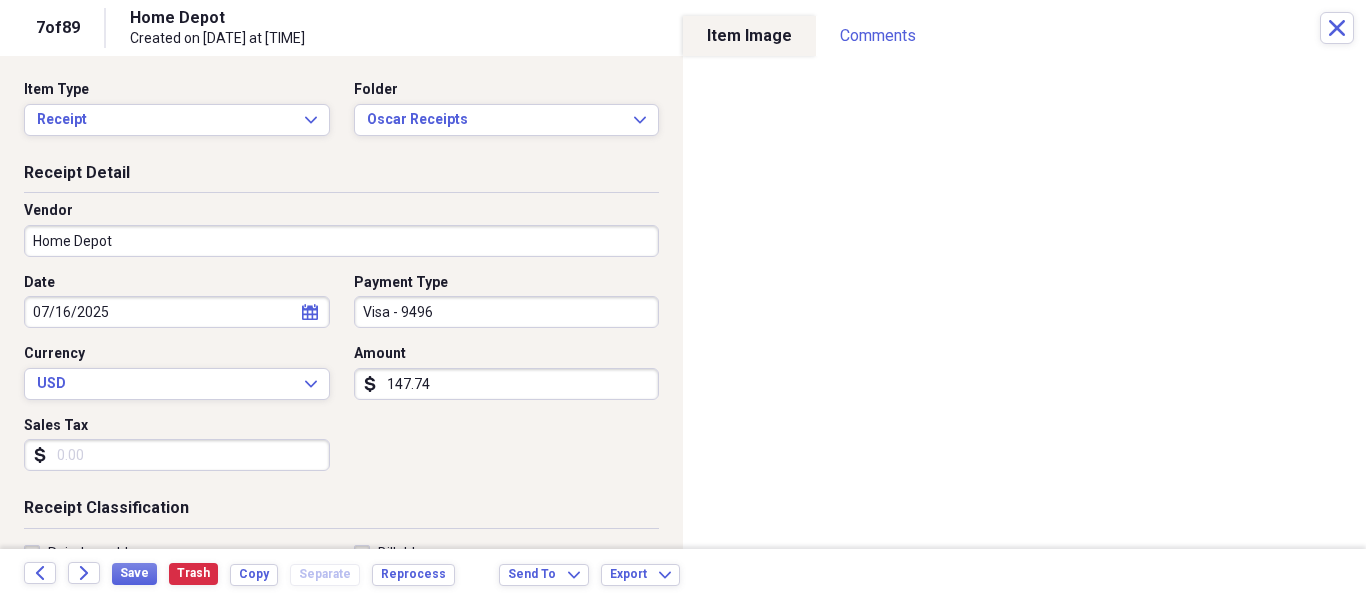 click on "Sales Tax" at bounding box center (177, 455) 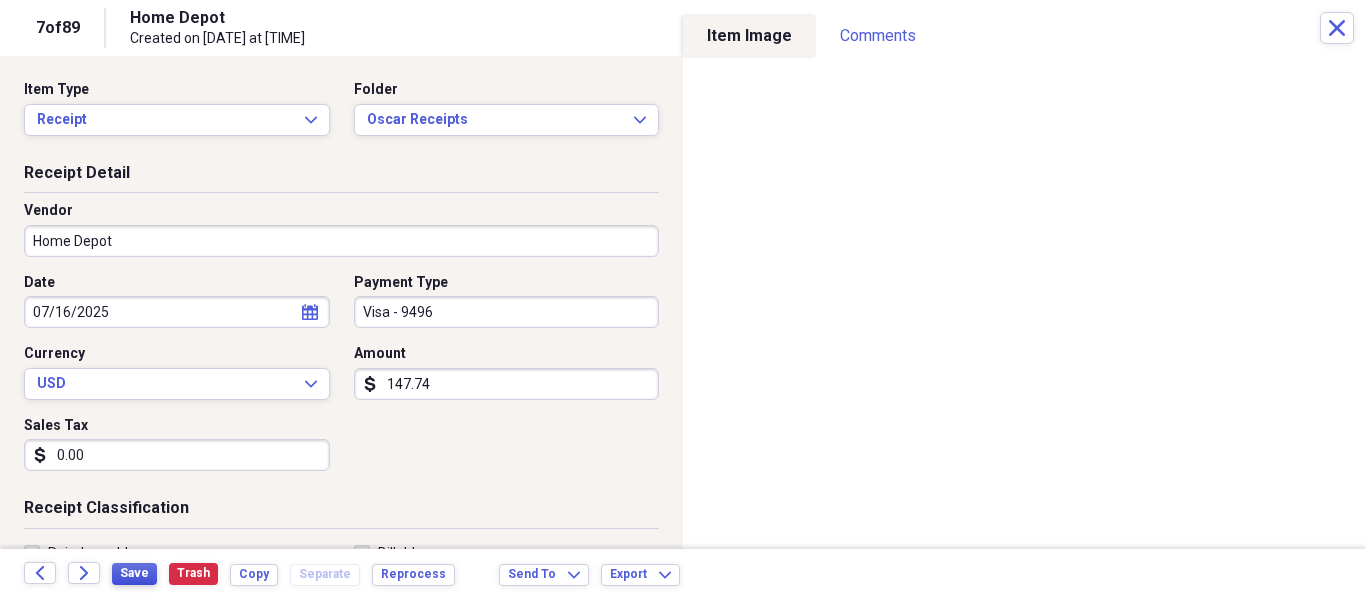 type on "0.00" 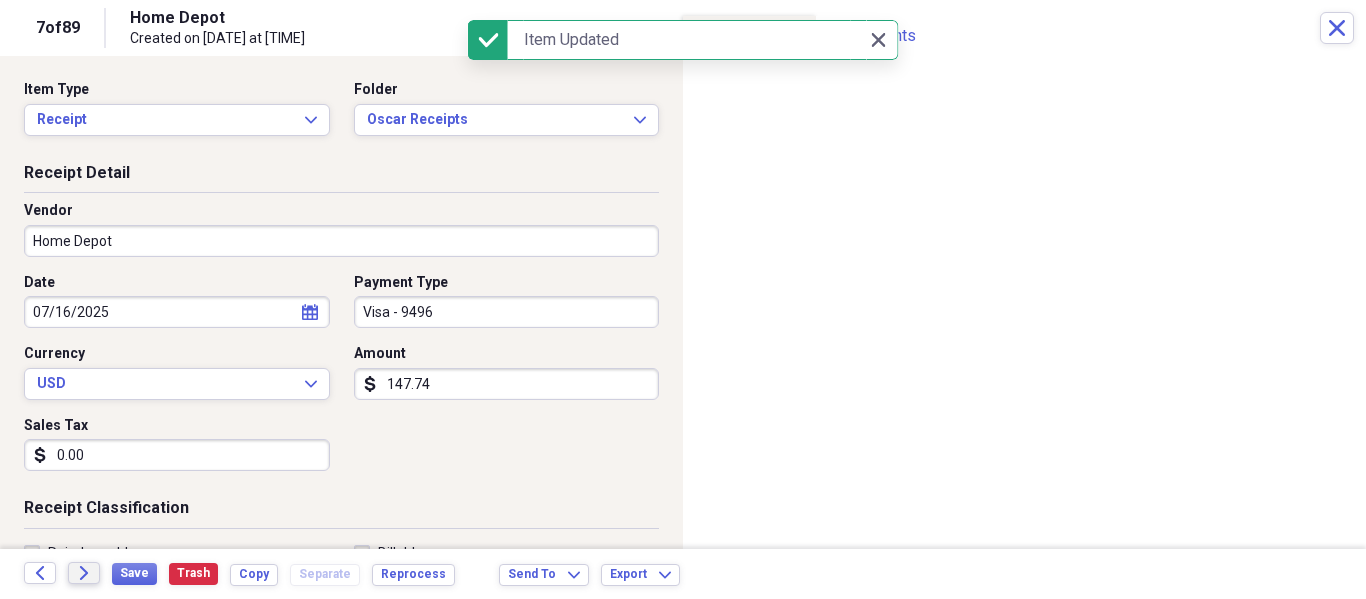 click 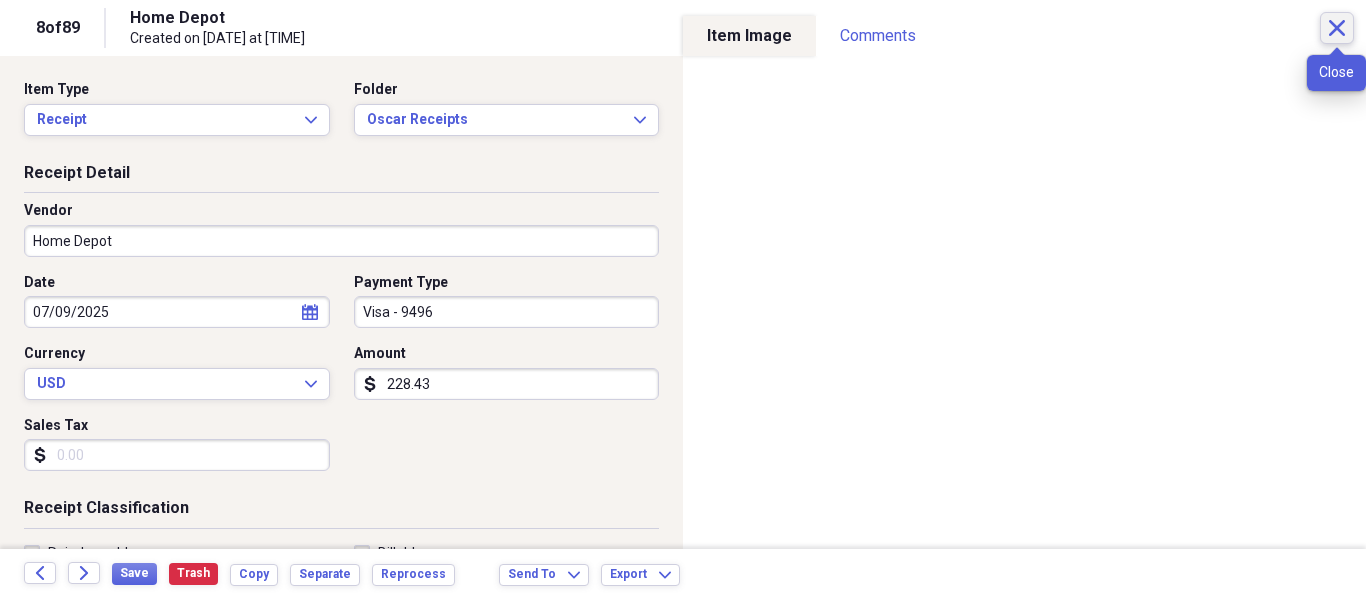 click 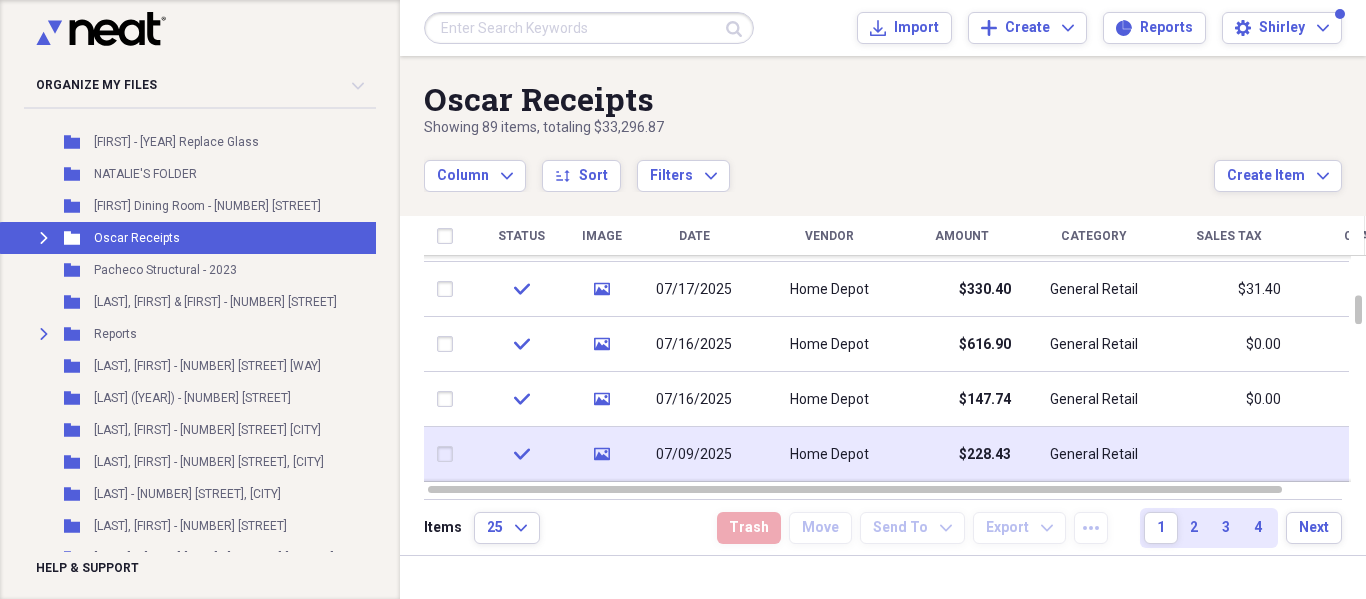 click on "General Retail" at bounding box center [1094, 454] 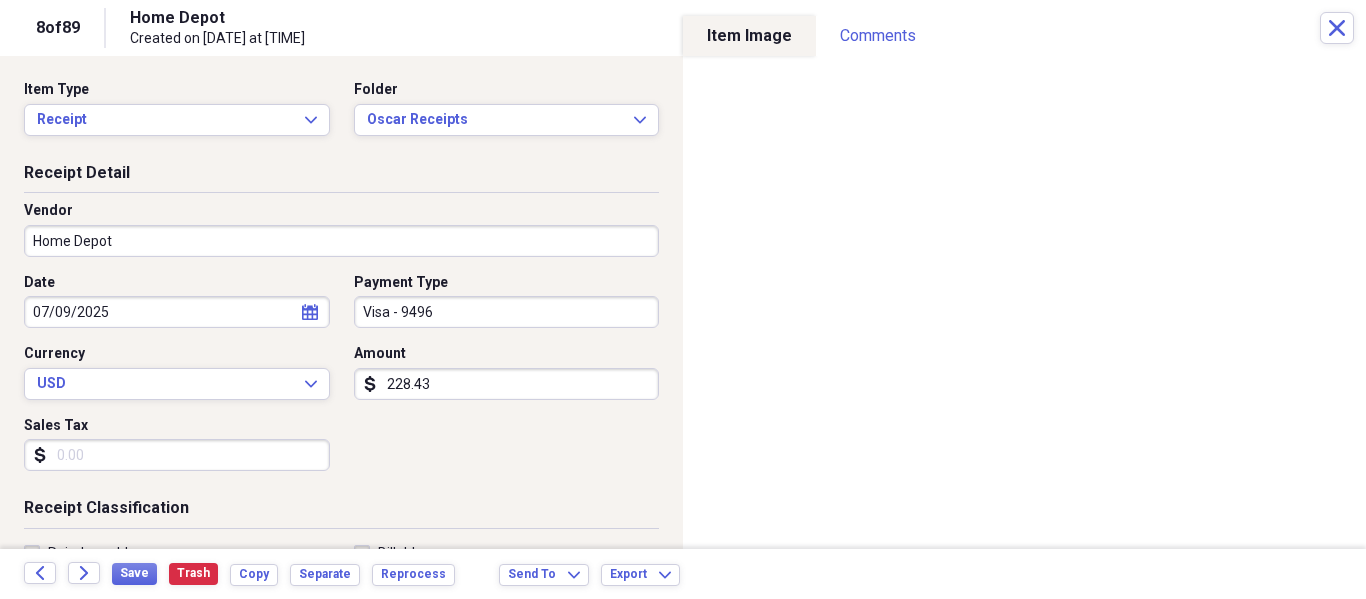 click on "Sales Tax" at bounding box center [177, 455] 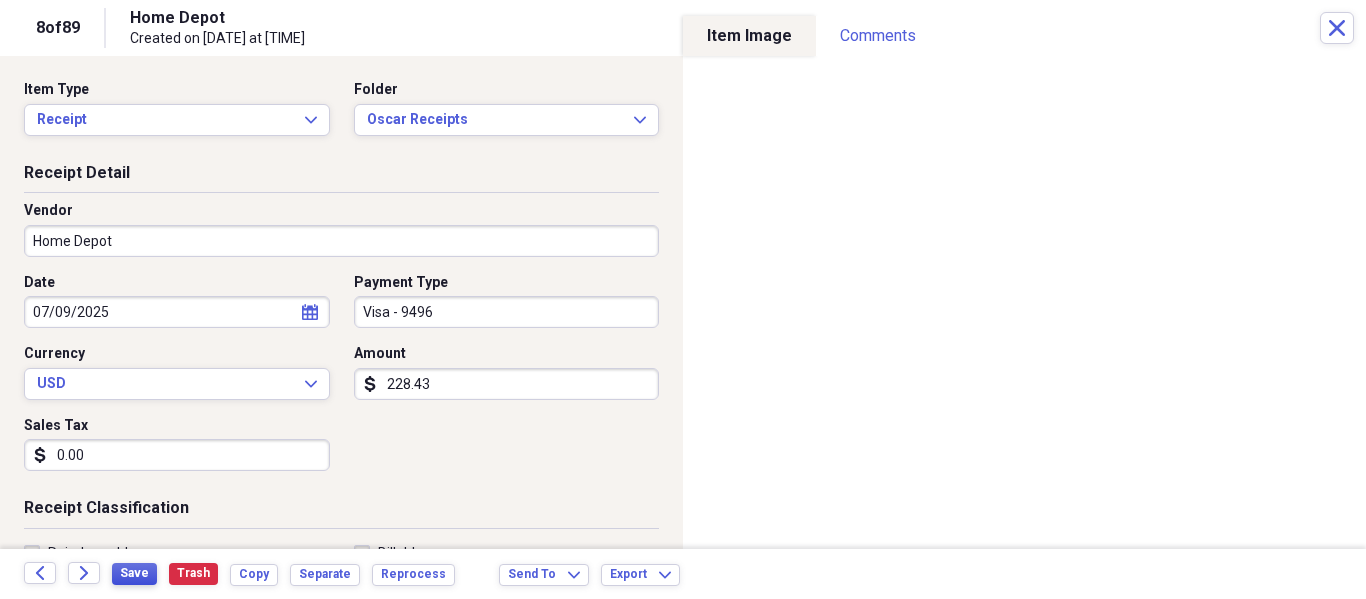 type on "0.00" 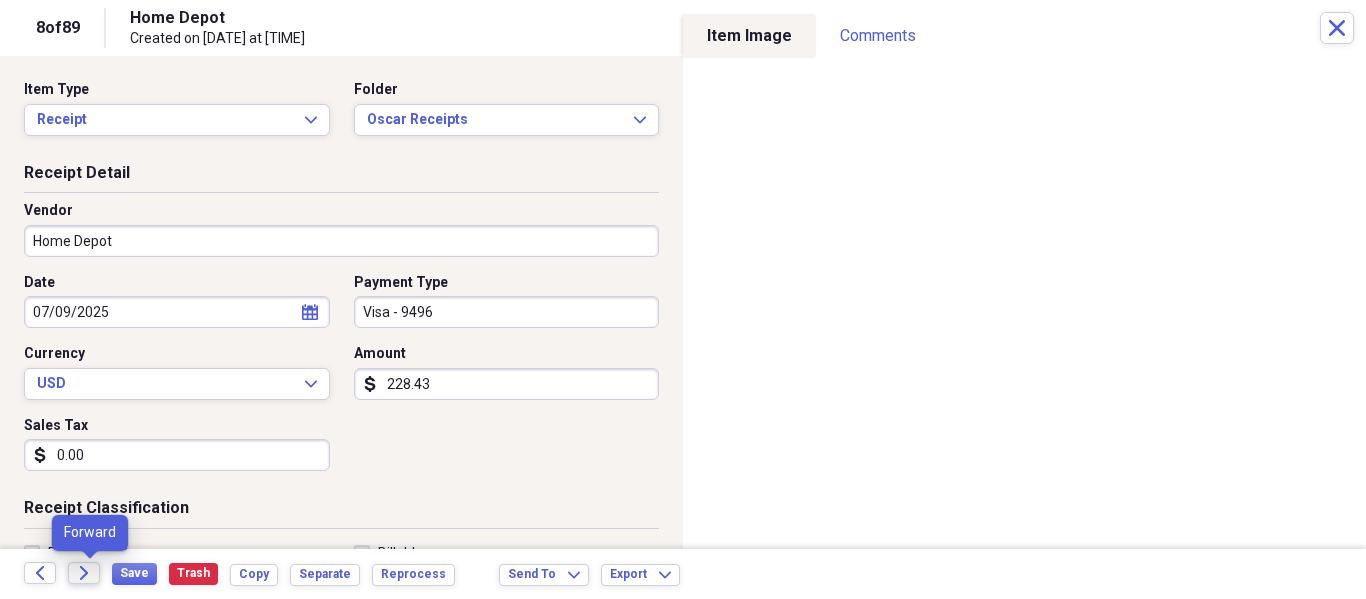 click on "Forward" 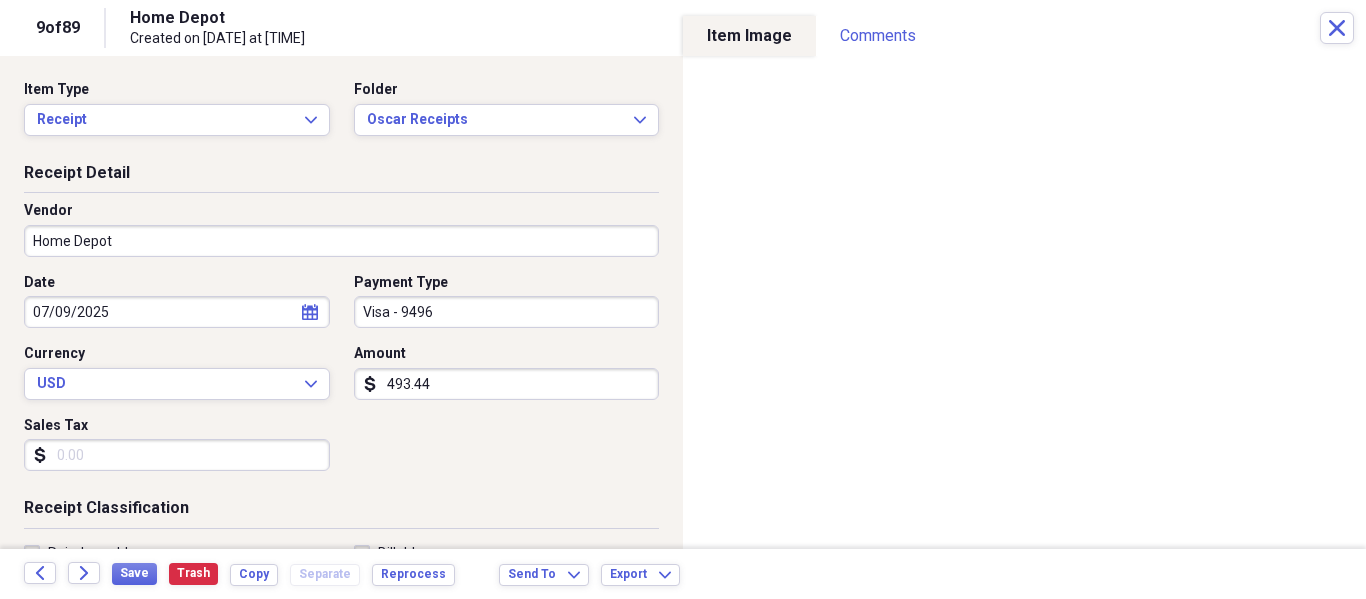 click on "Sales Tax" at bounding box center [177, 455] 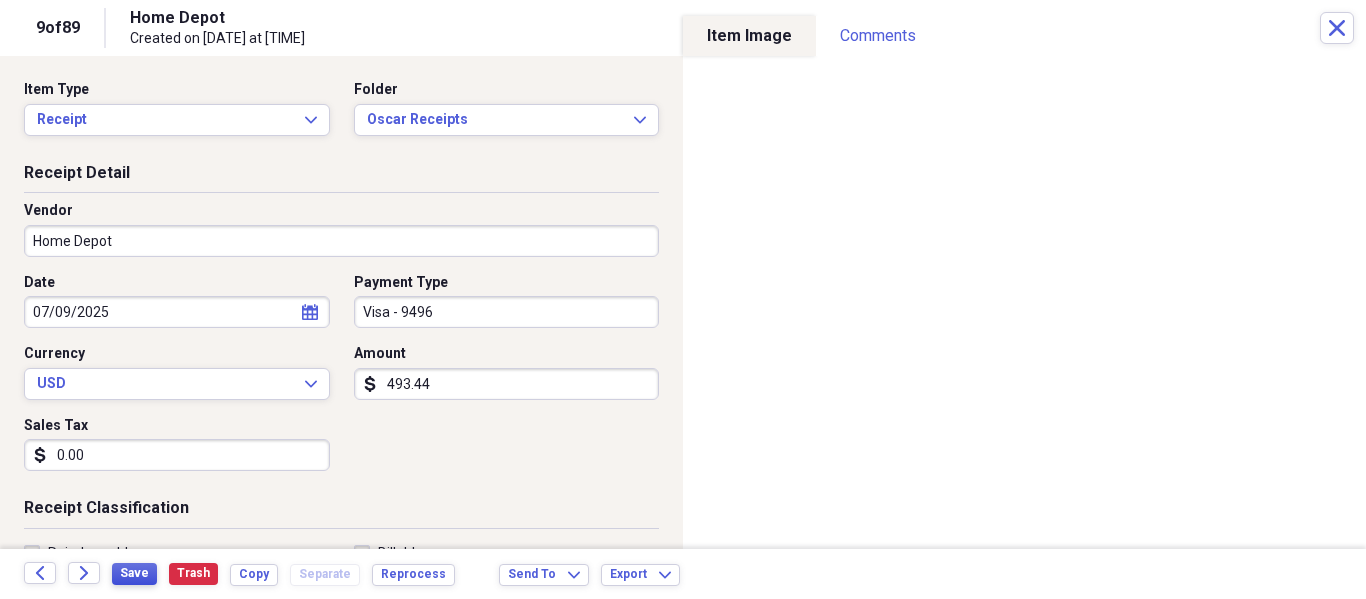 type on "0.00" 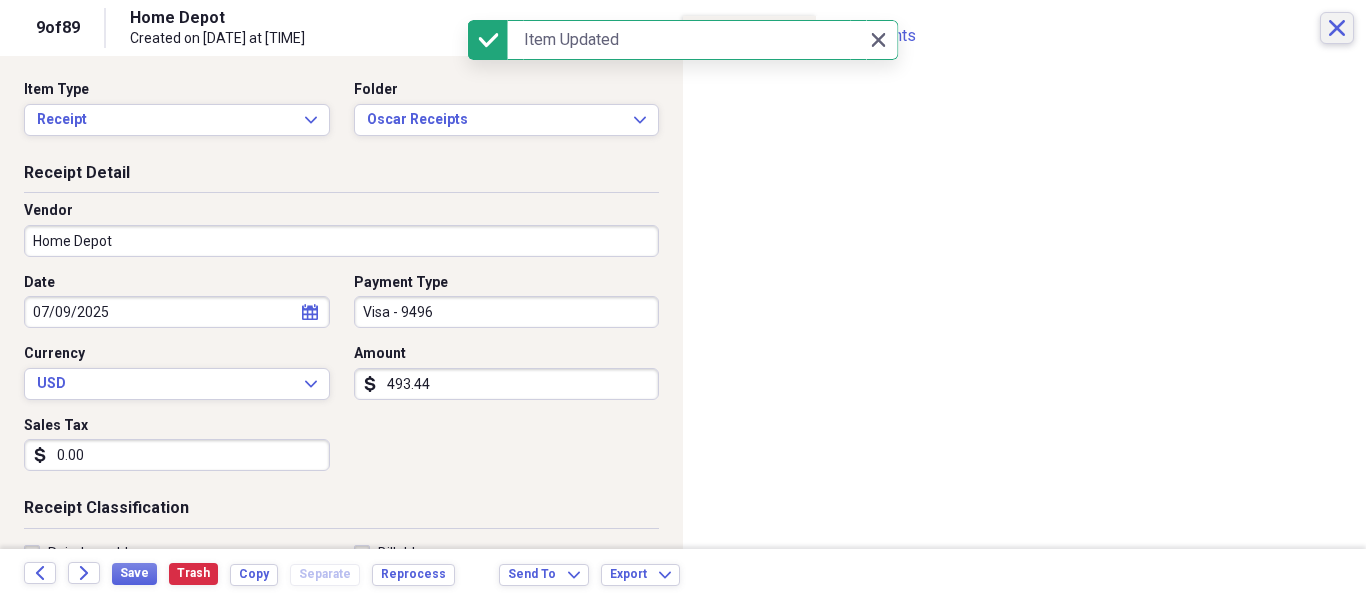 click on "Close" 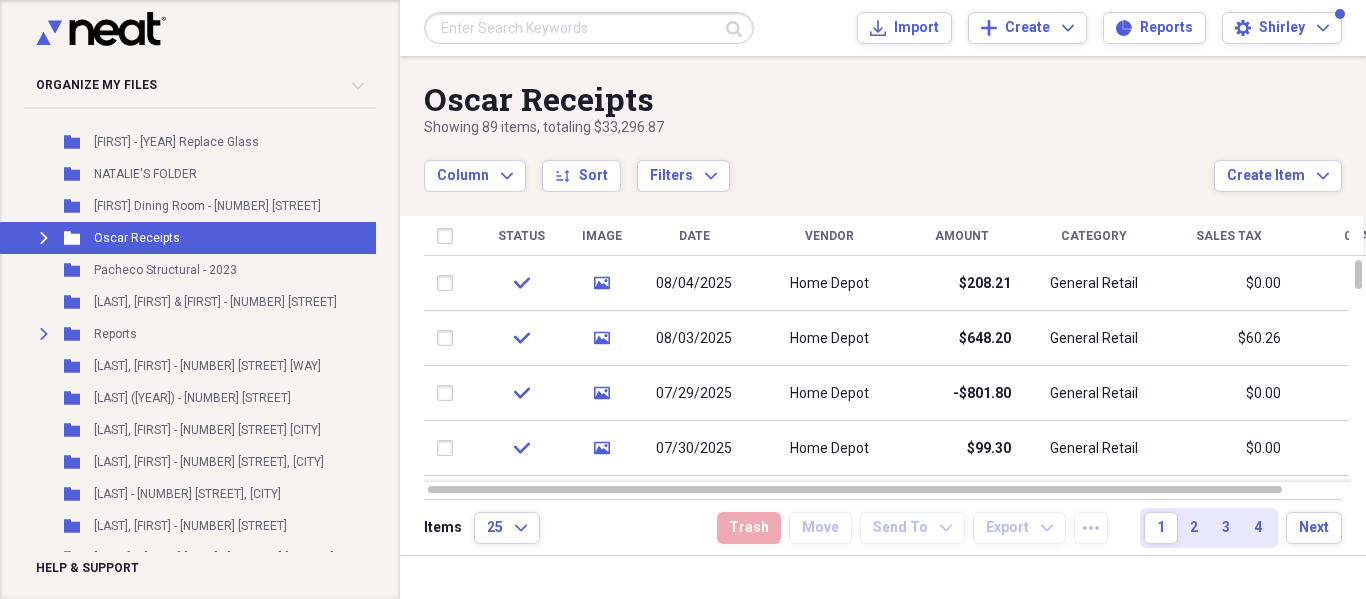 drag, startPoint x: 1286, startPoint y: 291, endPoint x: 1242, endPoint y: 197, distance: 103.788246 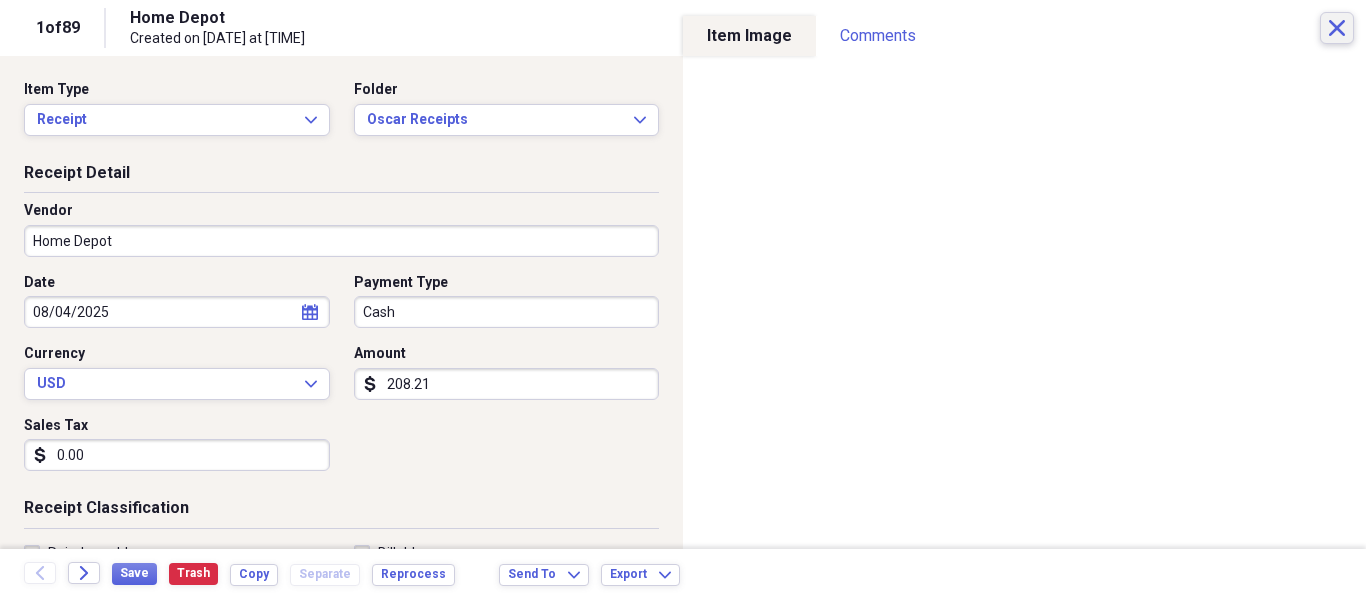 click 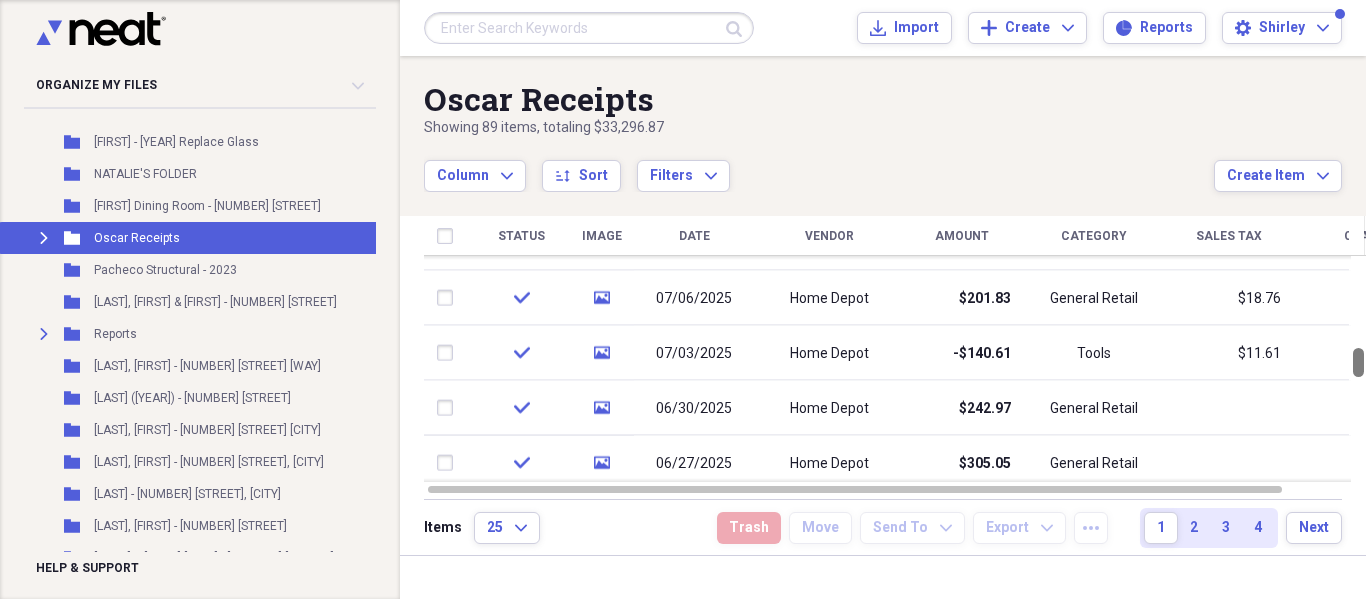 drag, startPoint x: 1358, startPoint y: 279, endPoint x: 1365, endPoint y: 331, distance: 52.46904 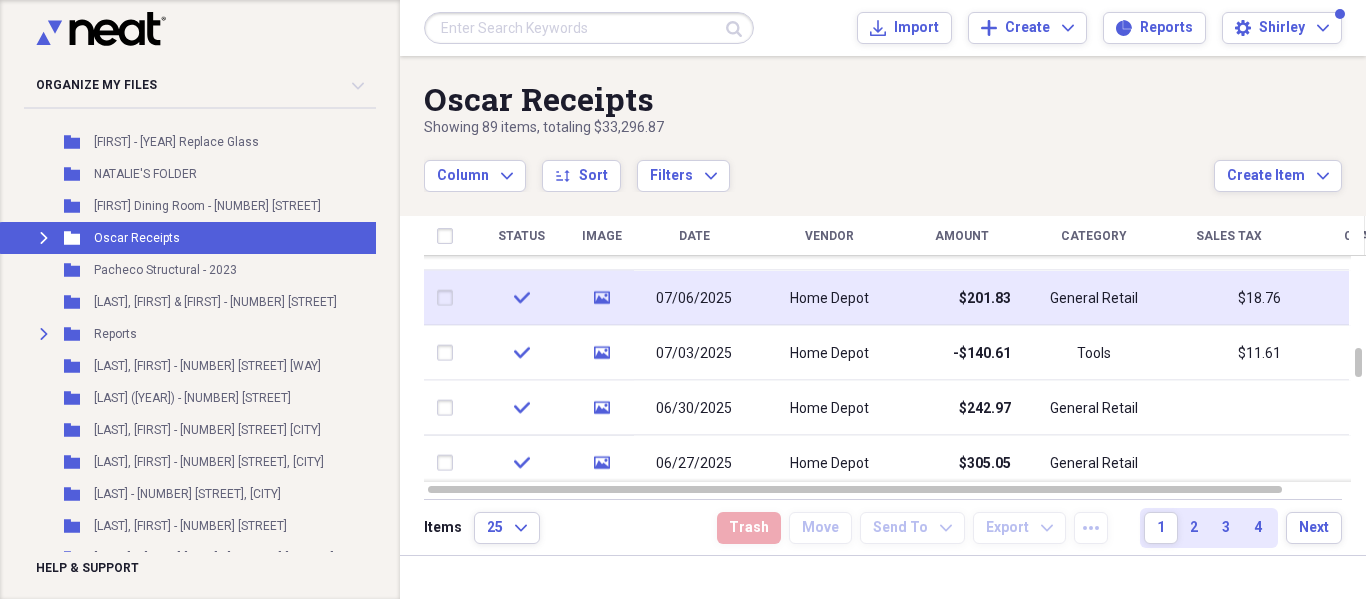 click on "$18.76" at bounding box center [1229, 298] 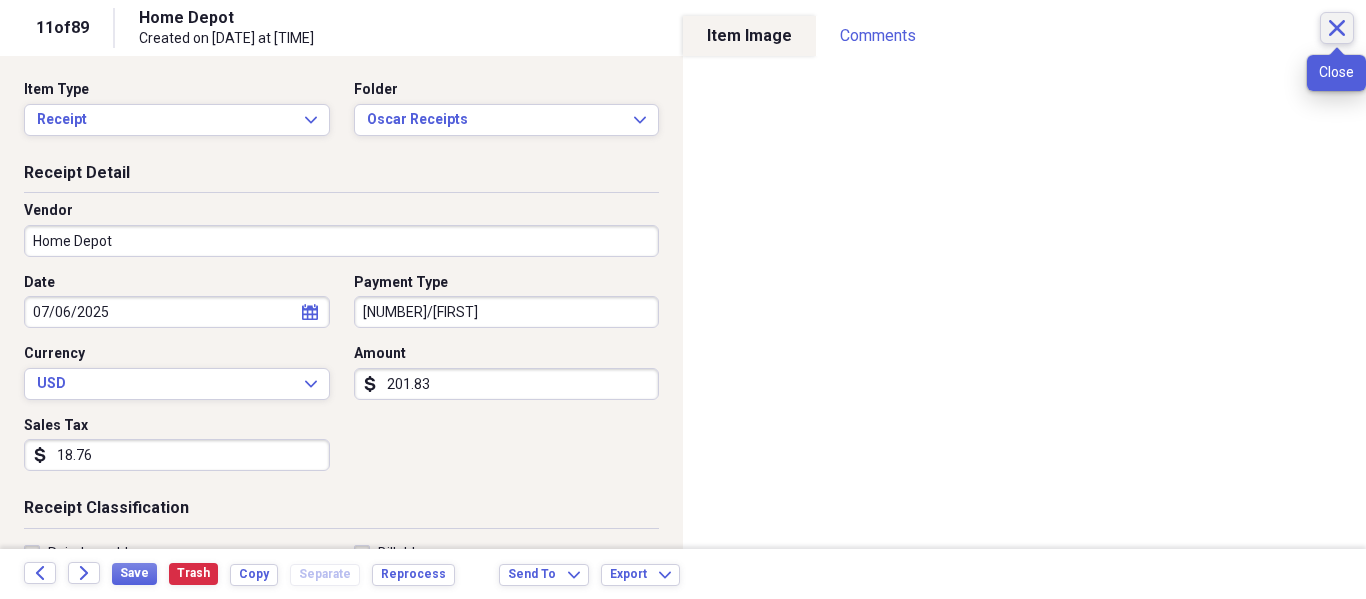 click on "Close" 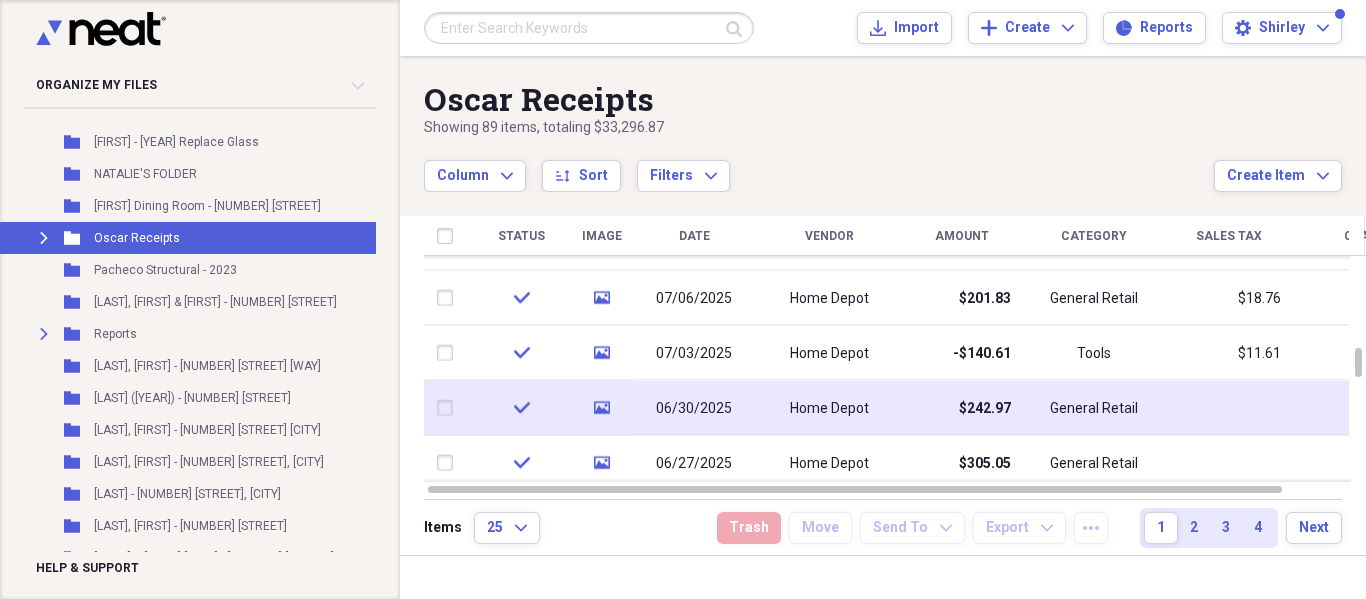 click on "General Retail" at bounding box center [1094, 408] 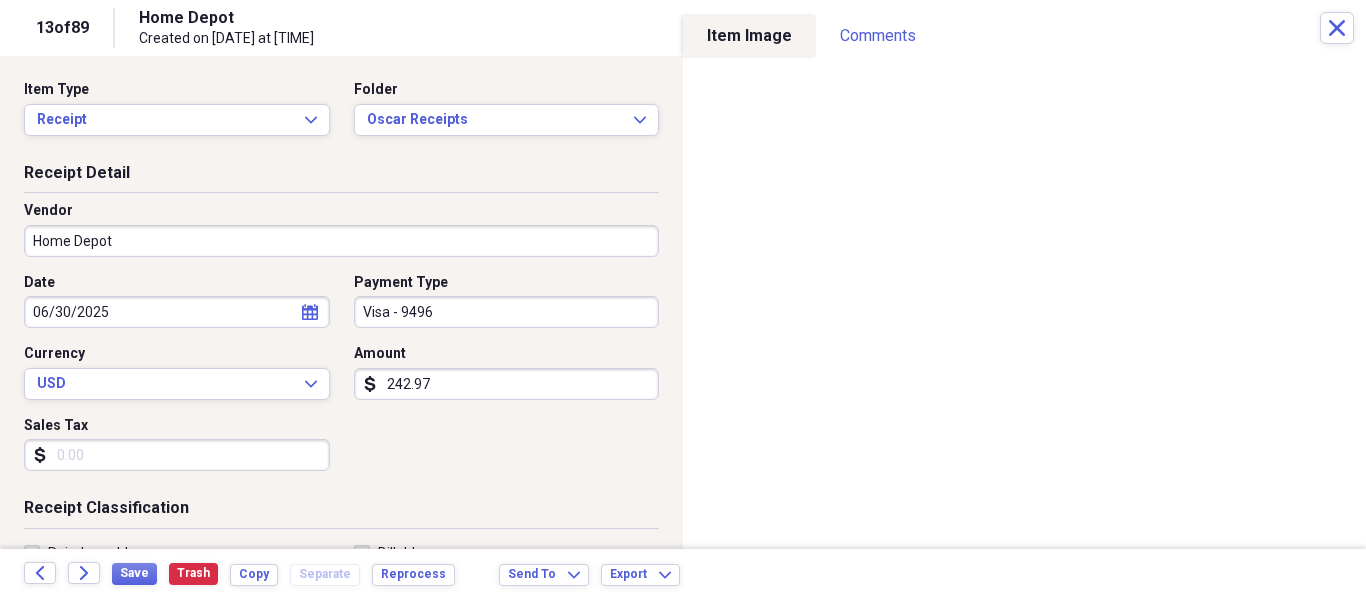 click on "Sales Tax" at bounding box center (177, 455) 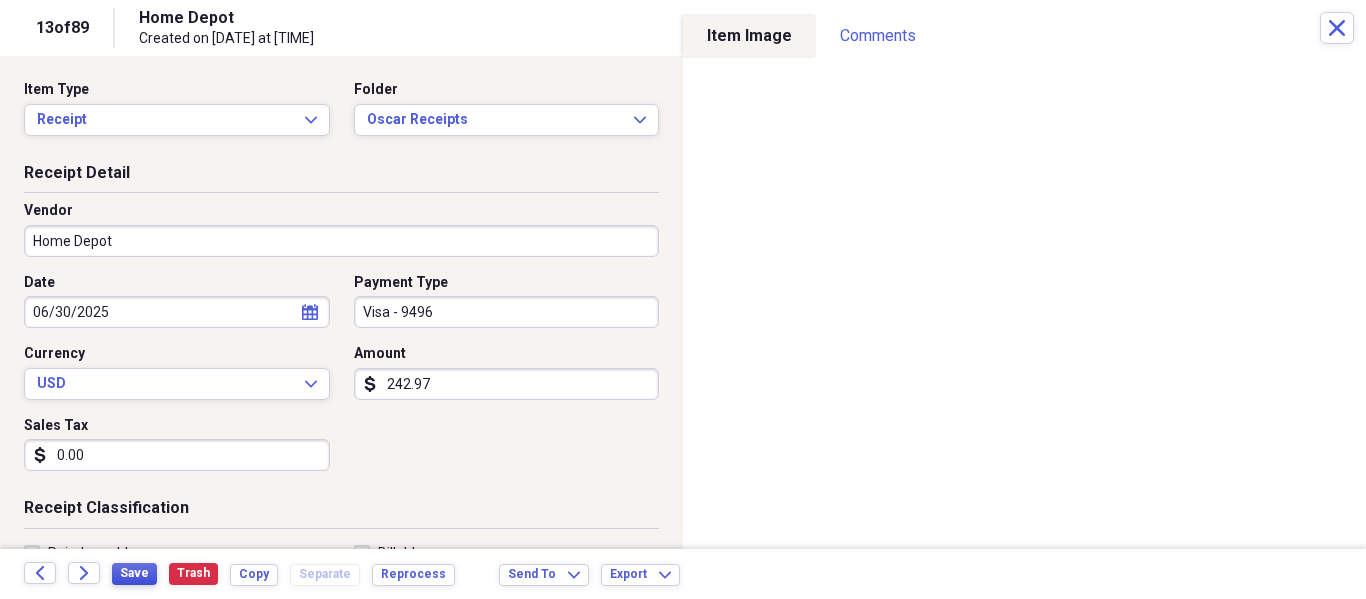 type on "0.00" 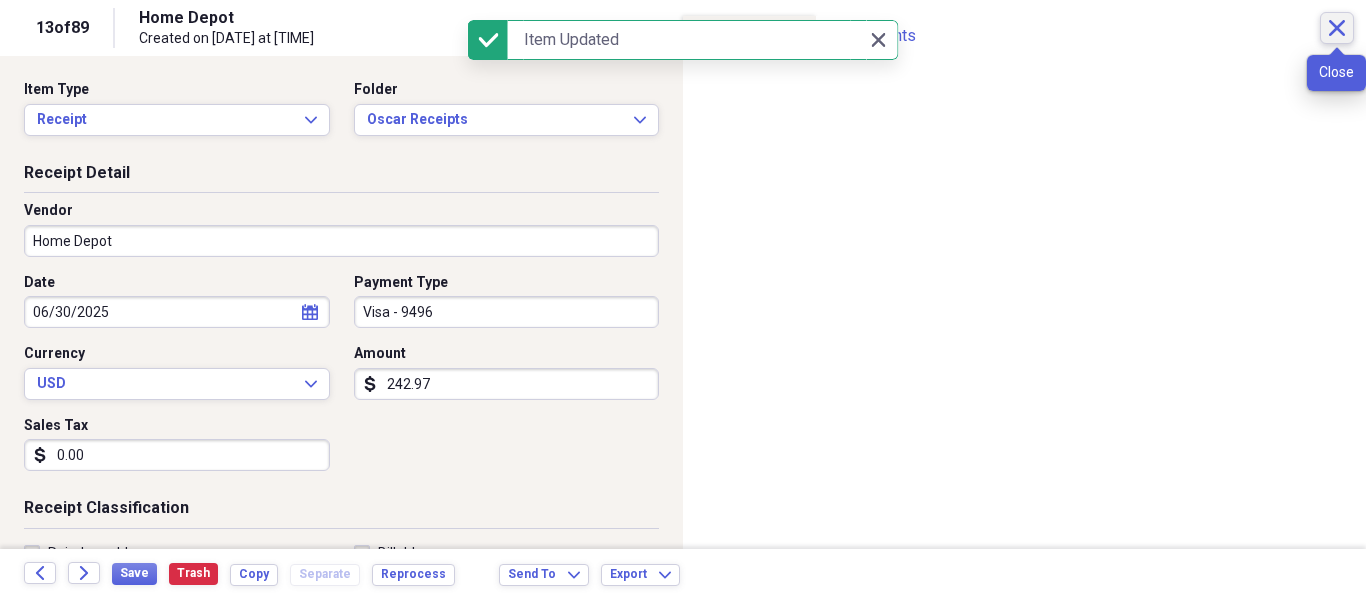 click on "Close" at bounding box center (1337, 28) 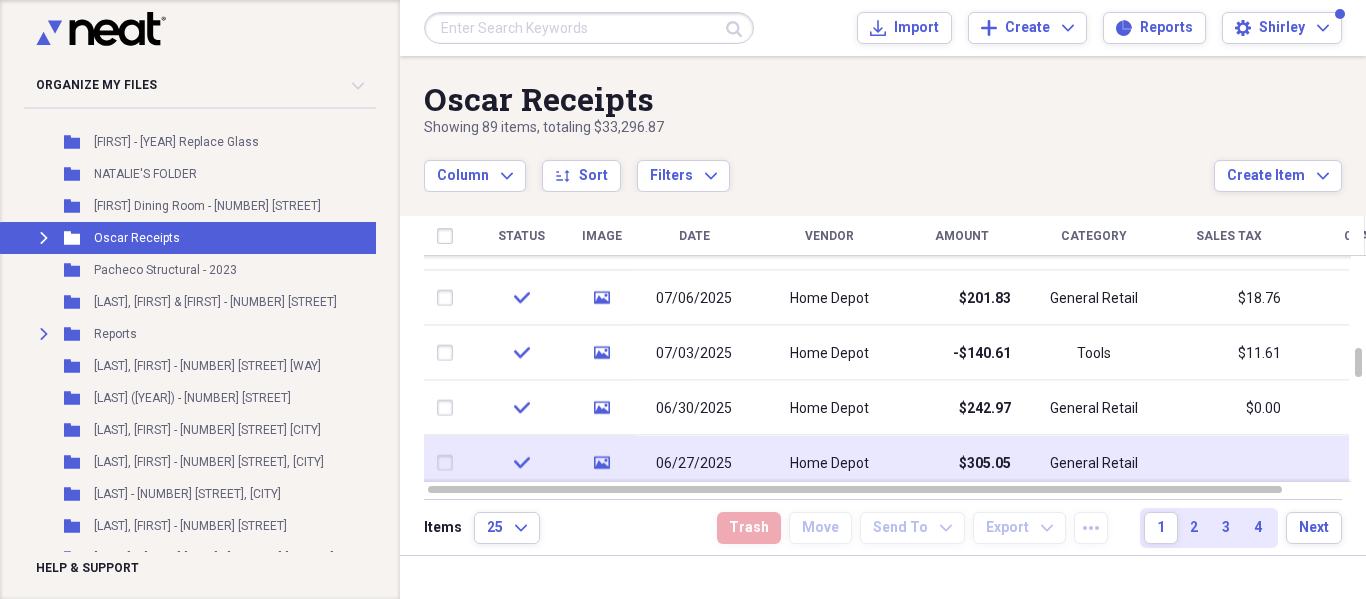 drag, startPoint x: 844, startPoint y: 448, endPoint x: 842, endPoint y: 435, distance: 13.152946 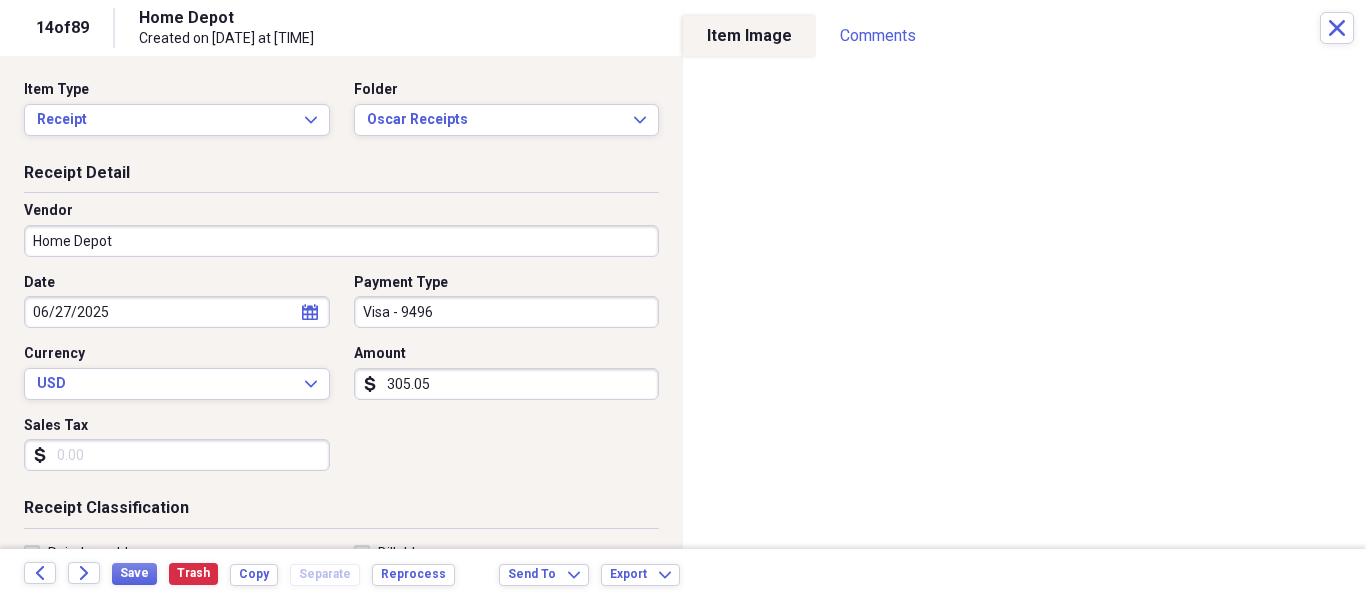 click on "Sales Tax" at bounding box center (177, 455) 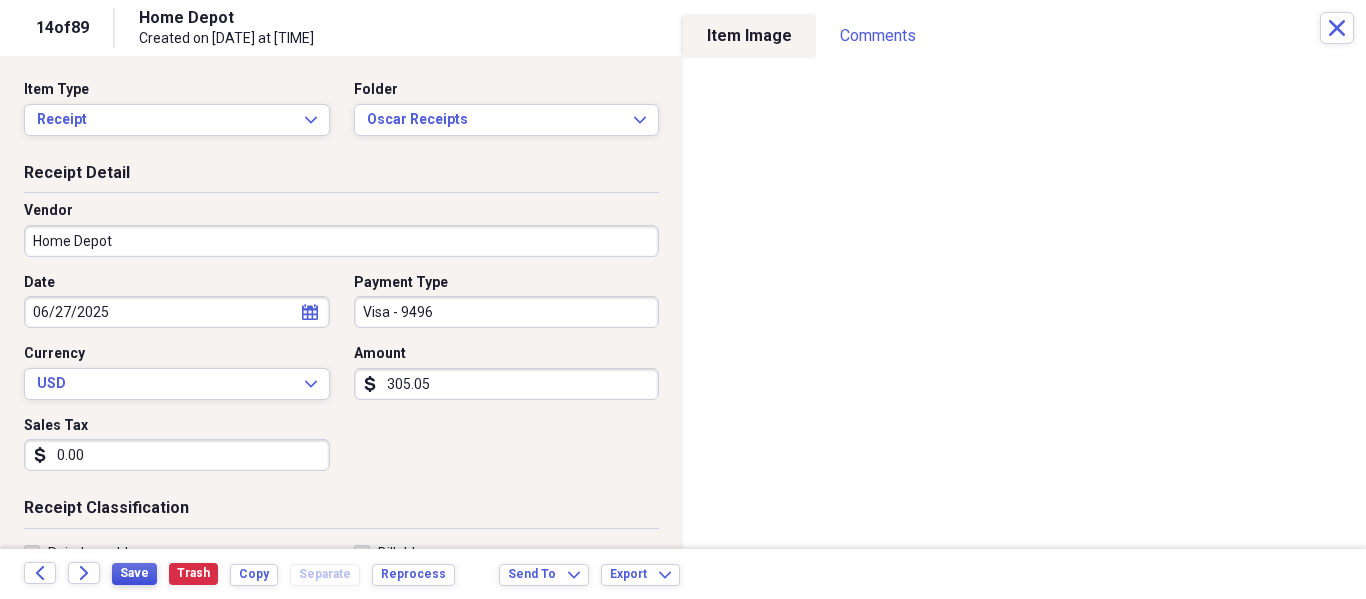 type on "0.00" 